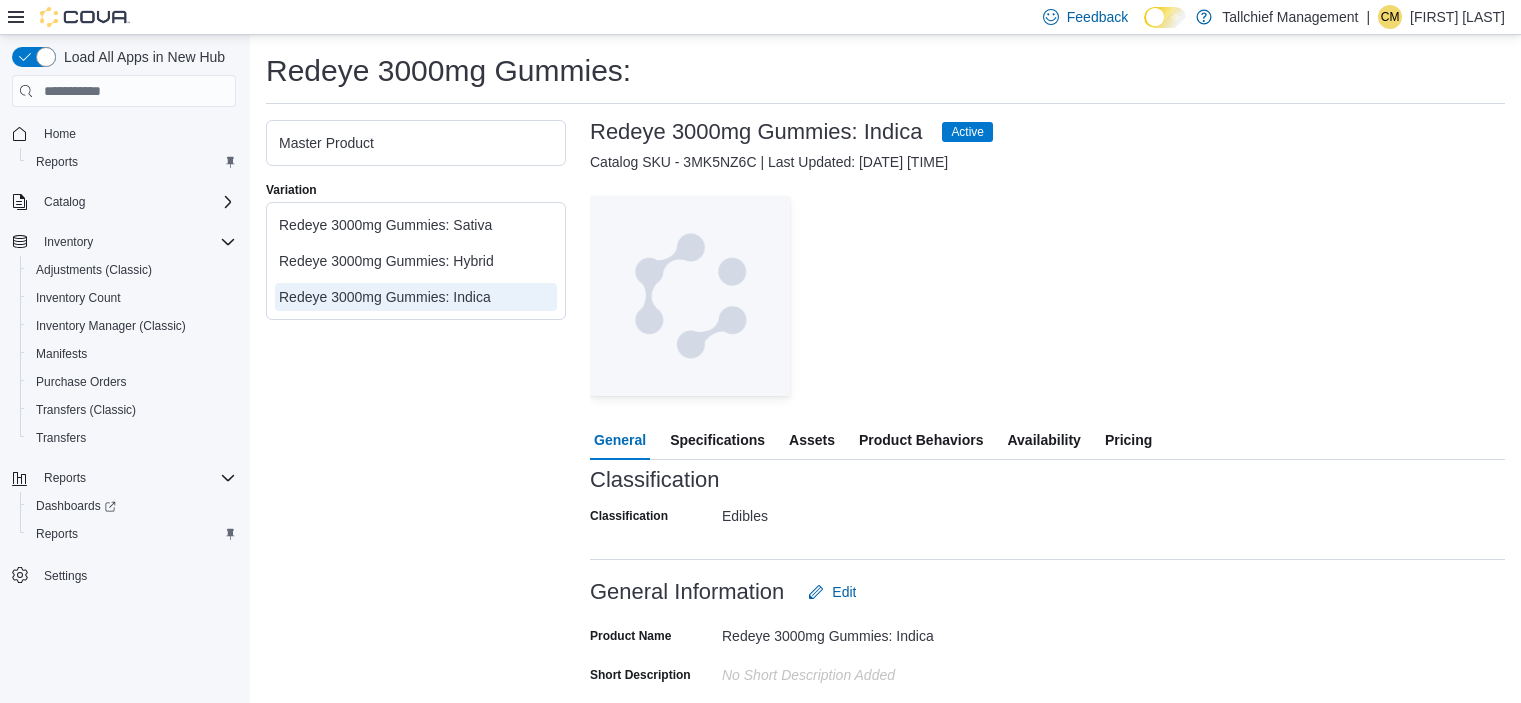 scroll, scrollTop: 111, scrollLeft: 0, axis: vertical 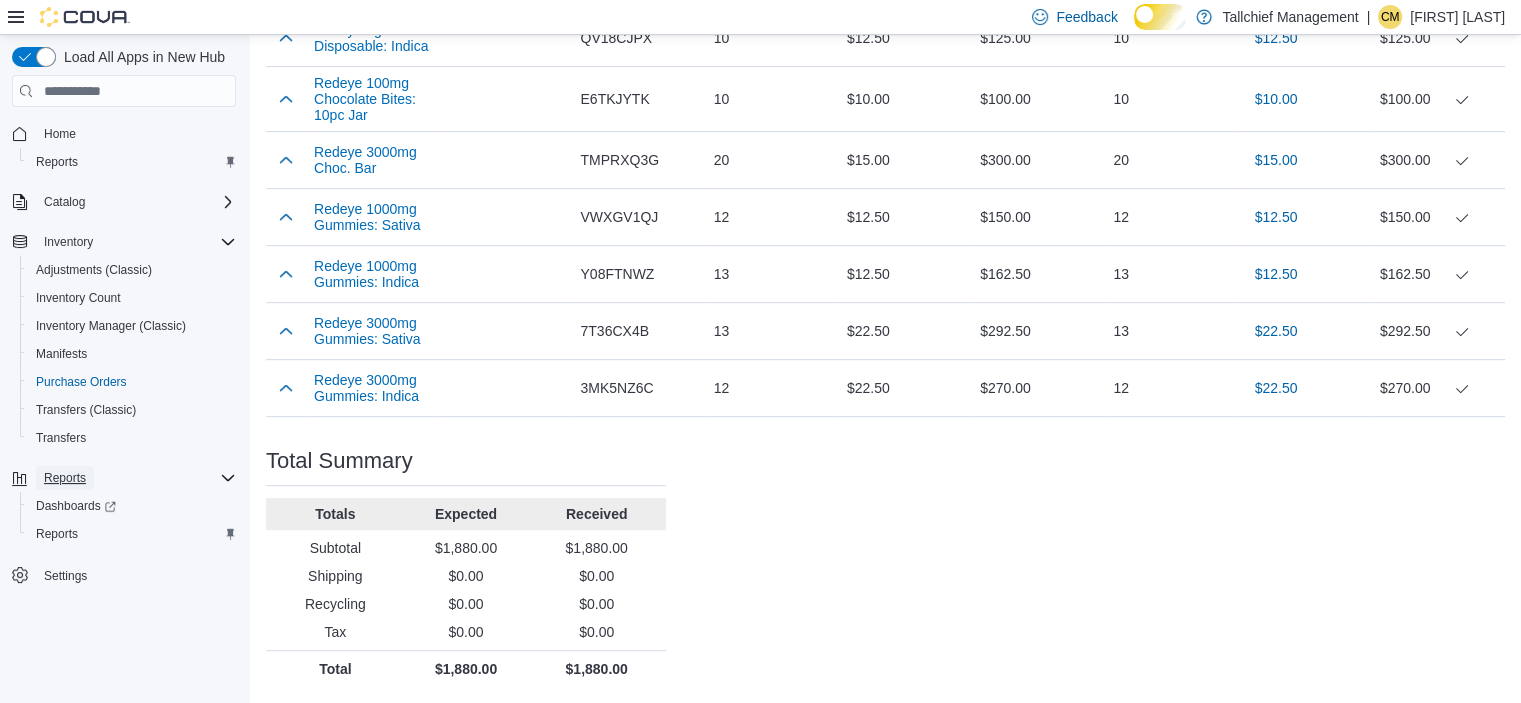 click on "Reports" at bounding box center (65, 478) 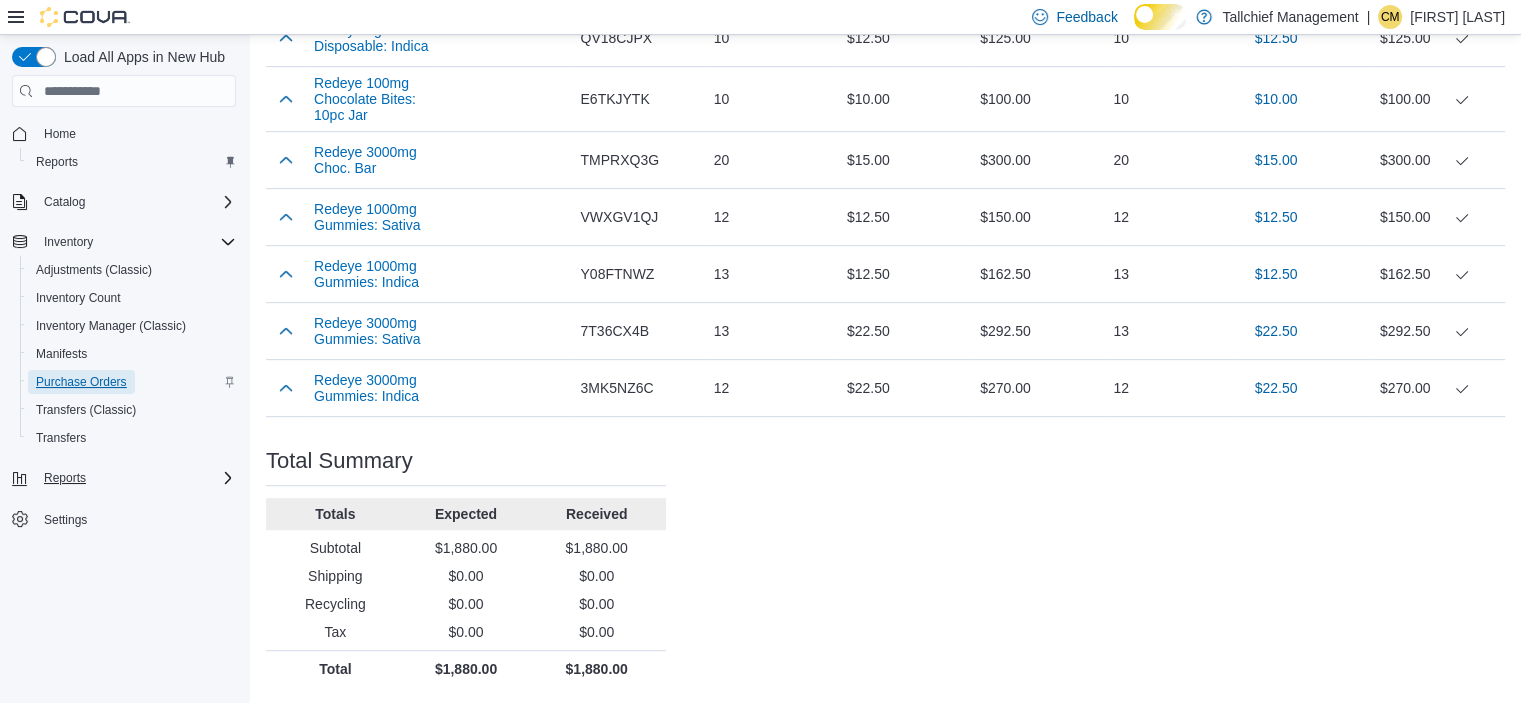 click on "Purchase Orders" at bounding box center (81, 382) 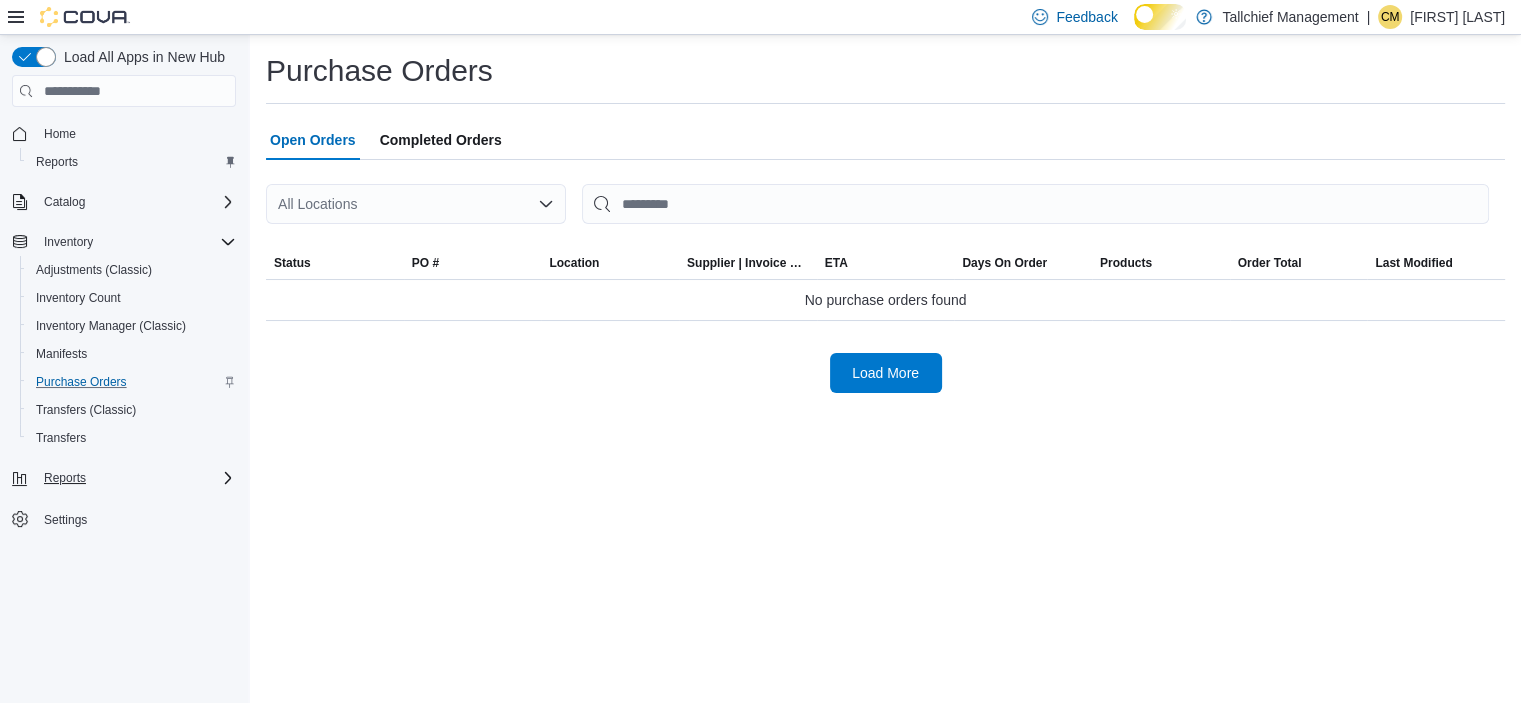scroll, scrollTop: 0, scrollLeft: 0, axis: both 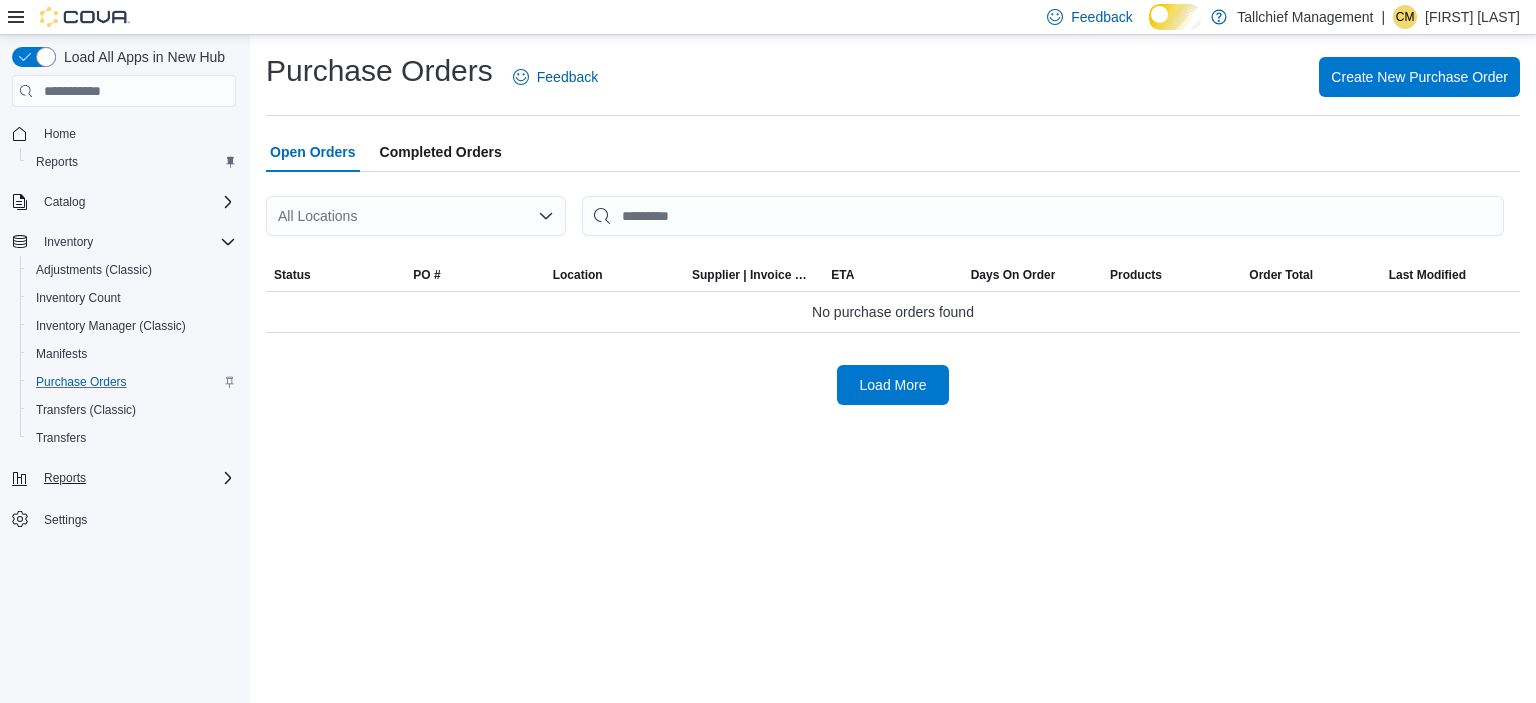 drag, startPoint x: 452, startPoint y: 163, endPoint x: 468, endPoint y: 159, distance: 16.492422 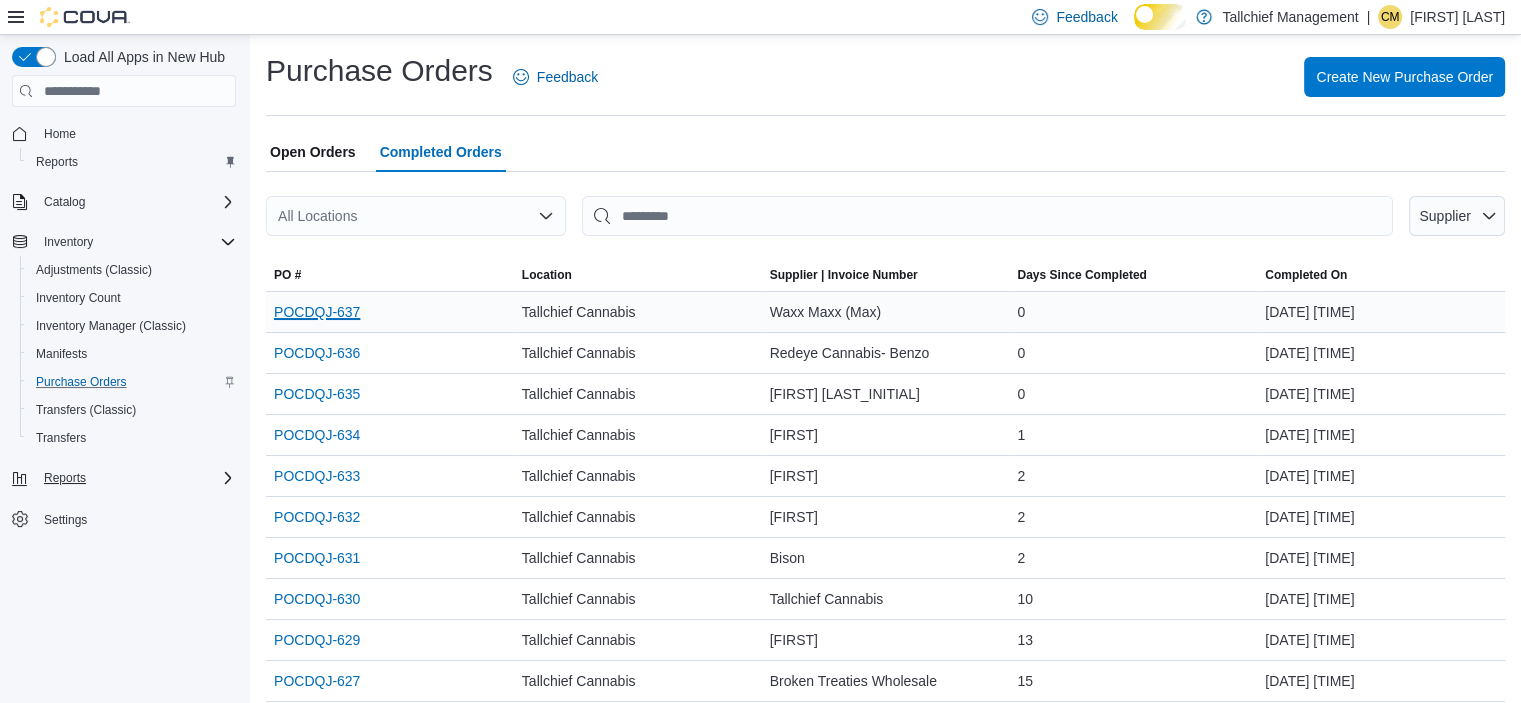 click on "POCDQJ-637" at bounding box center (317, 312) 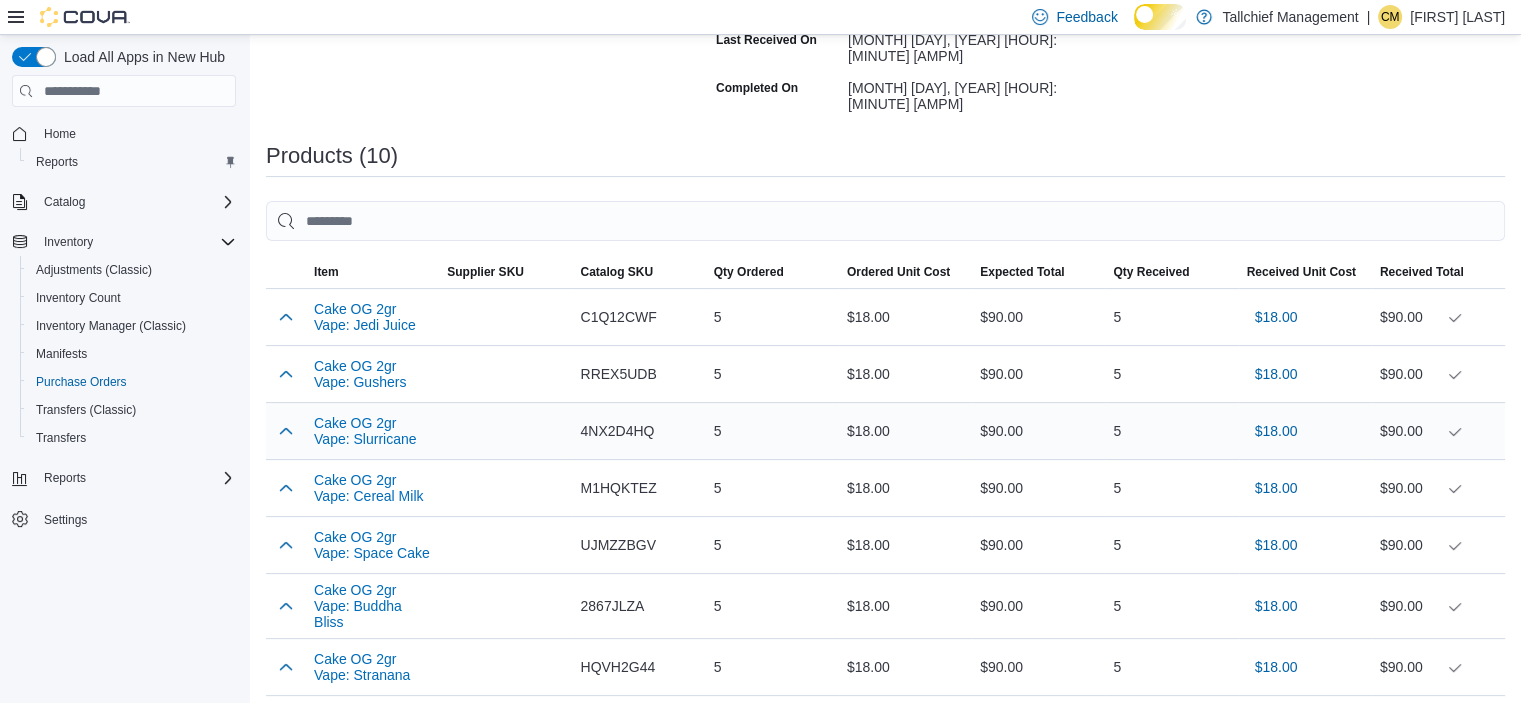 scroll, scrollTop: 400, scrollLeft: 0, axis: vertical 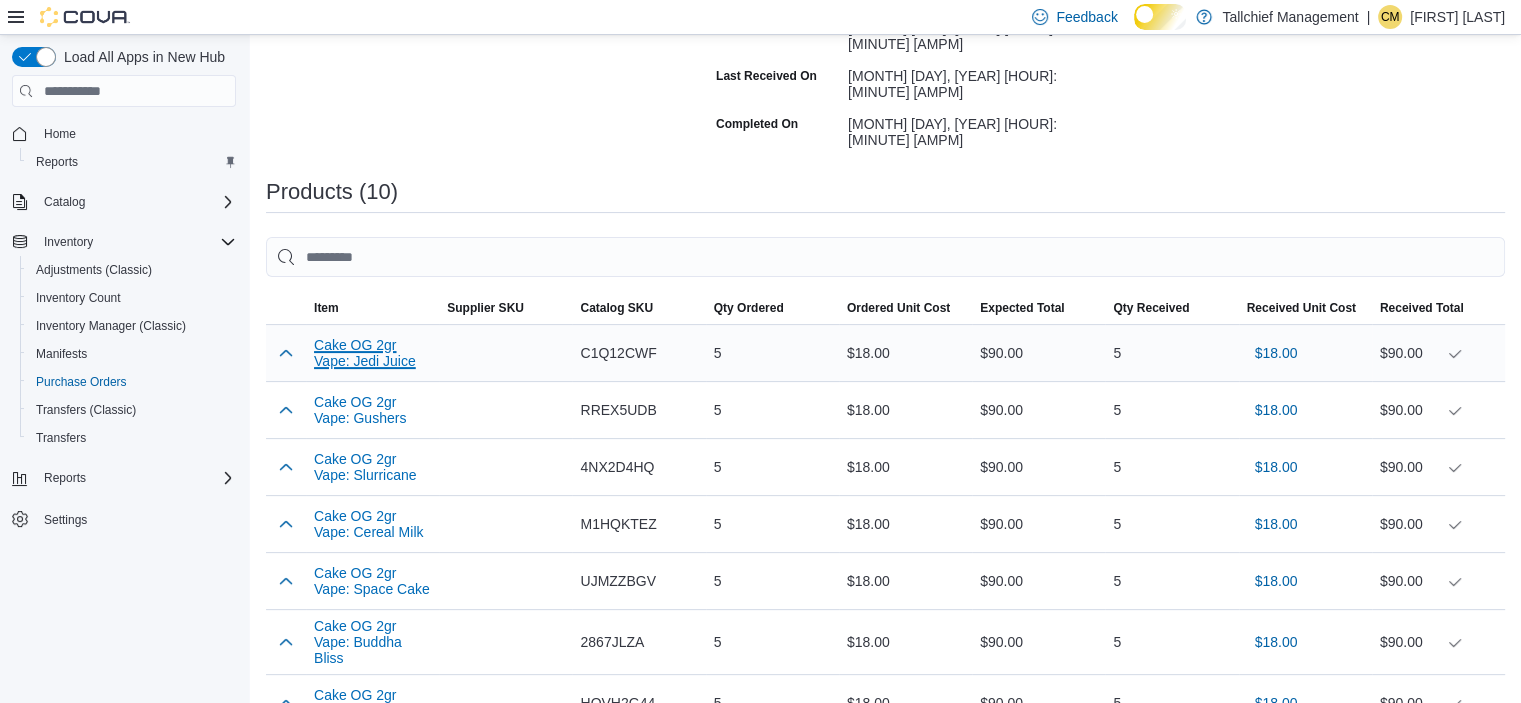 click on "Cake OG 2gr Vape:  Jedi Juice" at bounding box center [372, 353] 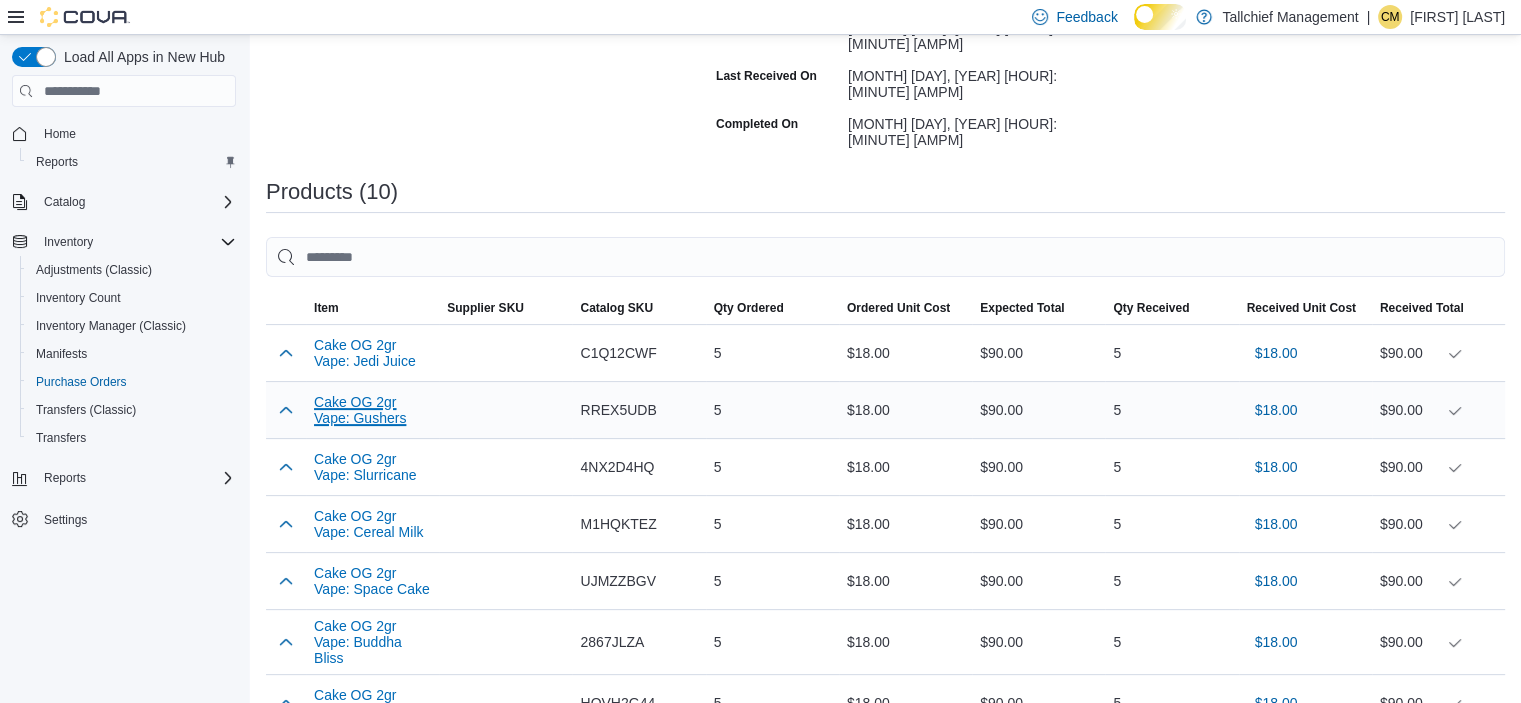 click on "Cake OG 2gr Vape: Gushers" at bounding box center [372, 410] 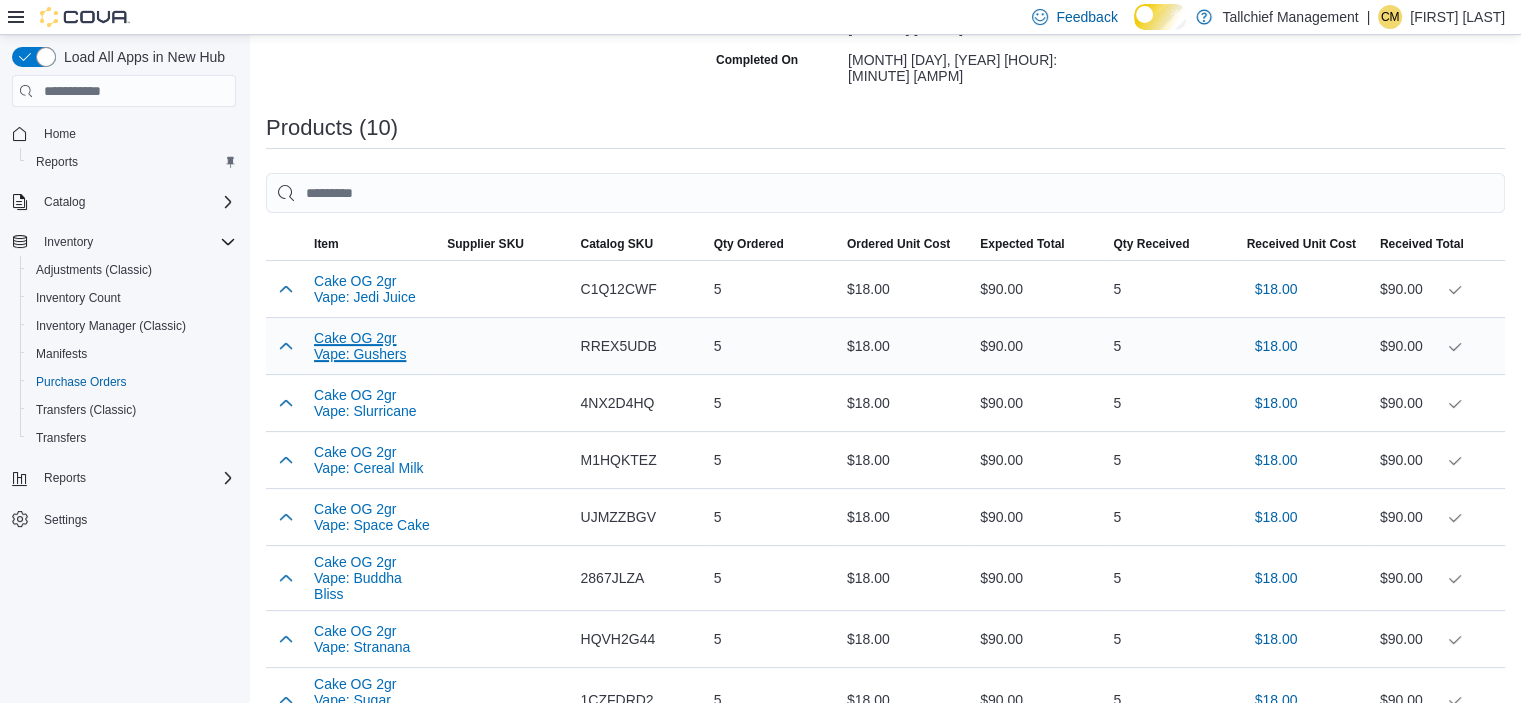 scroll, scrollTop: 500, scrollLeft: 0, axis: vertical 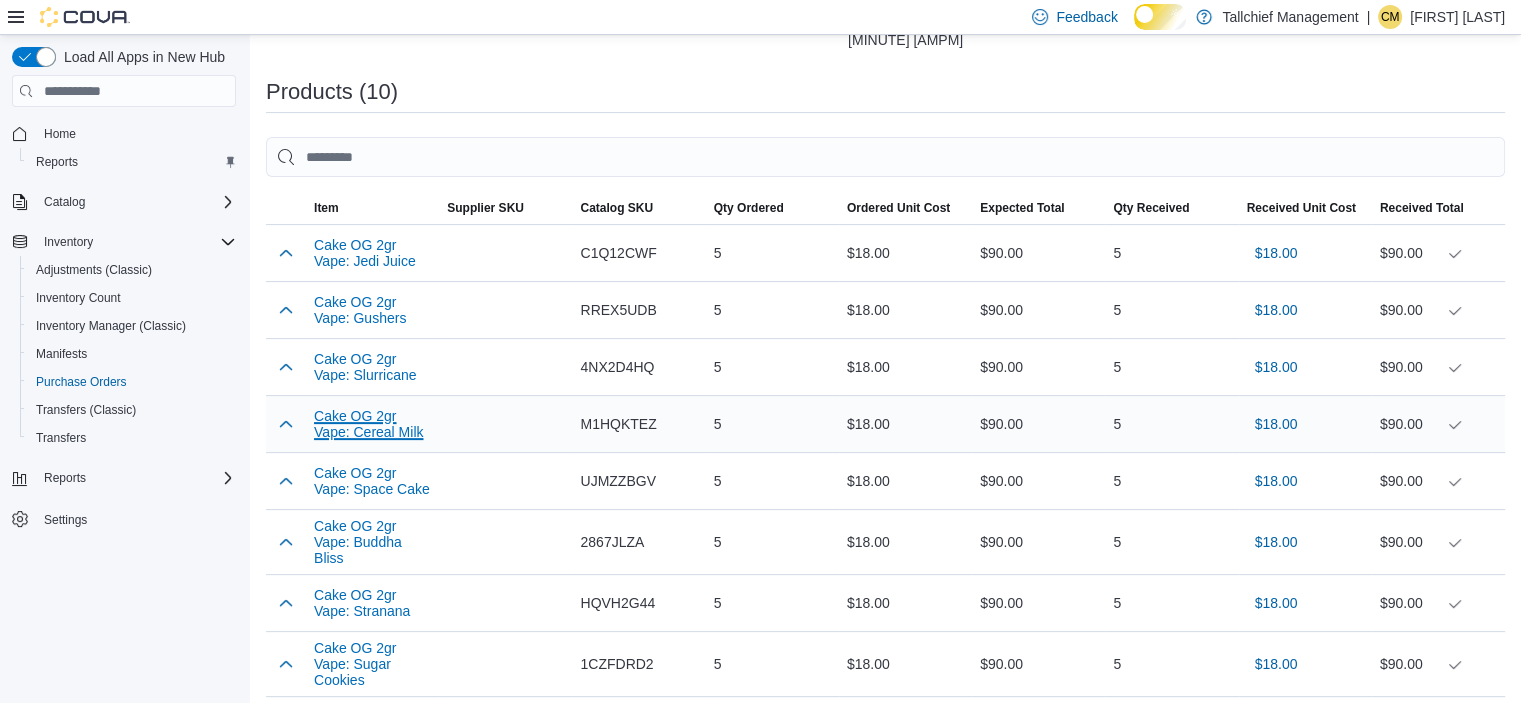 click on "Cake OG 2gr Vape: Cereal Milk" at bounding box center [372, 424] 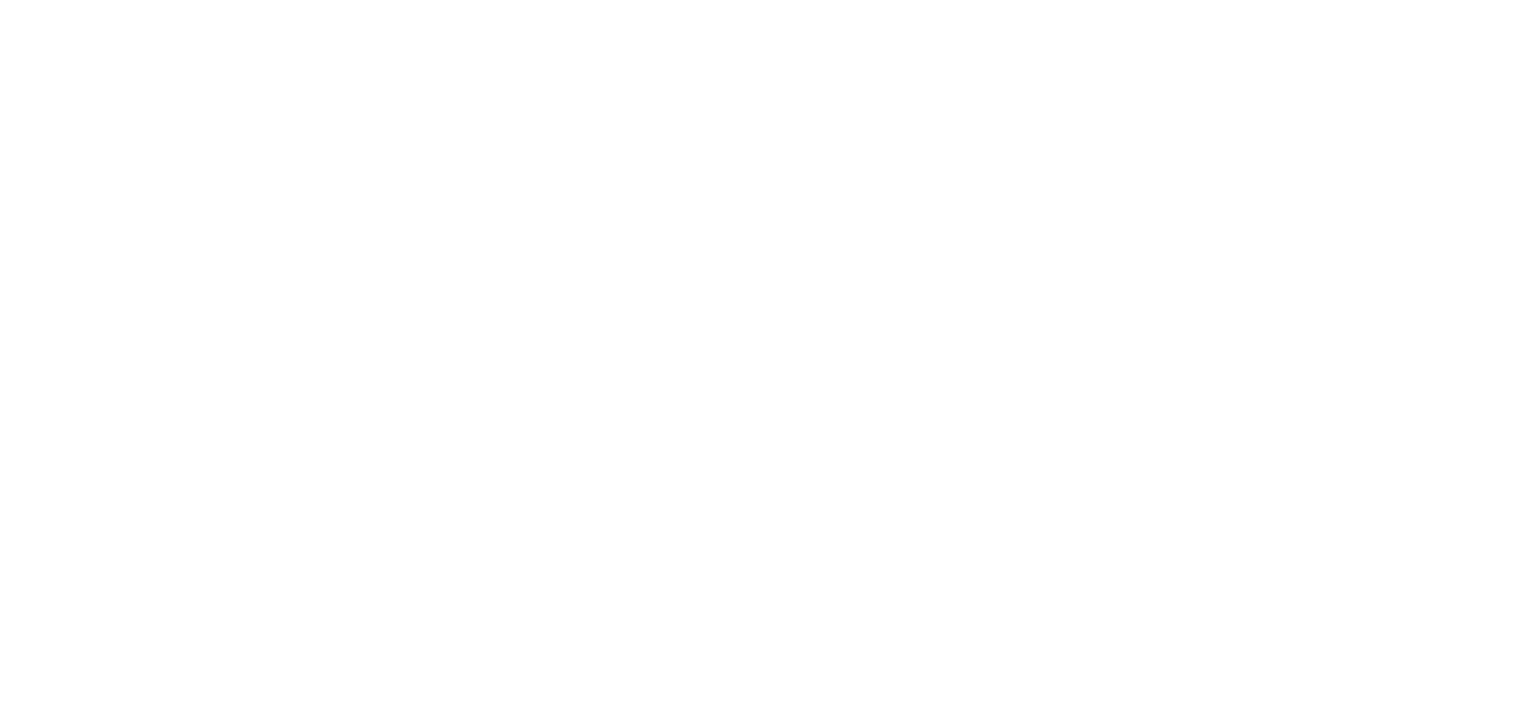 scroll, scrollTop: 0, scrollLeft: 0, axis: both 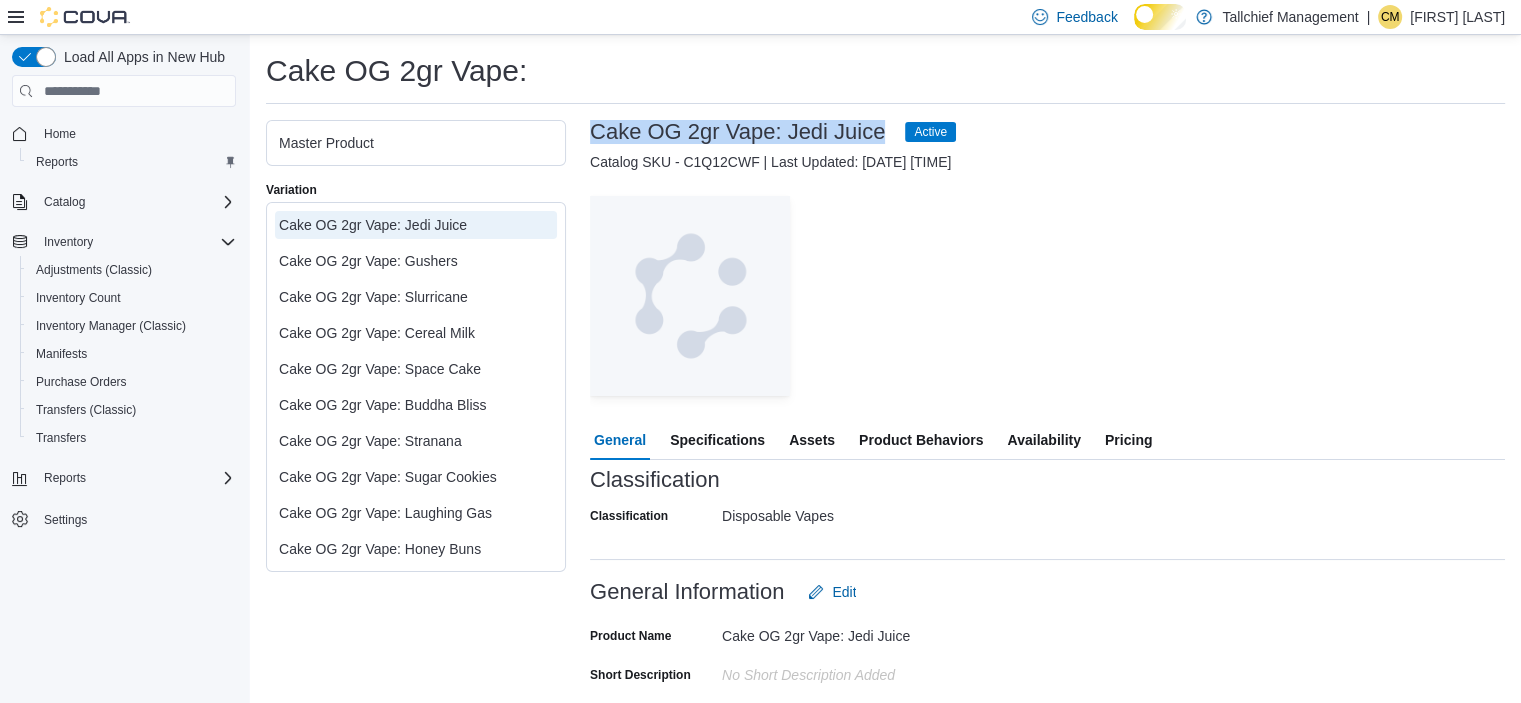 drag, startPoint x: 591, startPoint y: 147, endPoint x: 963, endPoint y: 150, distance: 372.0121 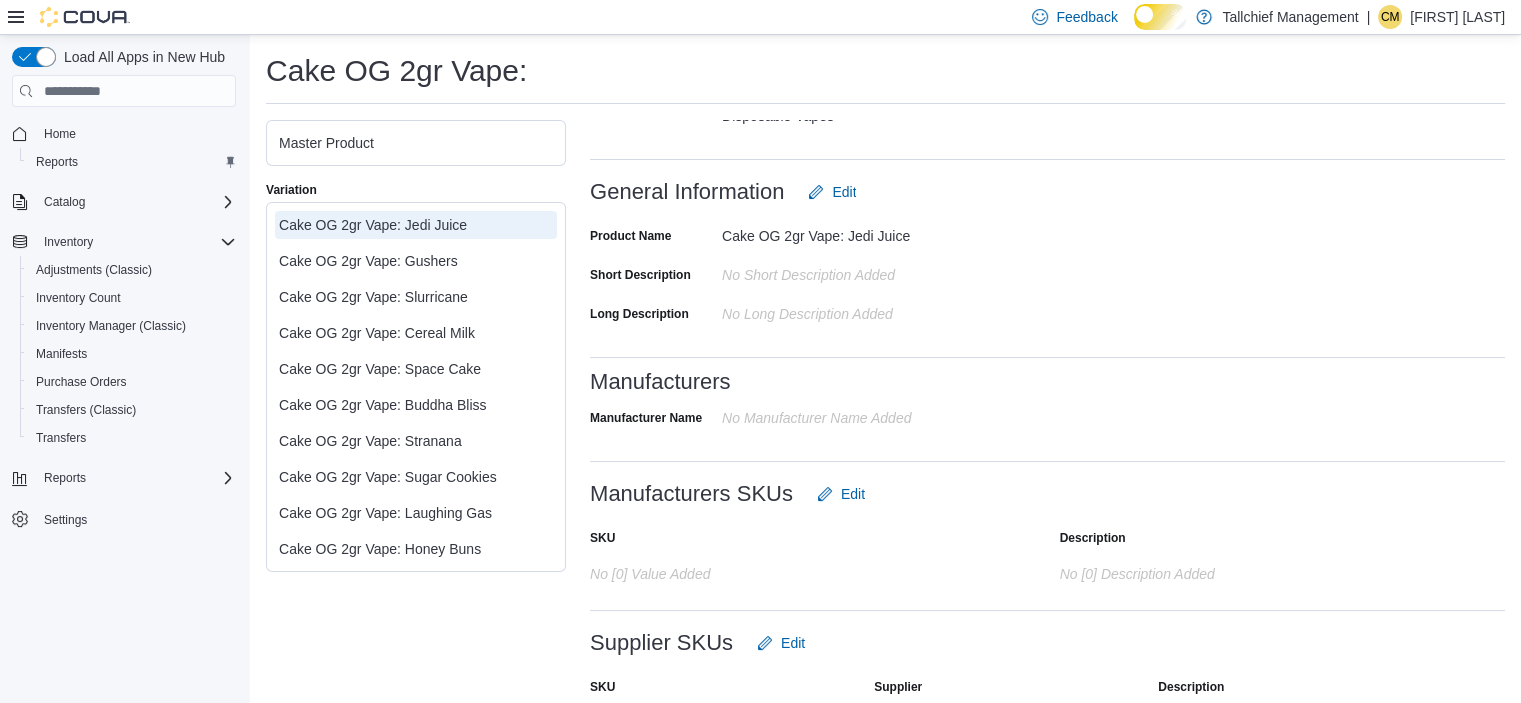 scroll, scrollTop: 583, scrollLeft: 0, axis: vertical 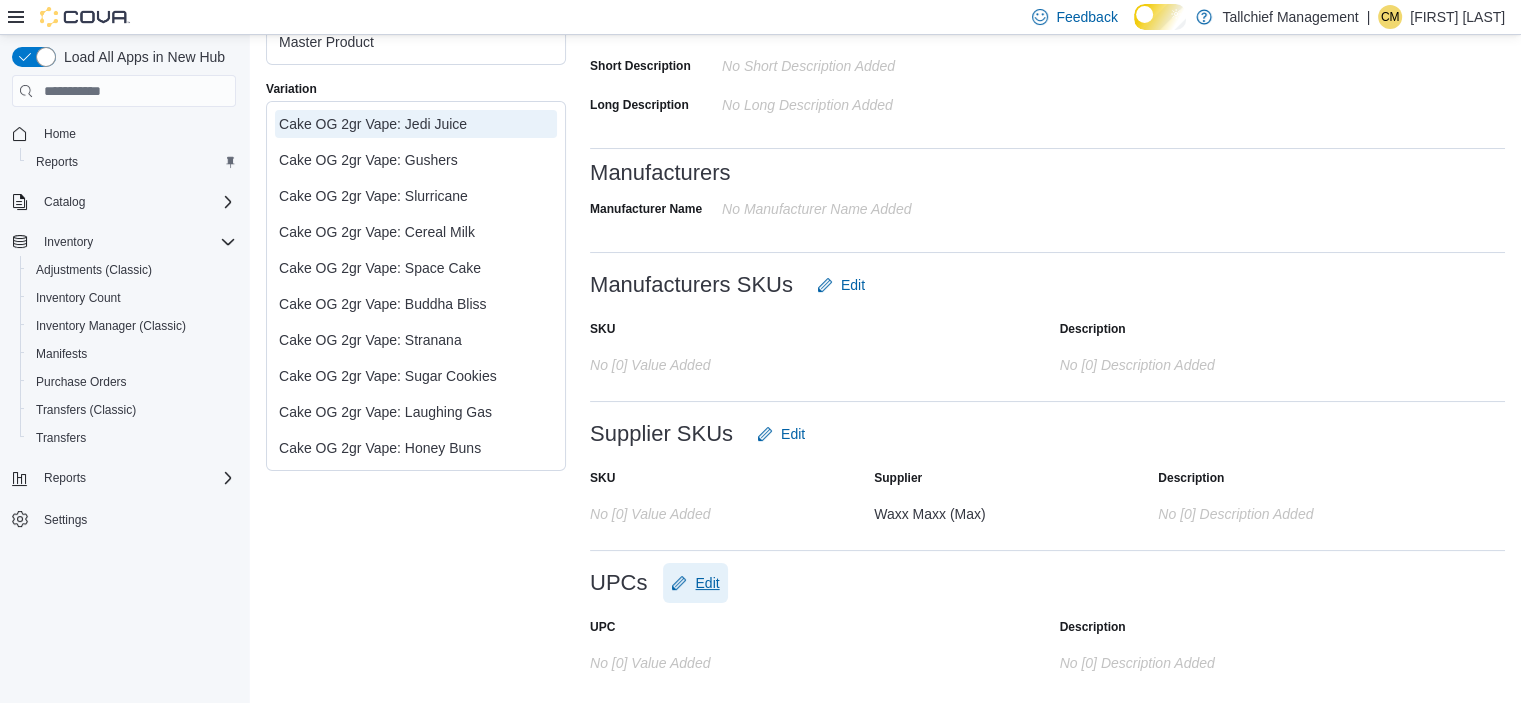 click on "Edit" at bounding box center [707, 583] 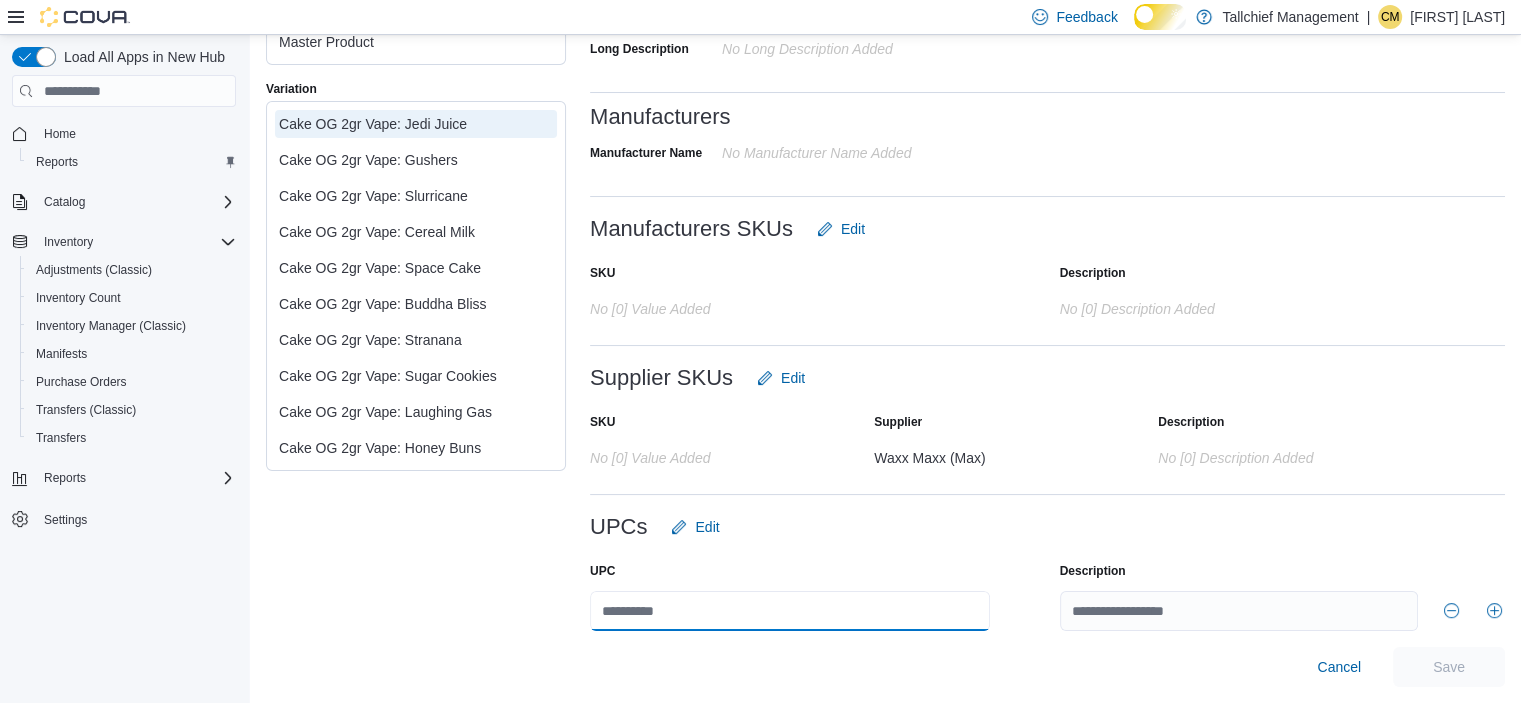 click at bounding box center [790, 611] 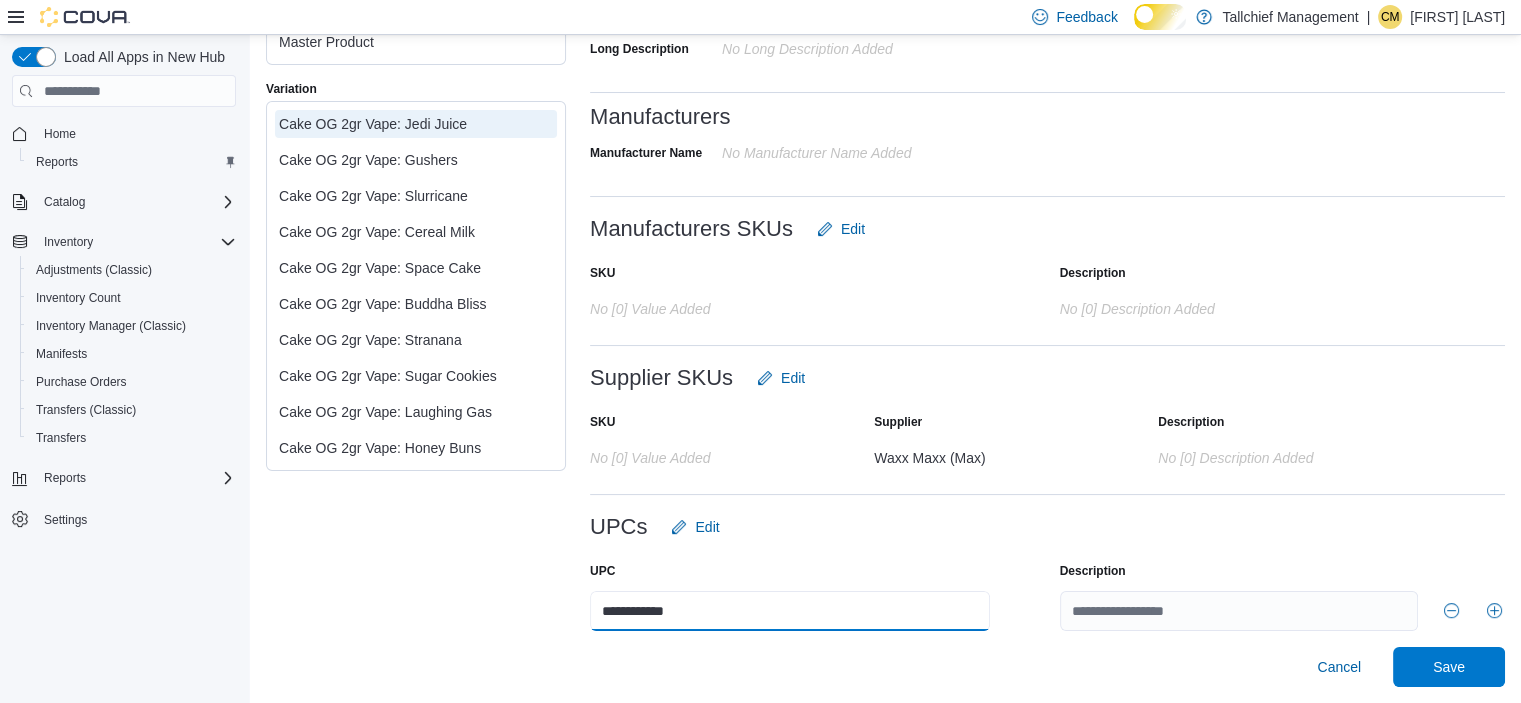 type on "**********" 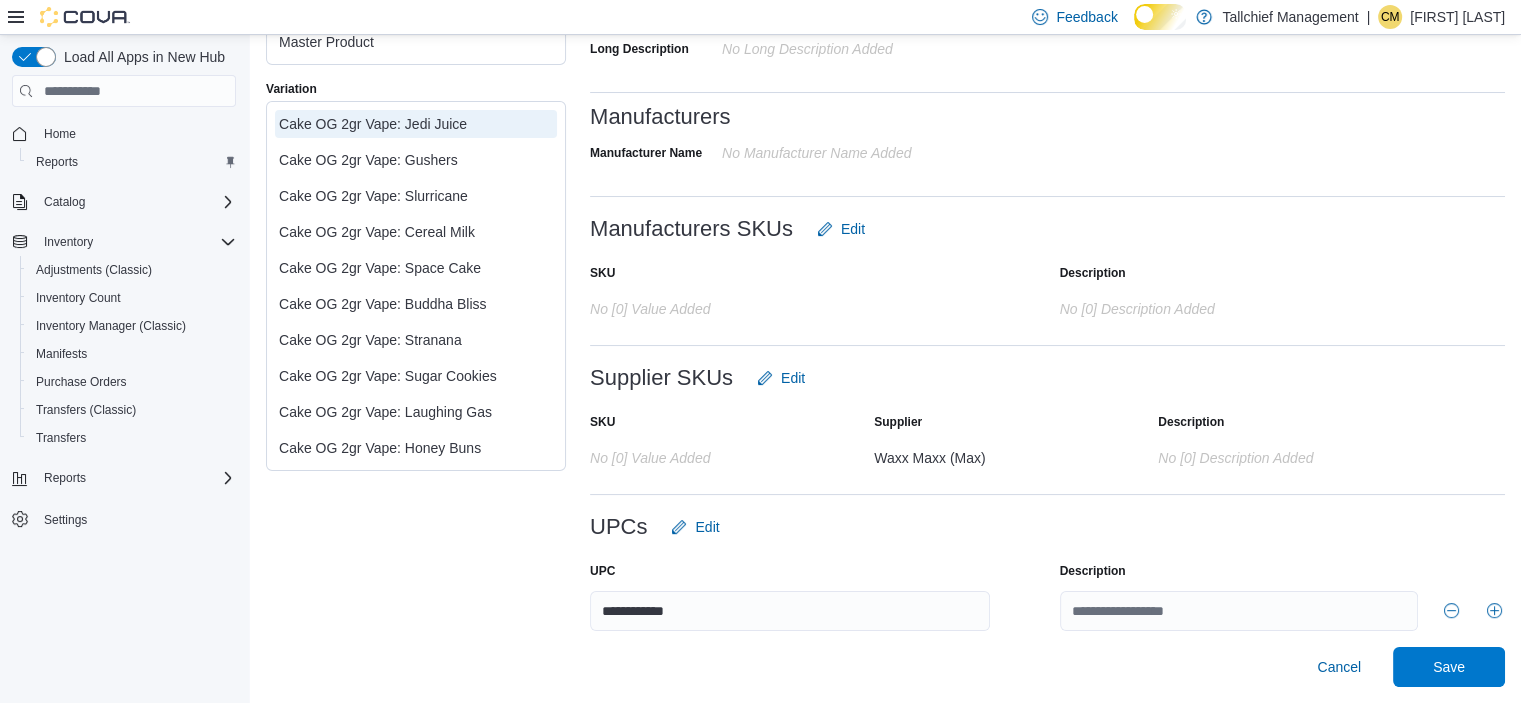 click at bounding box center [1047, 555] 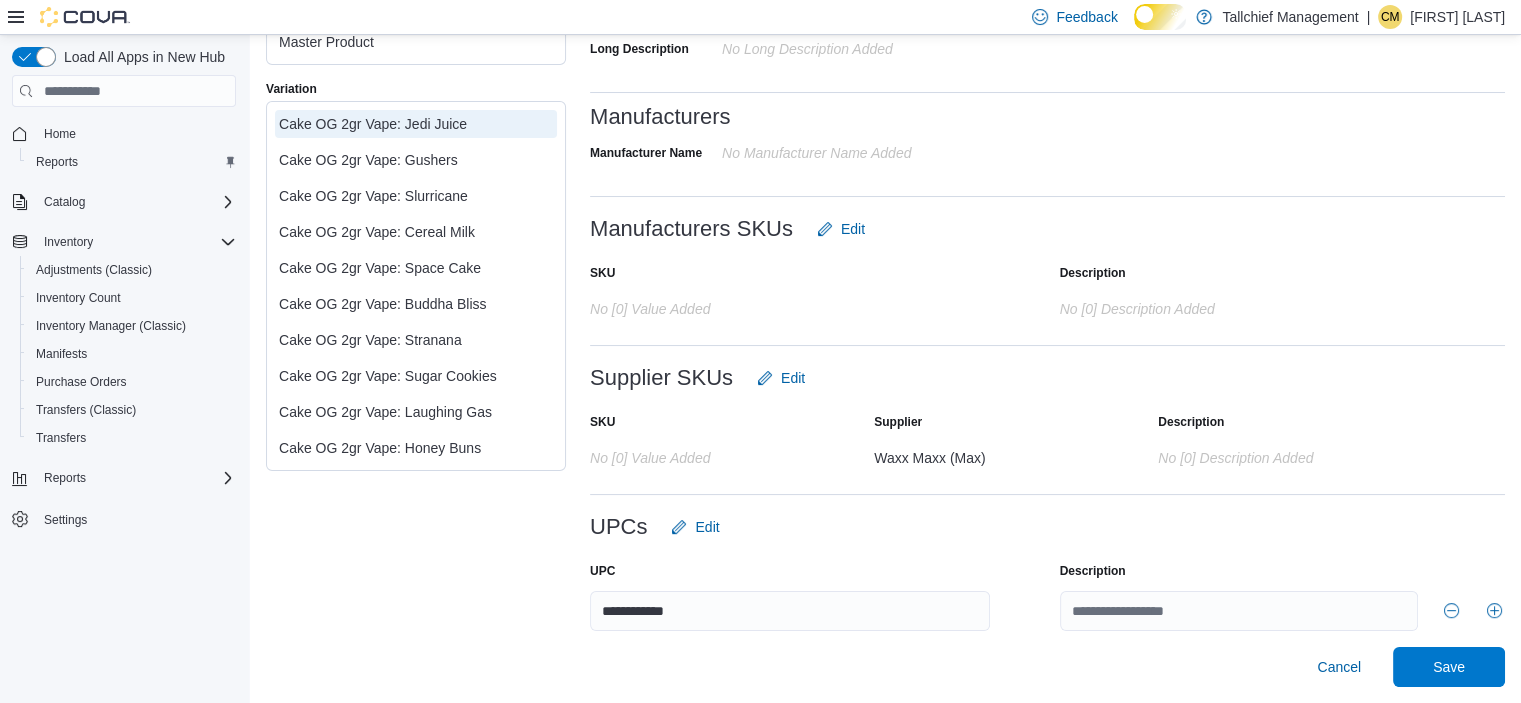 scroll, scrollTop: 635, scrollLeft: 0, axis: vertical 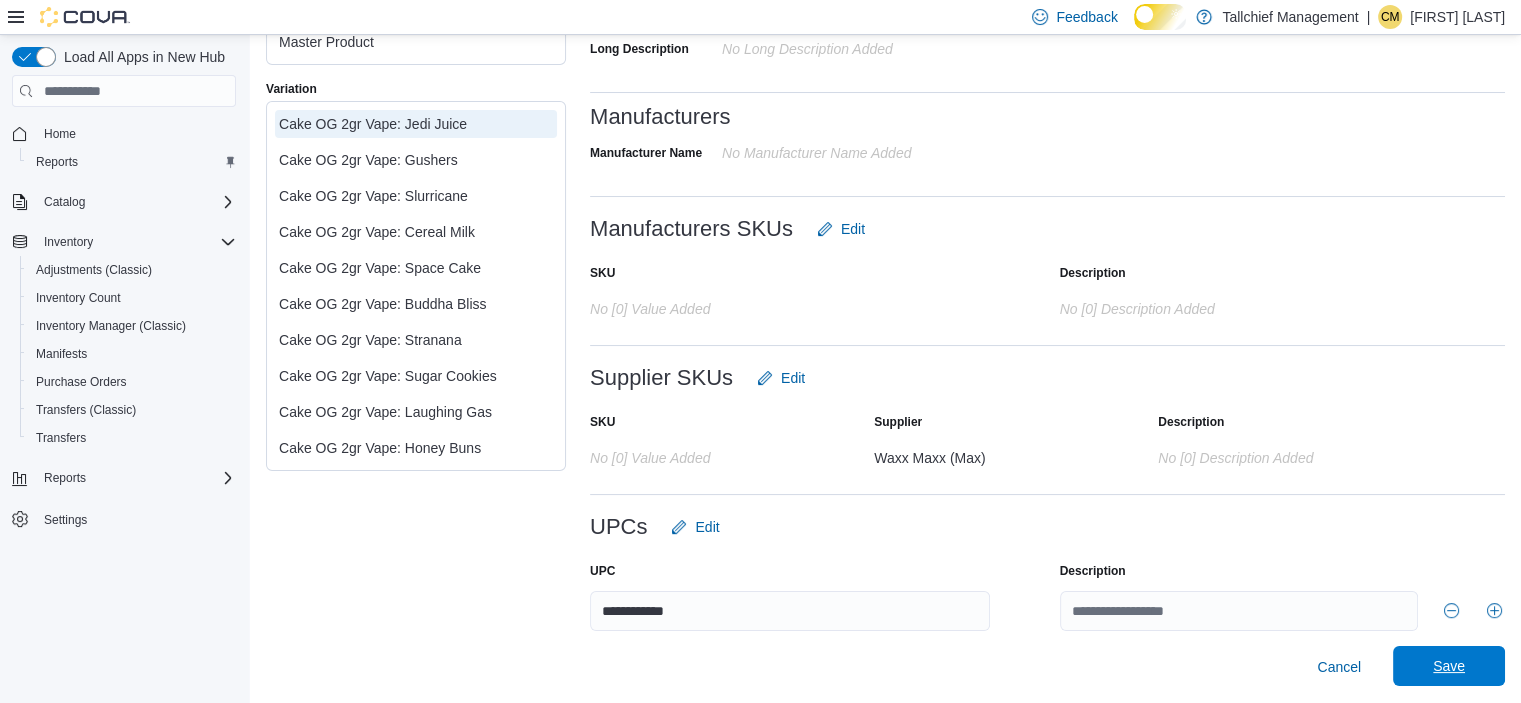 click on "Save" at bounding box center [1449, 666] 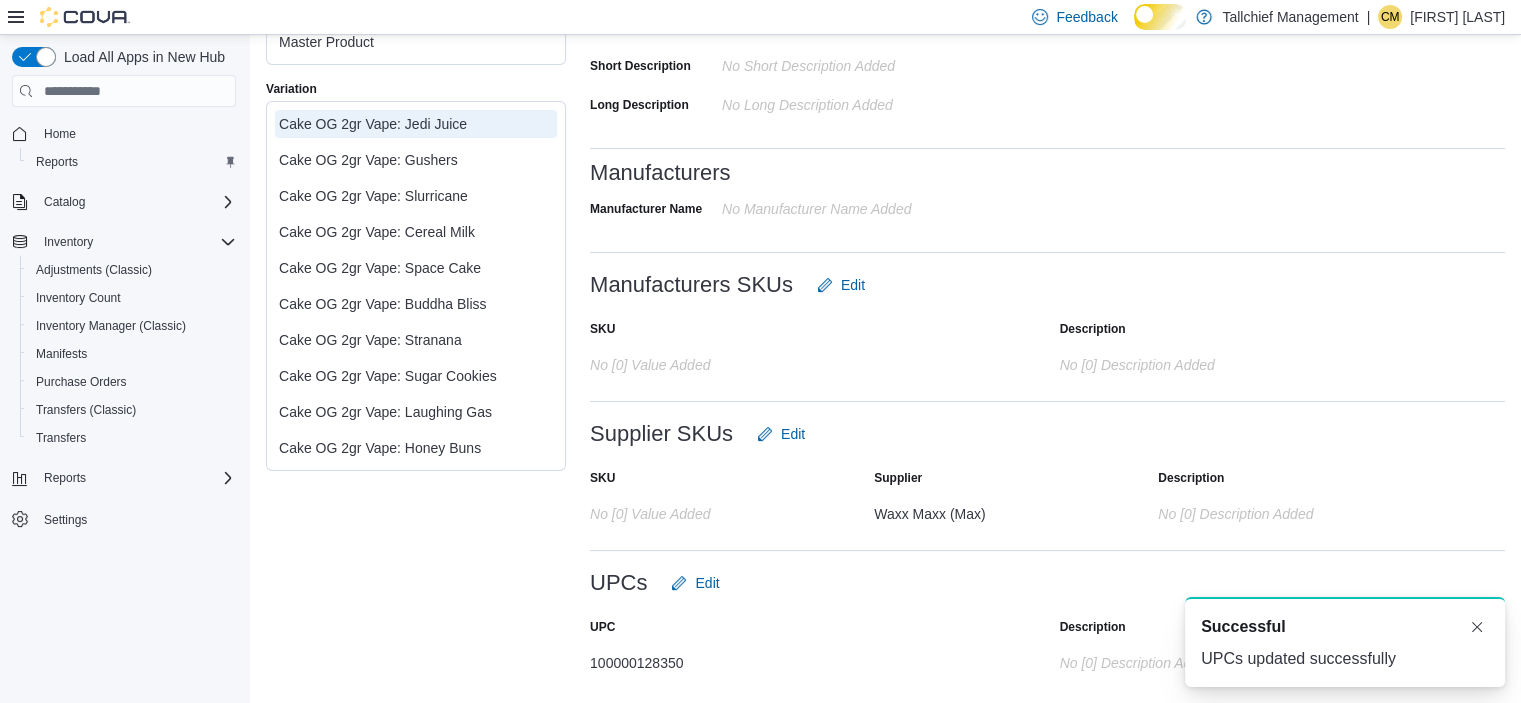 scroll, scrollTop: 584, scrollLeft: 0, axis: vertical 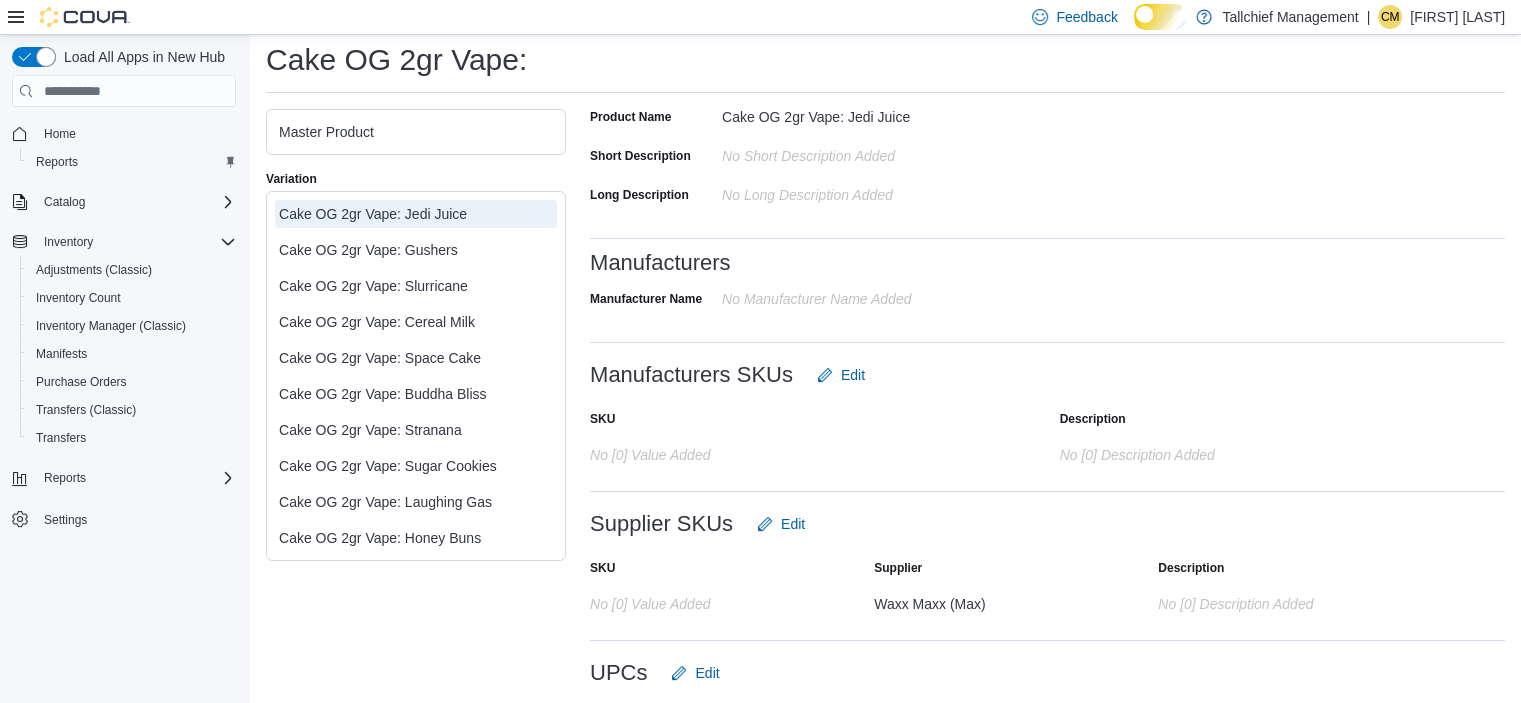 click on "Feedback Dark Mode Tallchief Management | CM [FIRST] [LAST]" at bounding box center (760, 17) 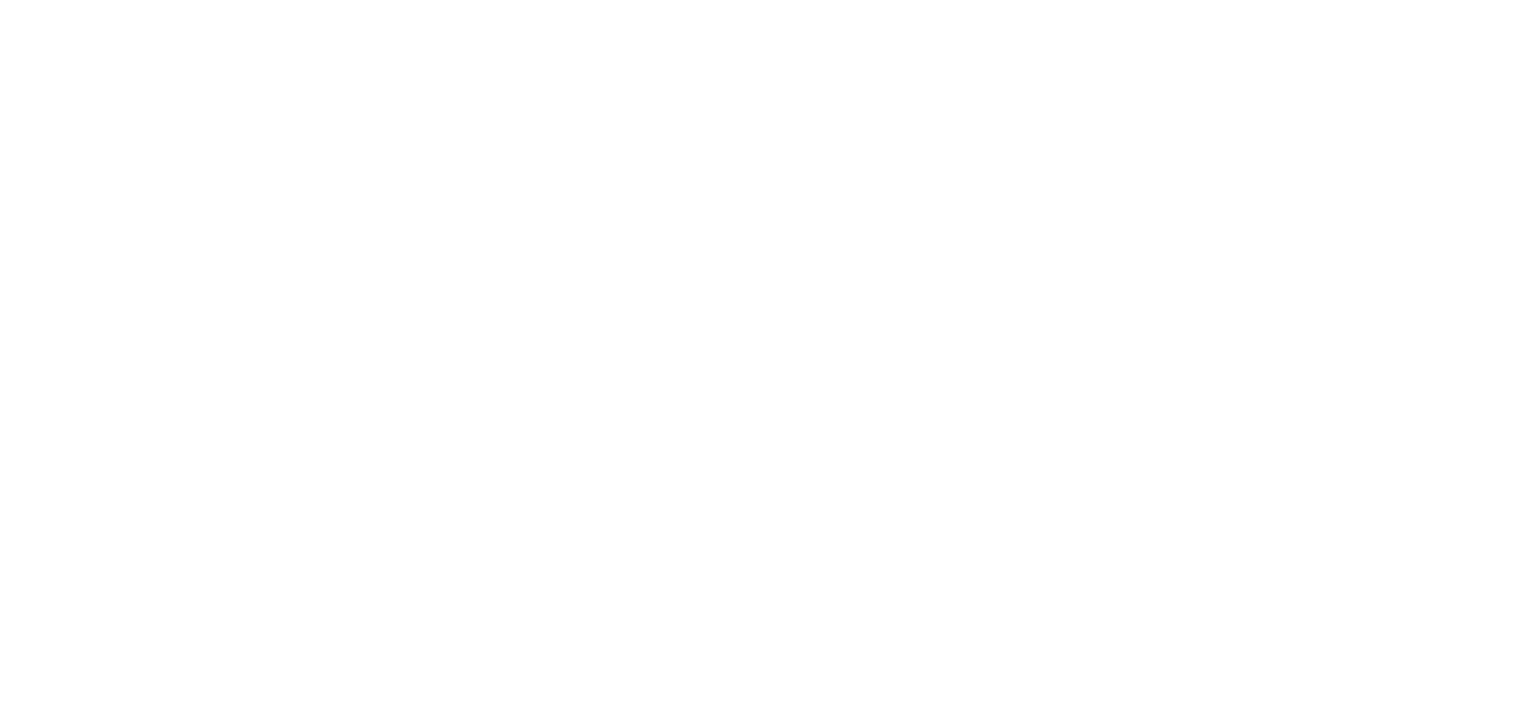 scroll, scrollTop: 0, scrollLeft: 0, axis: both 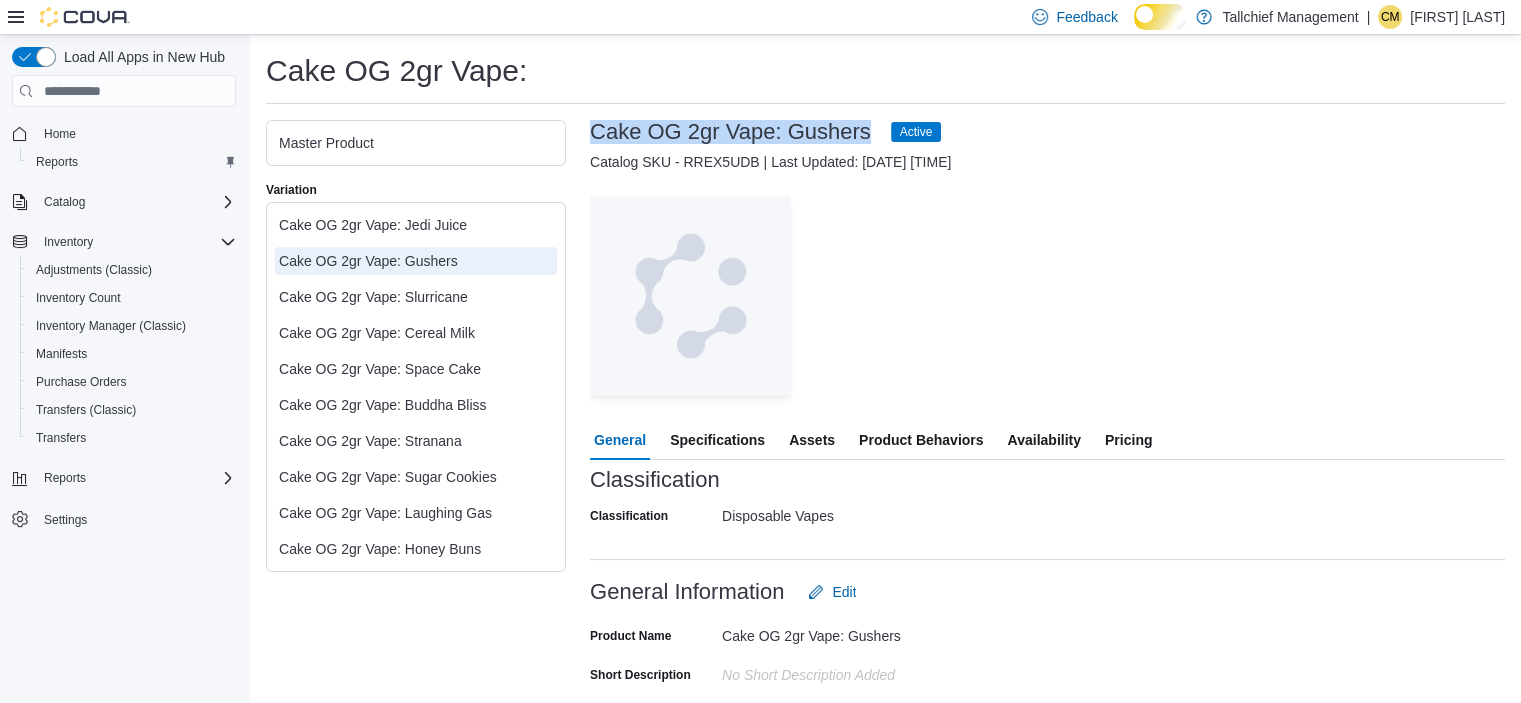 drag, startPoint x: 593, startPoint y: 138, endPoint x: 938, endPoint y: 144, distance: 345.0522 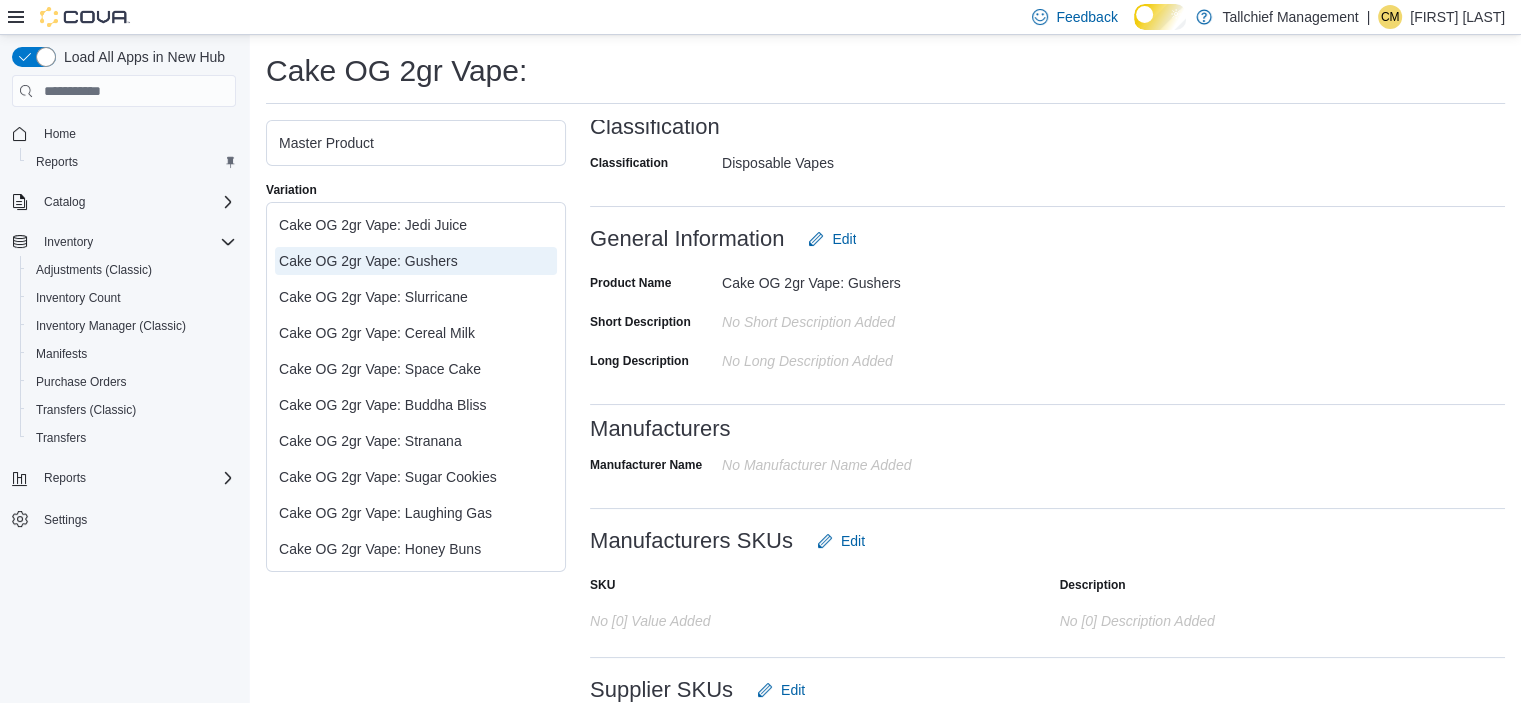 scroll, scrollTop: 583, scrollLeft: 0, axis: vertical 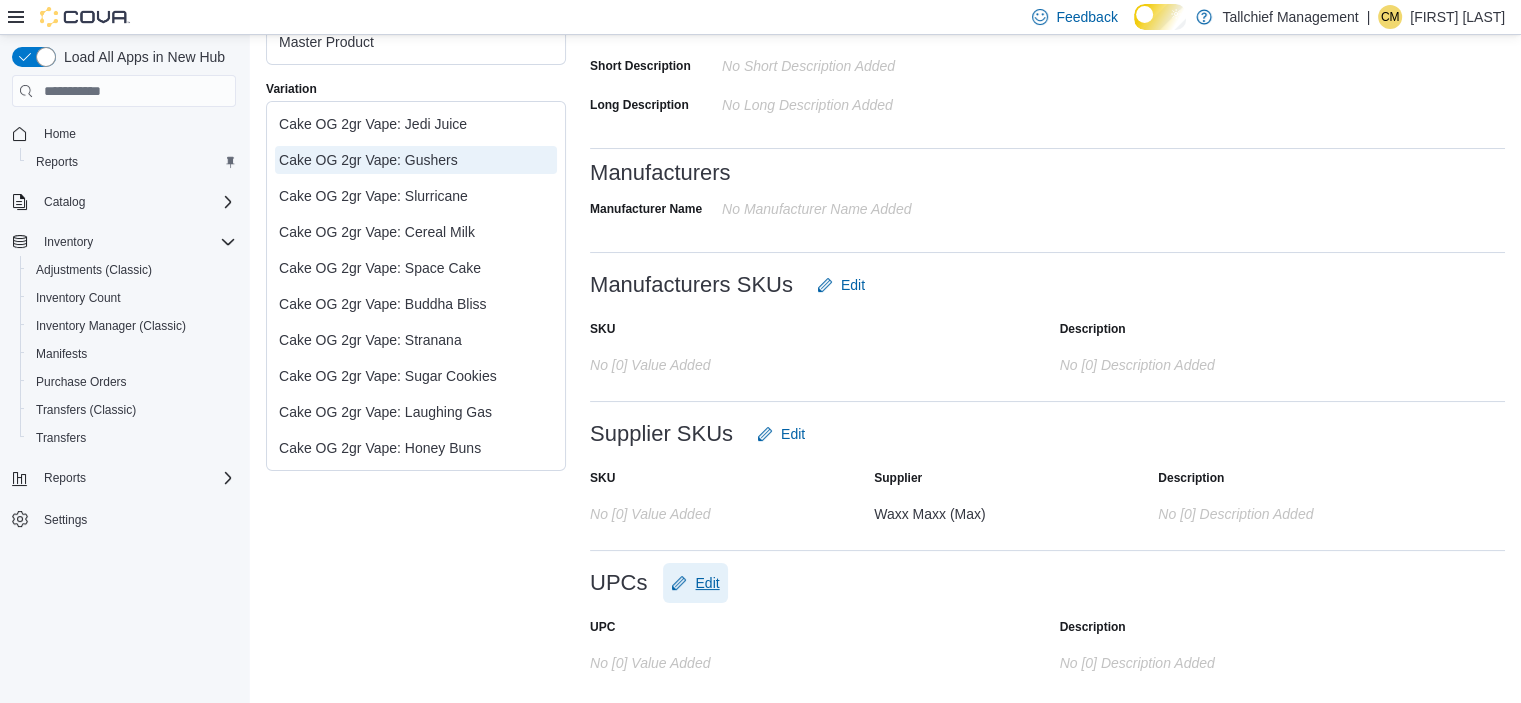 click on "Edit" at bounding box center [695, 583] 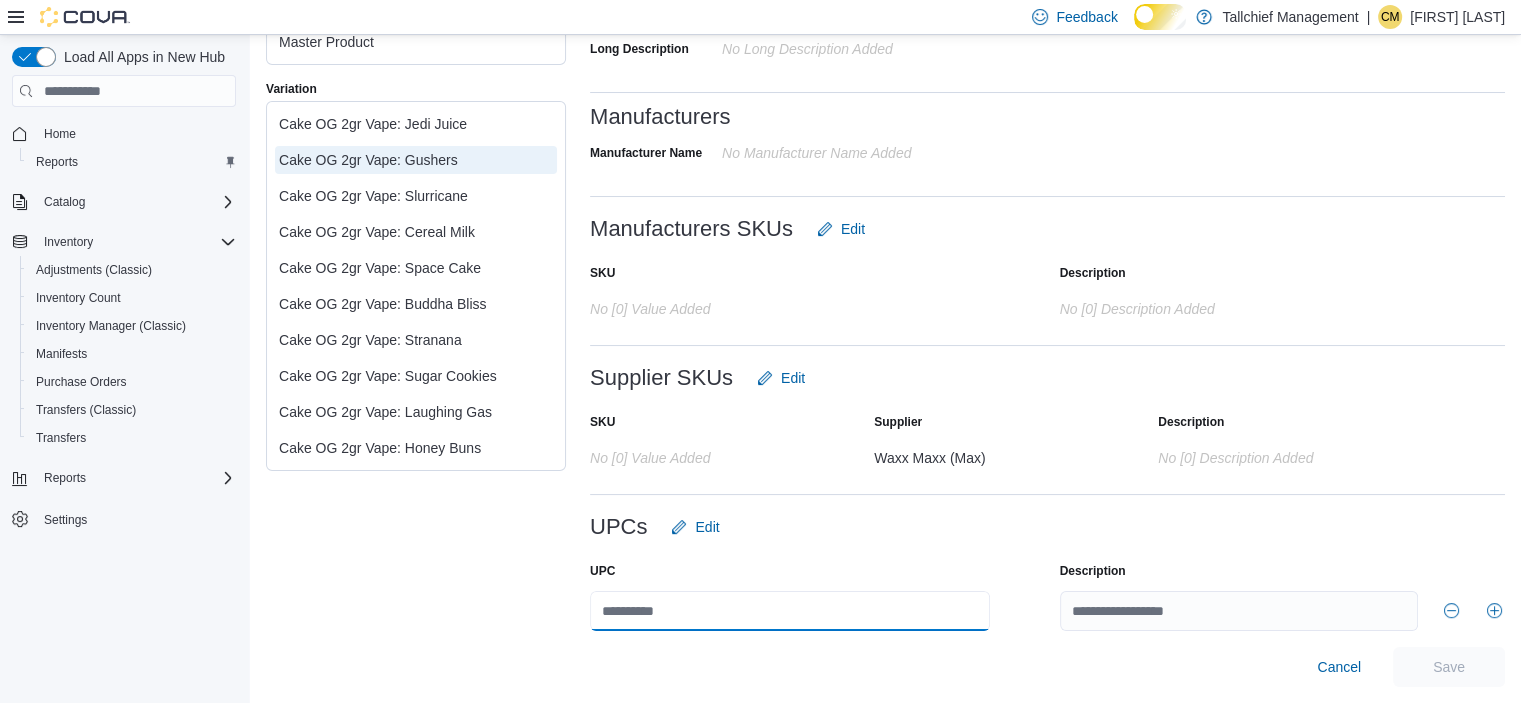 click at bounding box center (790, 611) 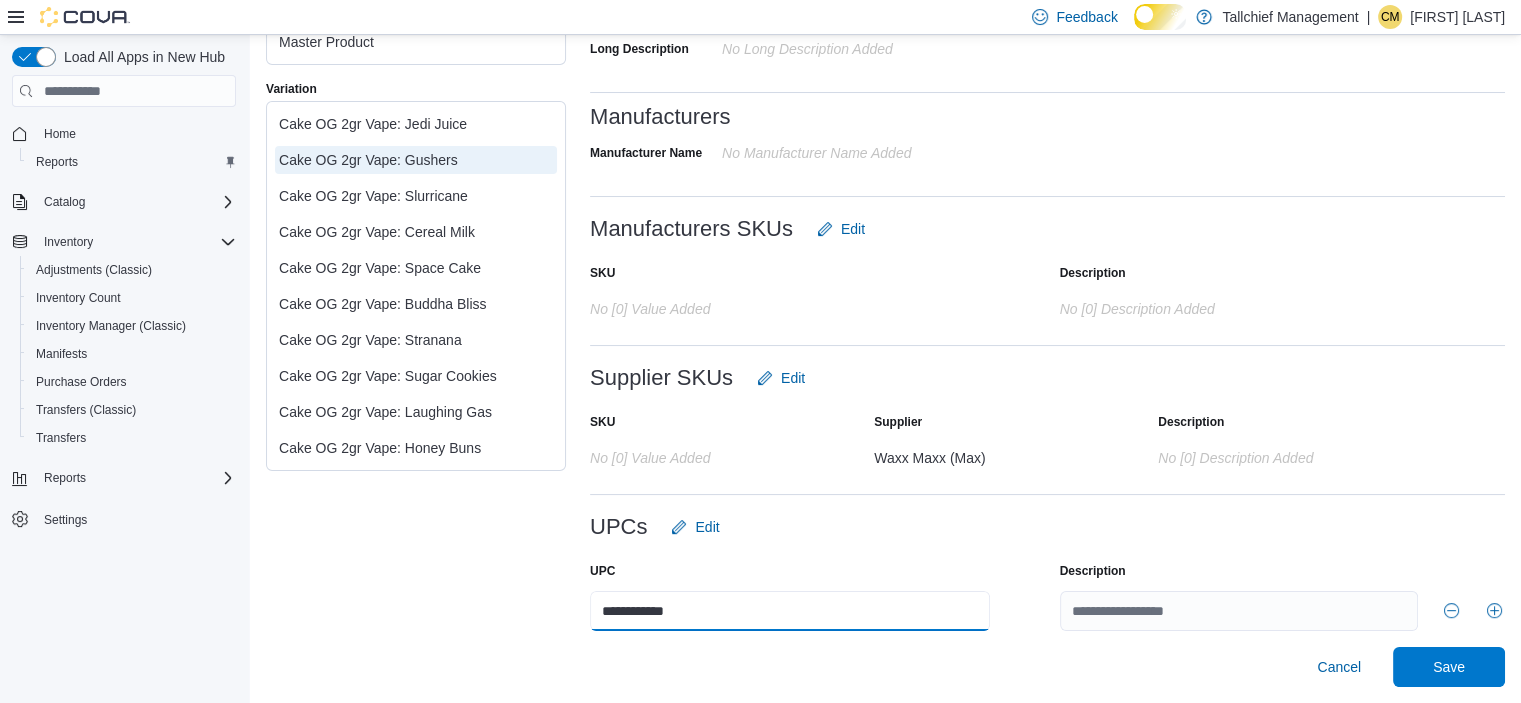 scroll, scrollTop: 635, scrollLeft: 0, axis: vertical 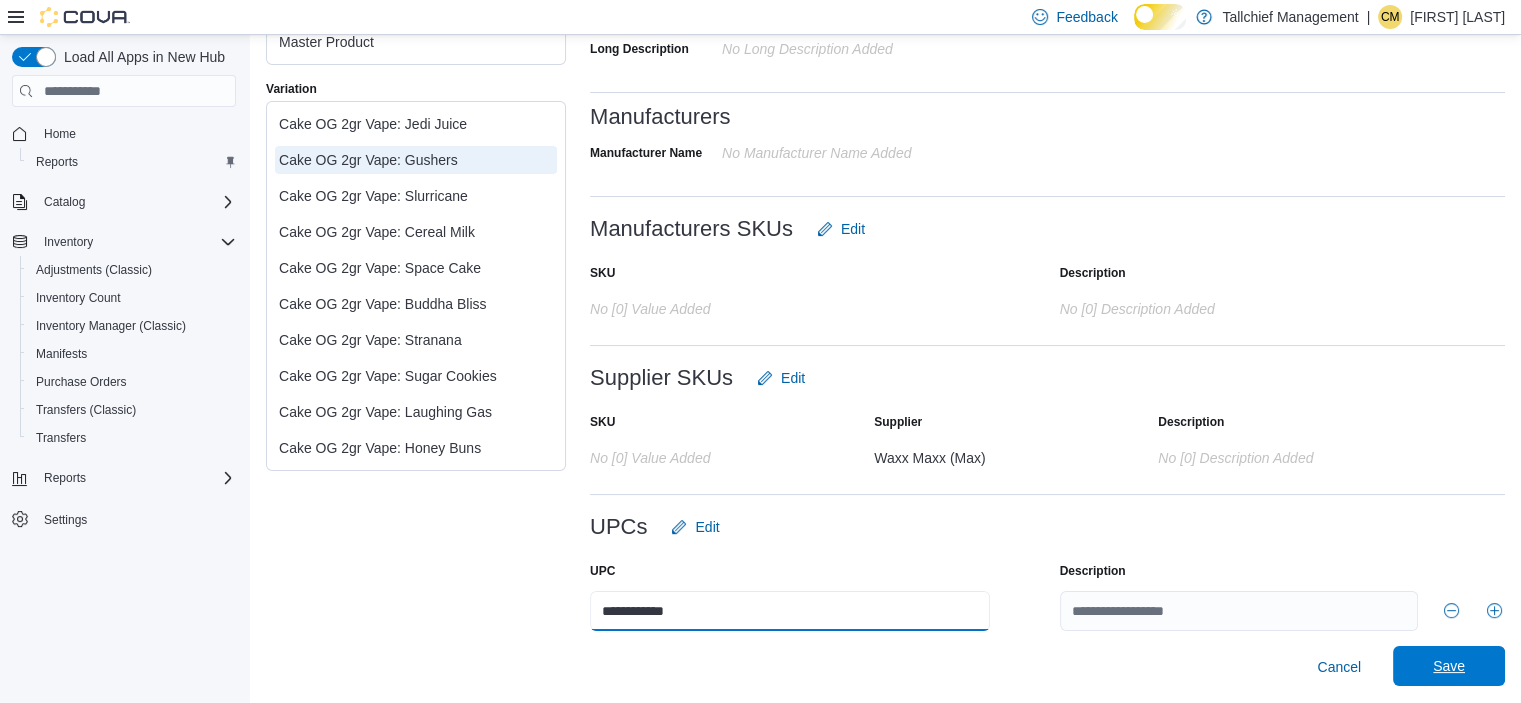 type on "**********" 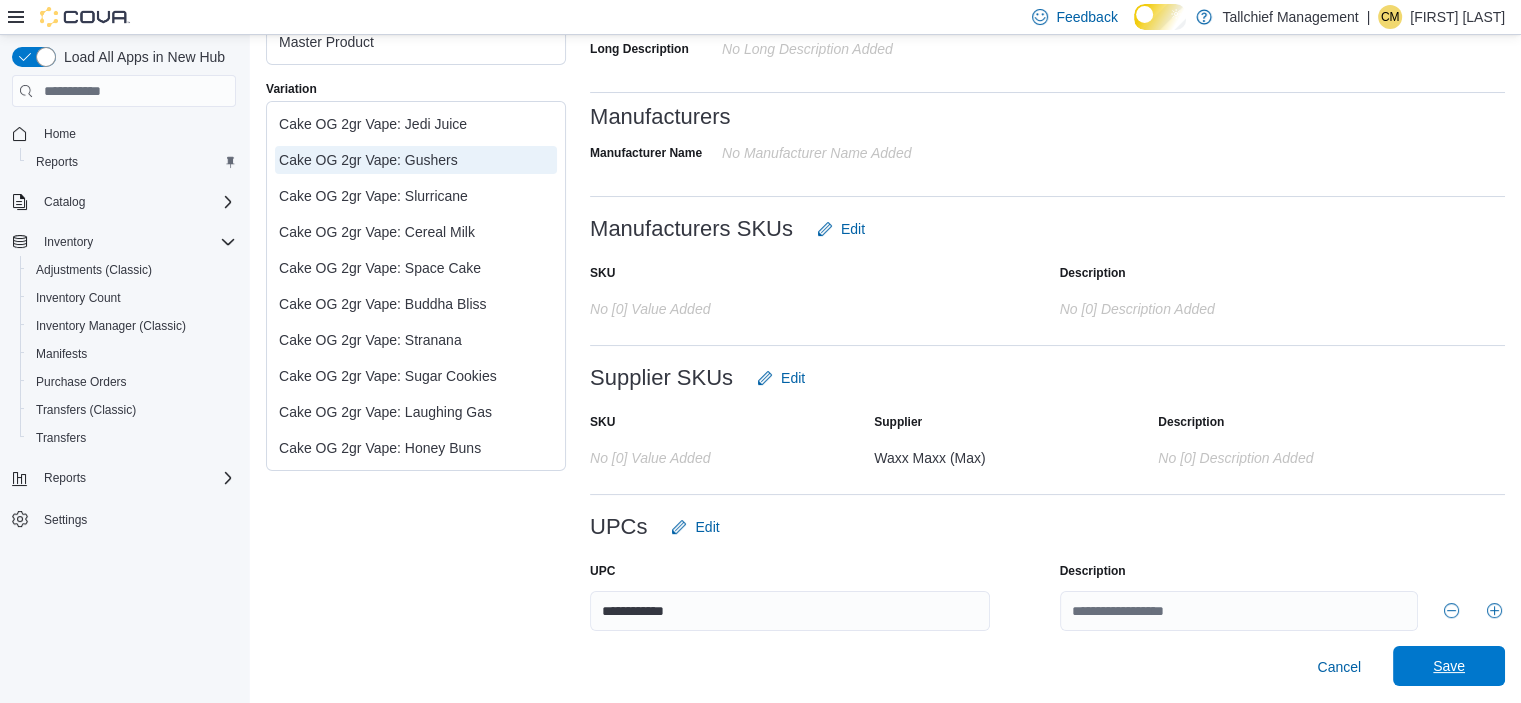 click on "Save" at bounding box center (1449, 666) 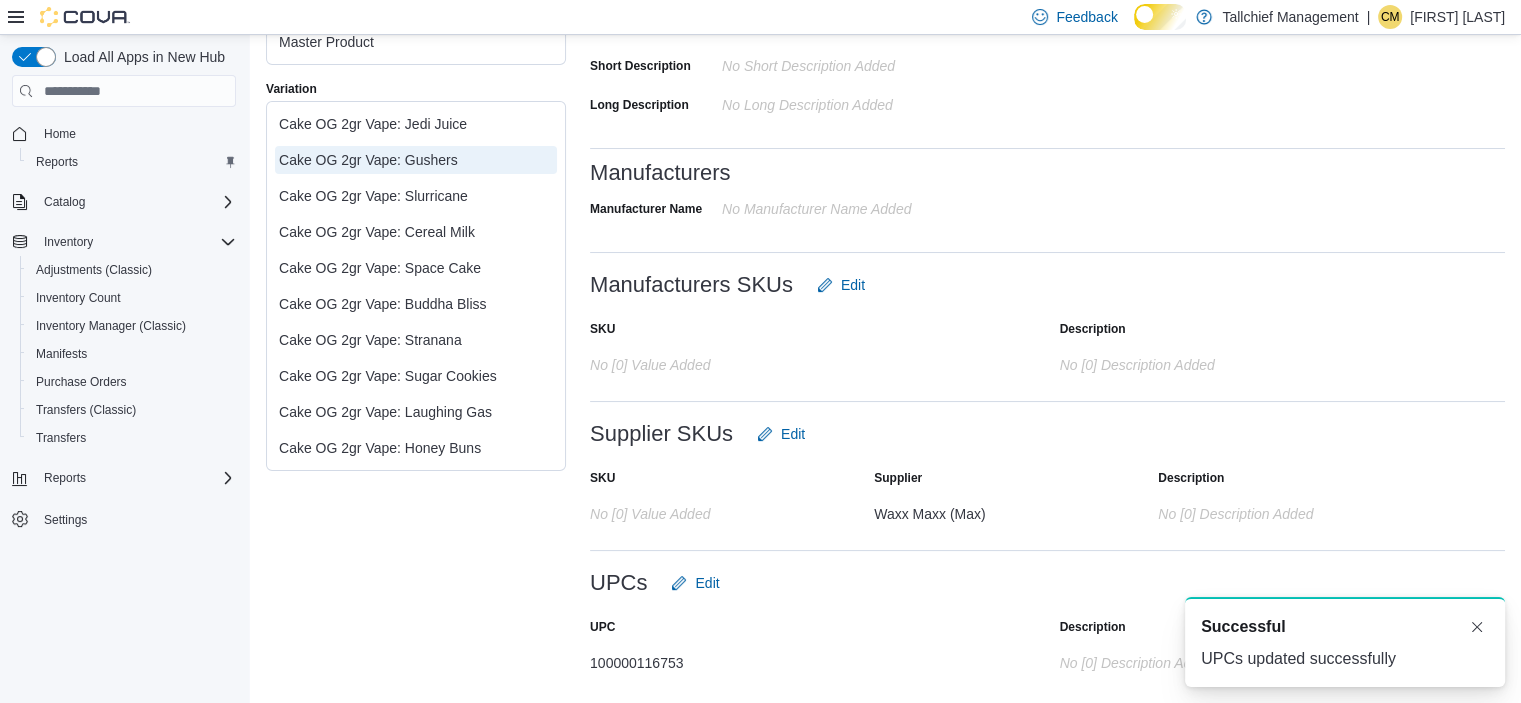 scroll, scrollTop: 0, scrollLeft: 0, axis: both 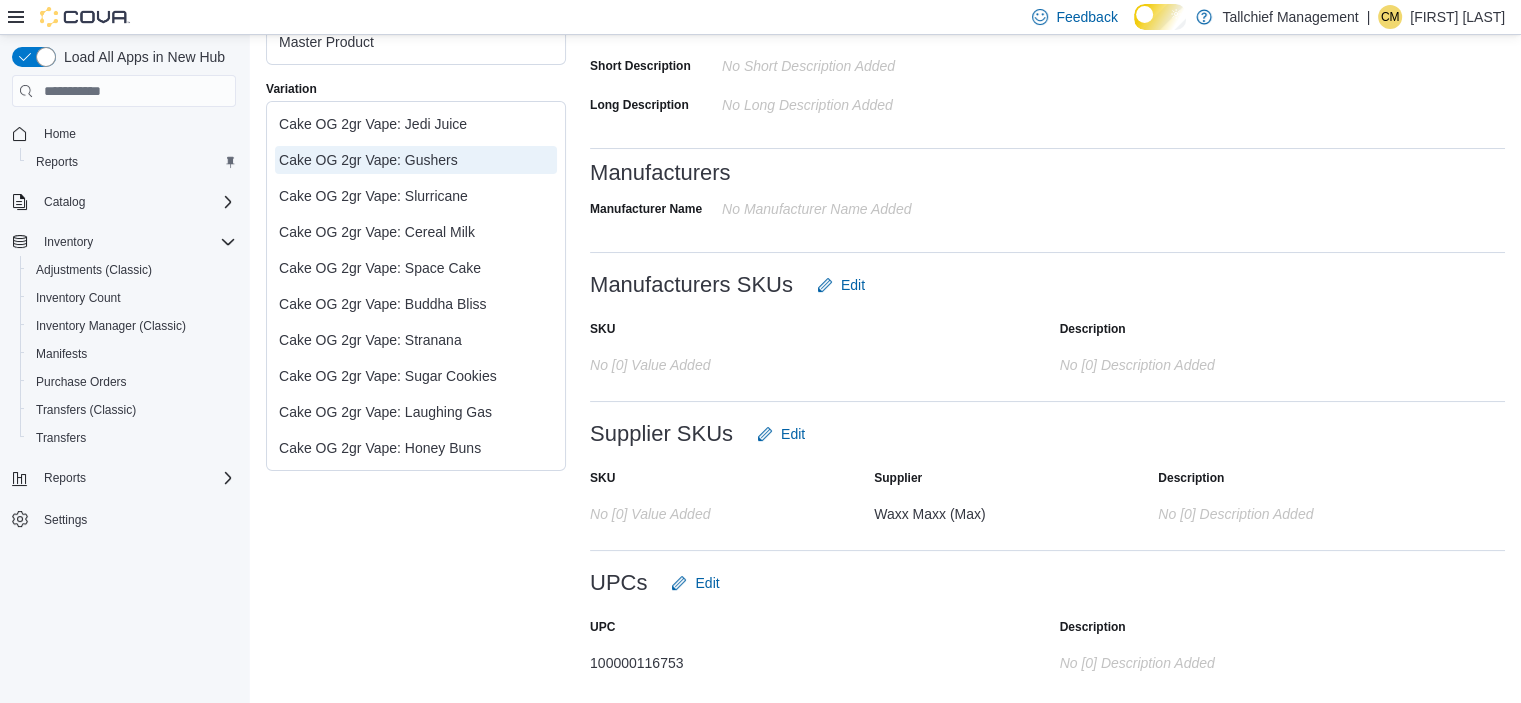 click on "Feedback Dark Mode Tallchief Management | CM [FIRST] [LAST]" at bounding box center [760, 17] 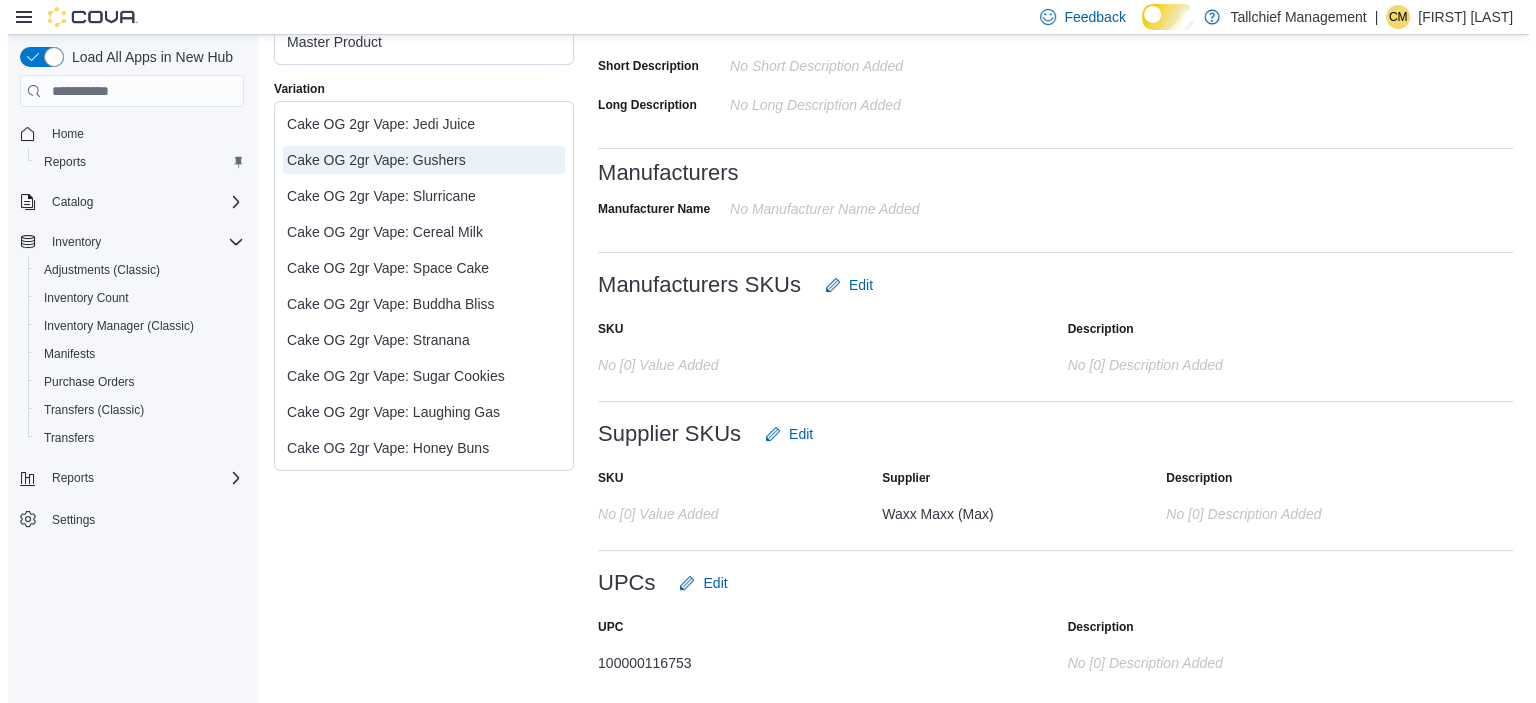scroll, scrollTop: 0, scrollLeft: 0, axis: both 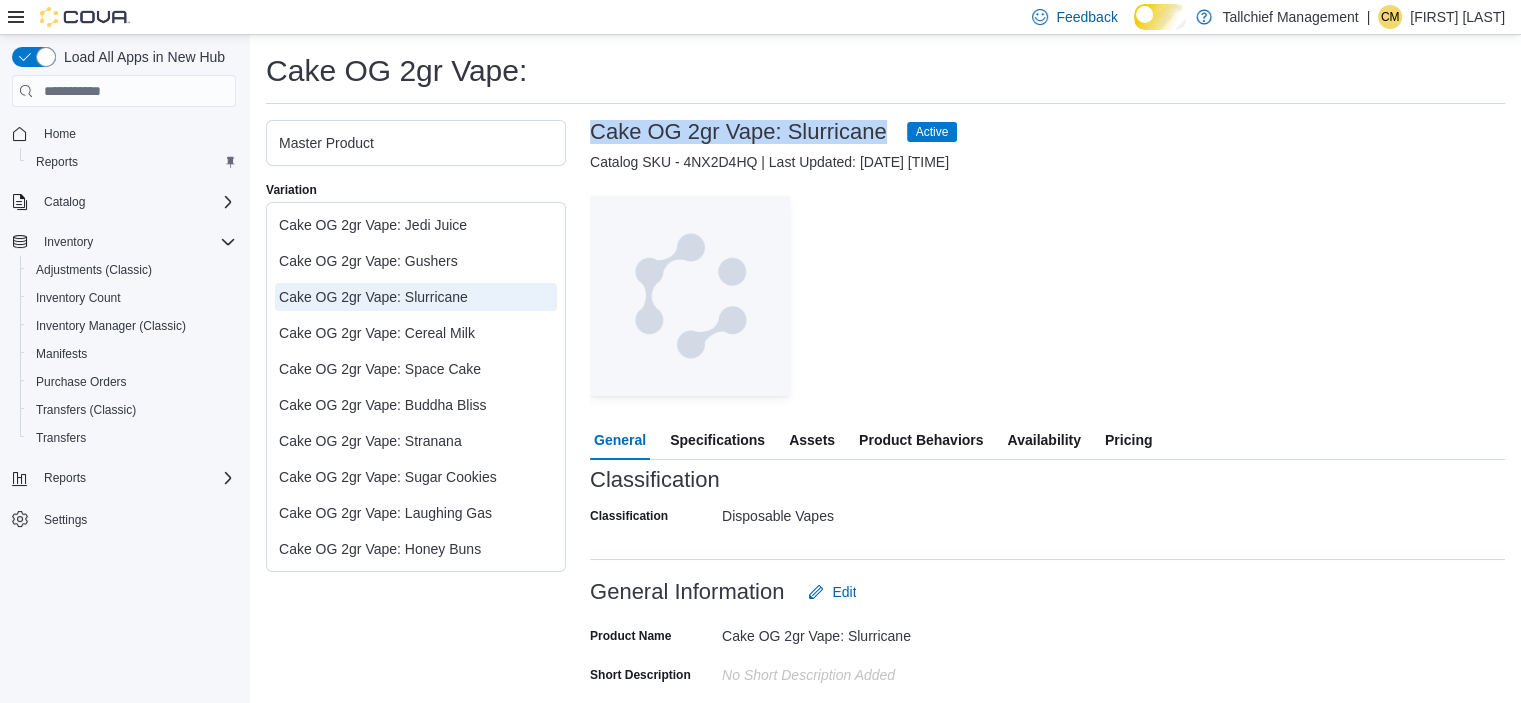 drag, startPoint x: 592, startPoint y: 144, endPoint x: 964, endPoint y: 142, distance: 372.00537 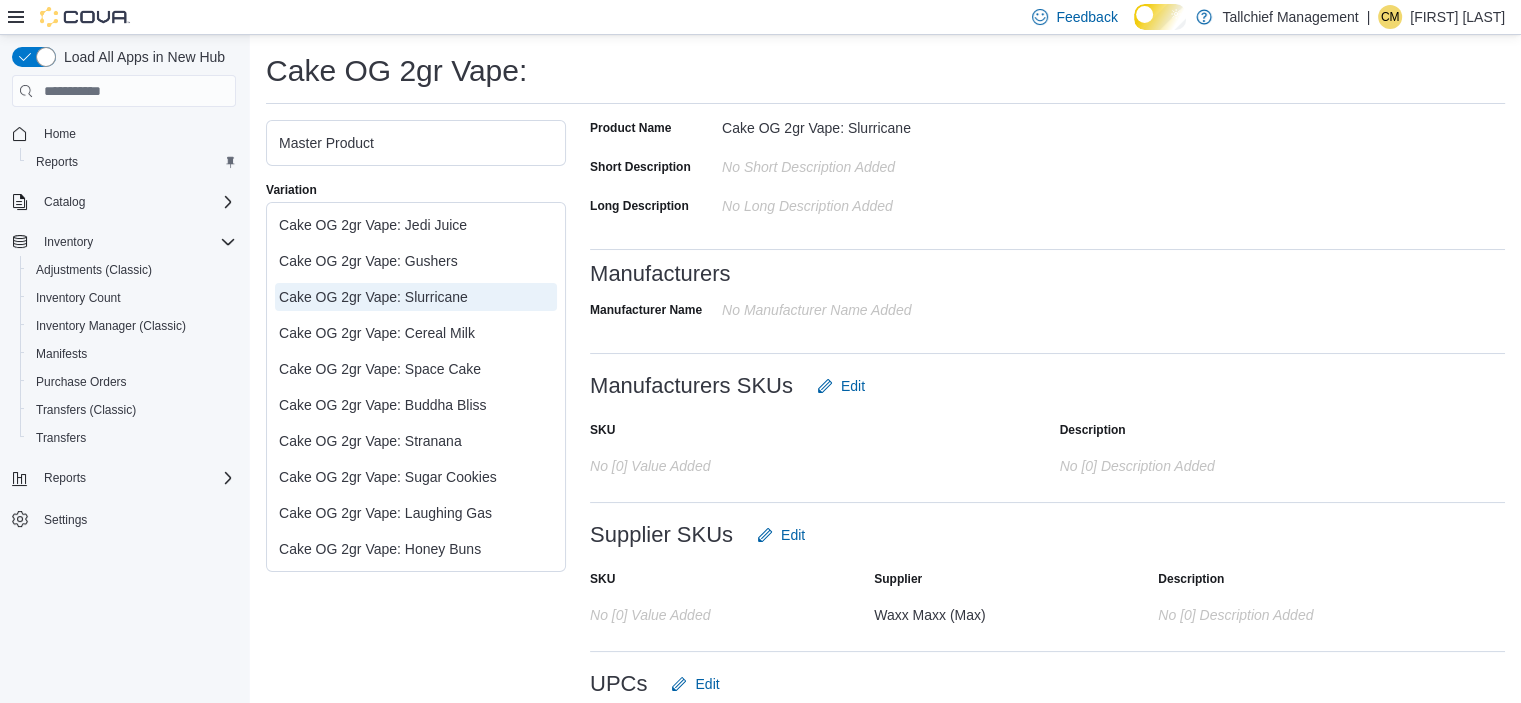 scroll, scrollTop: 583, scrollLeft: 0, axis: vertical 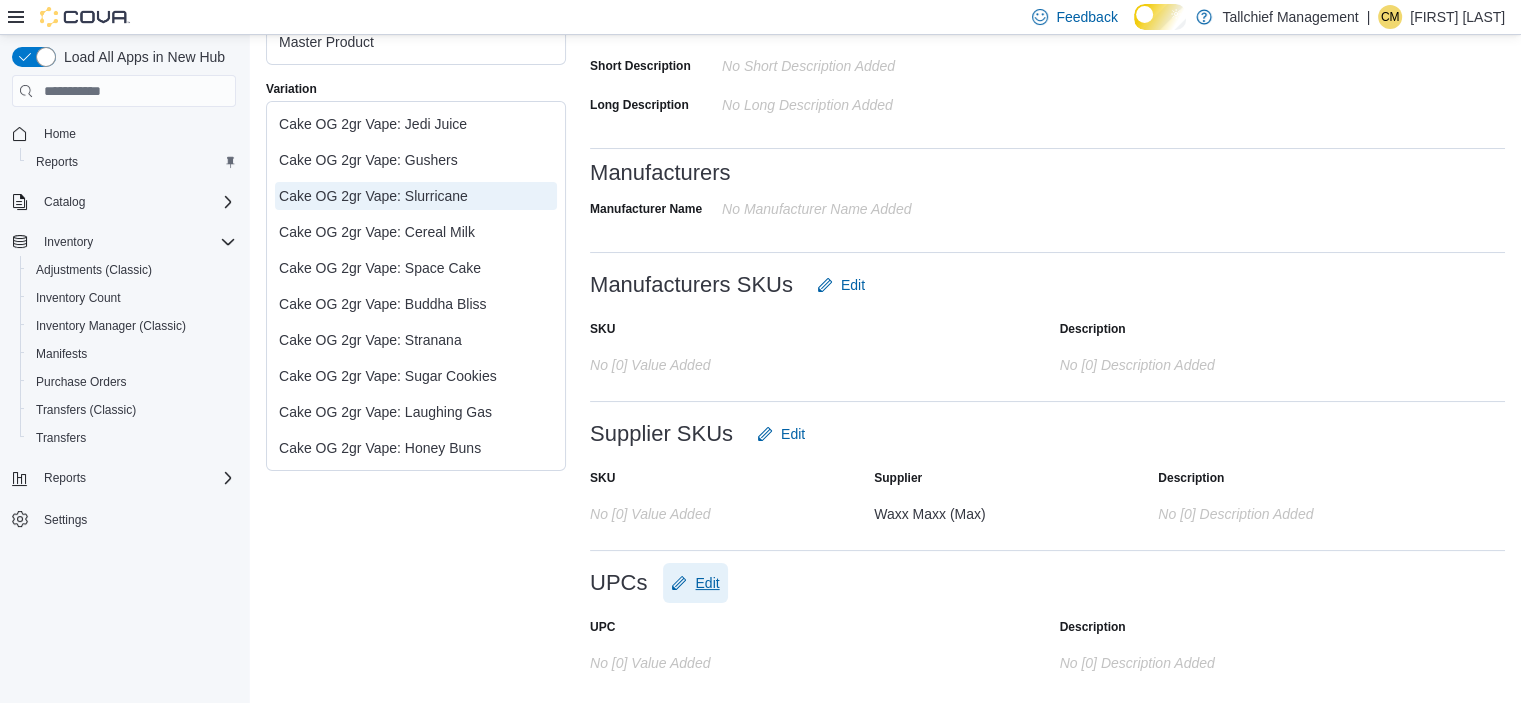 click on "Edit" at bounding box center [707, 583] 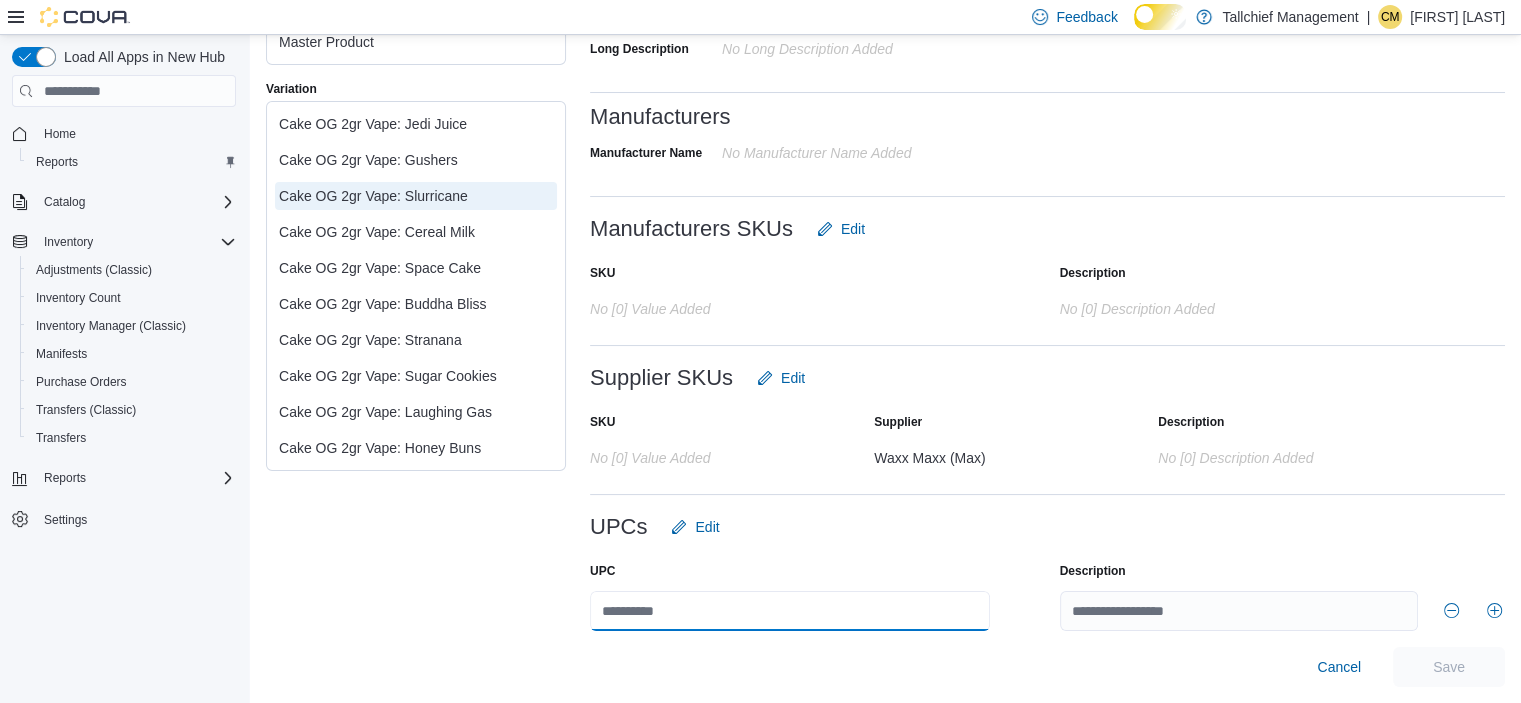 click at bounding box center [790, 611] 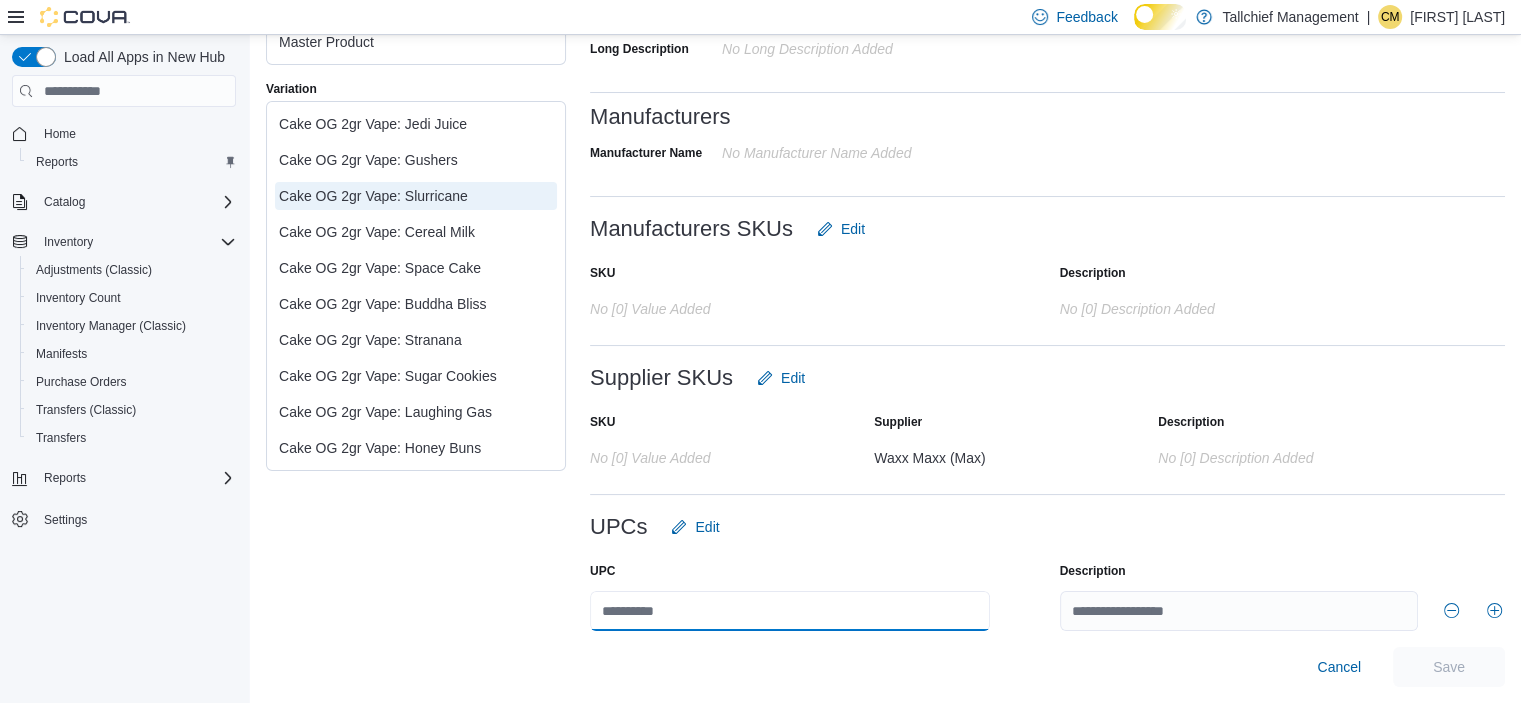 paste on "**********" 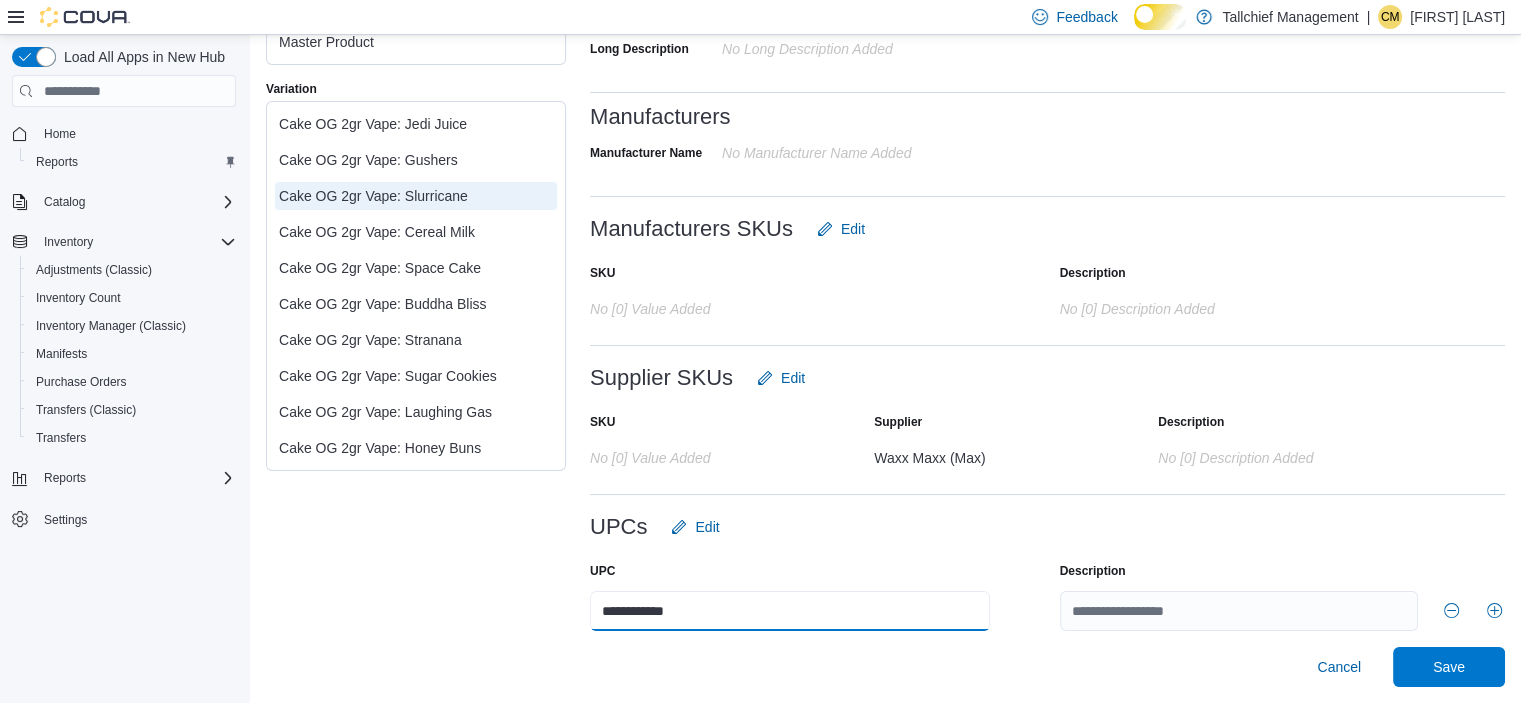 scroll, scrollTop: 635, scrollLeft: 0, axis: vertical 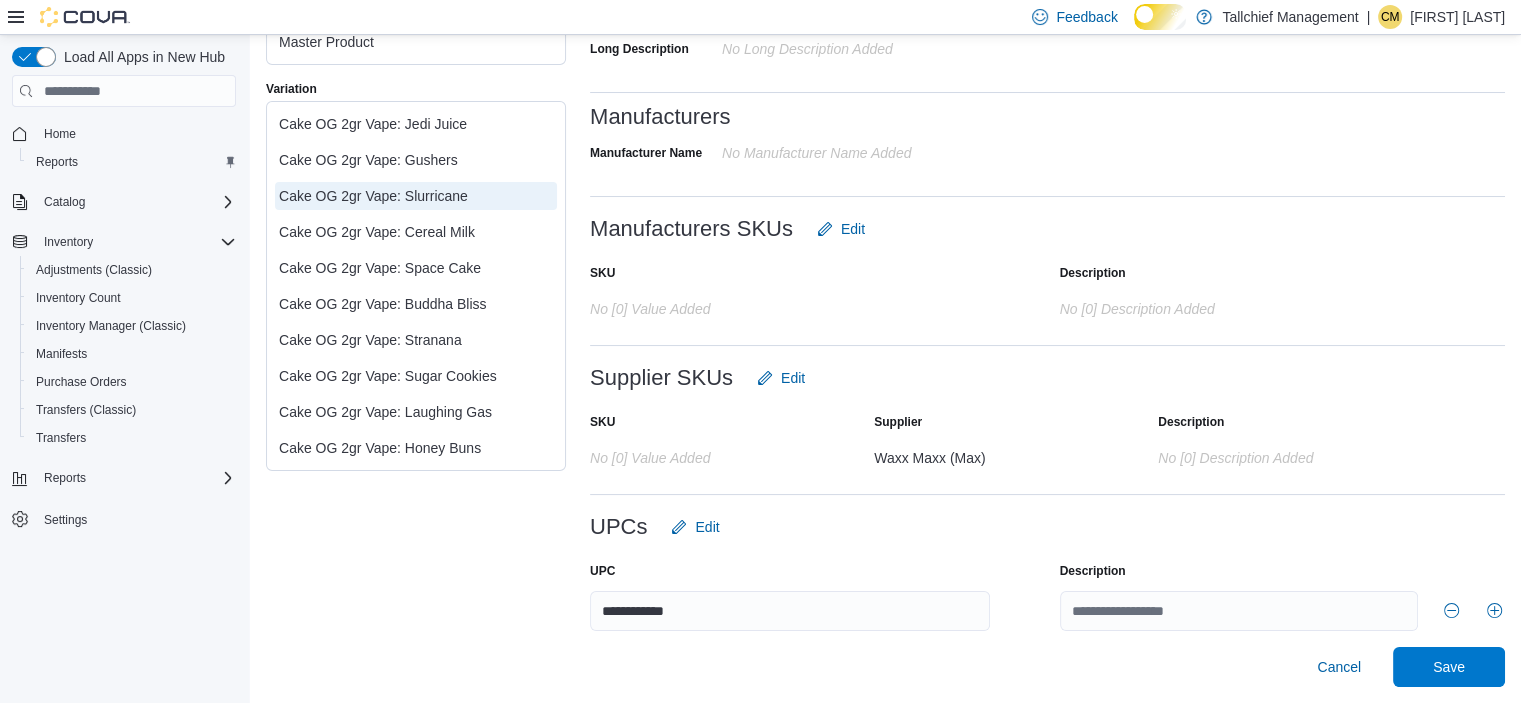 drag, startPoint x: 951, startPoint y: 664, endPoint x: 968, endPoint y: 663, distance: 17.029387 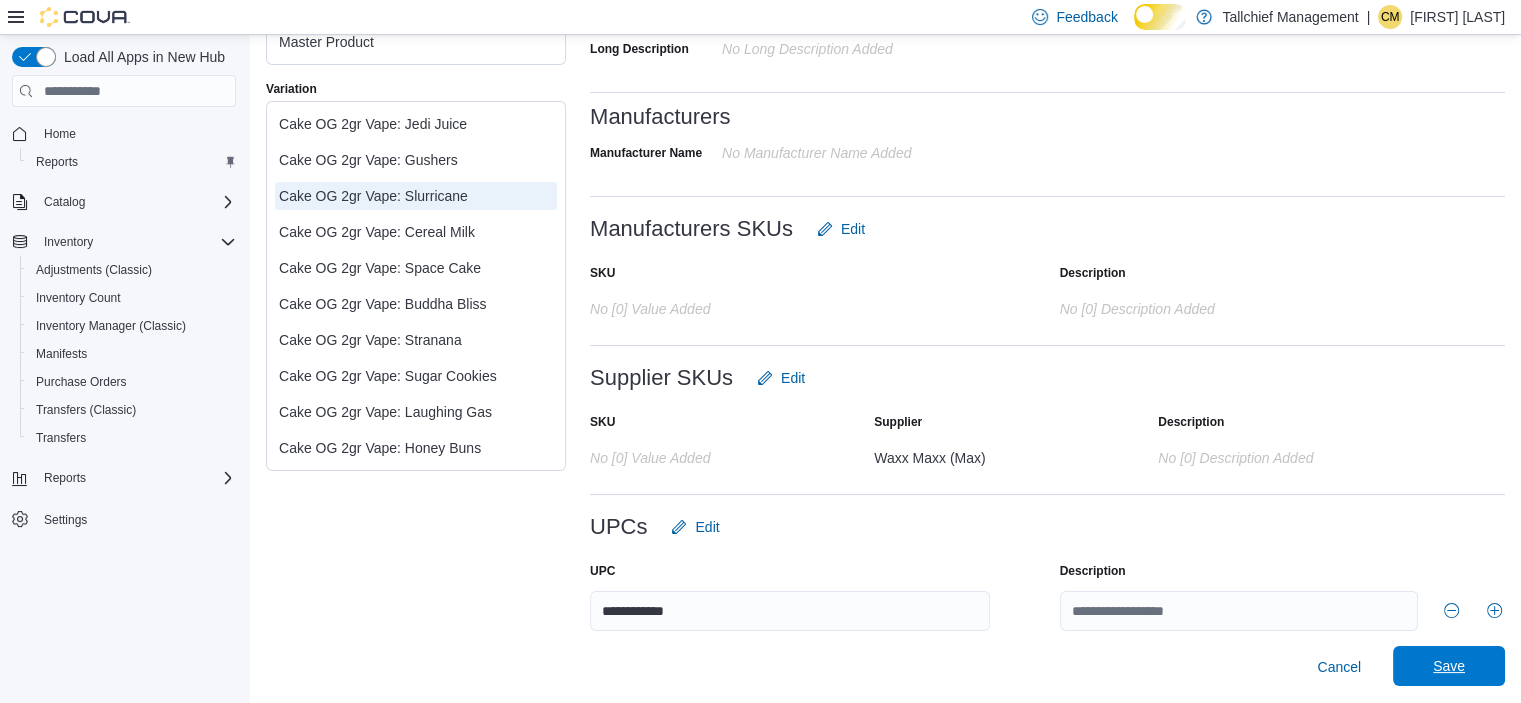 click on "Save" at bounding box center (1449, 666) 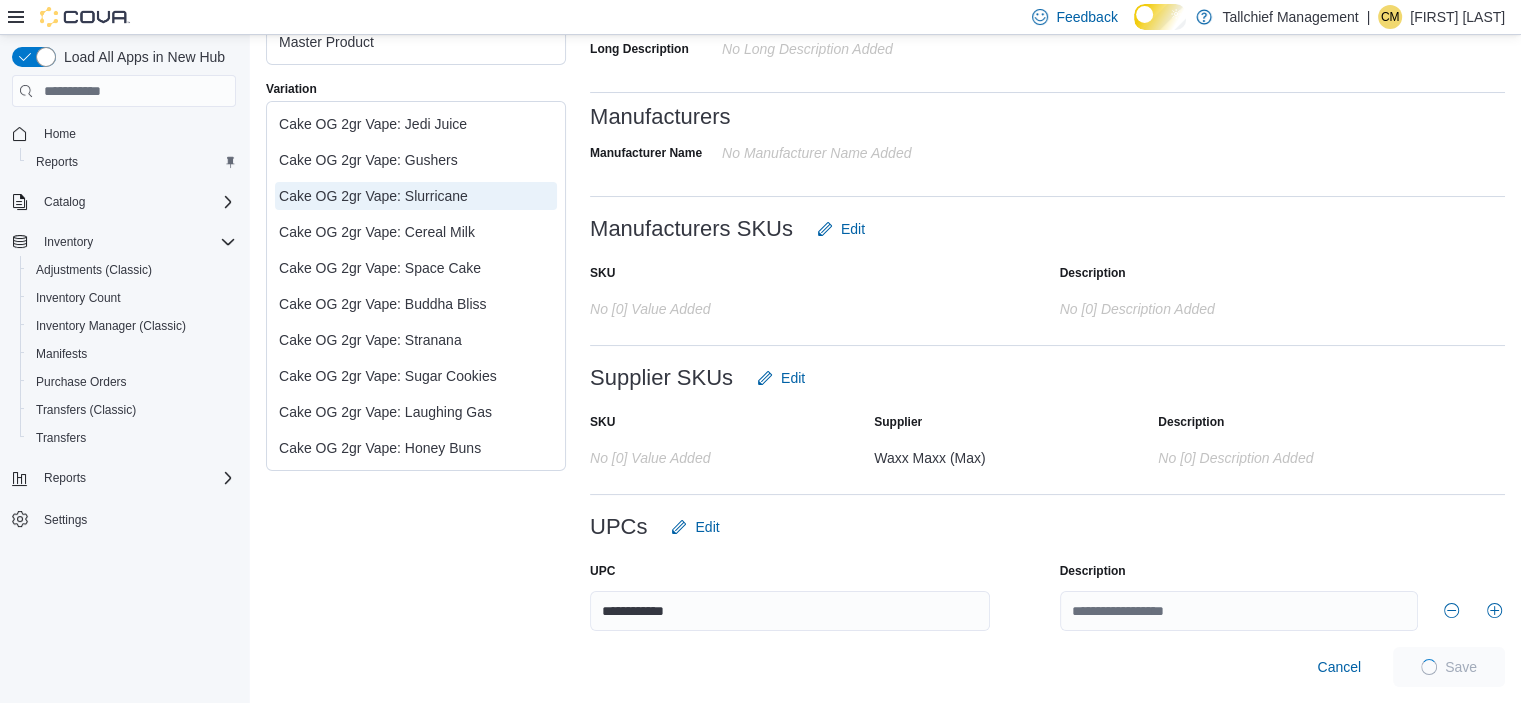 scroll, scrollTop: 0, scrollLeft: 0, axis: both 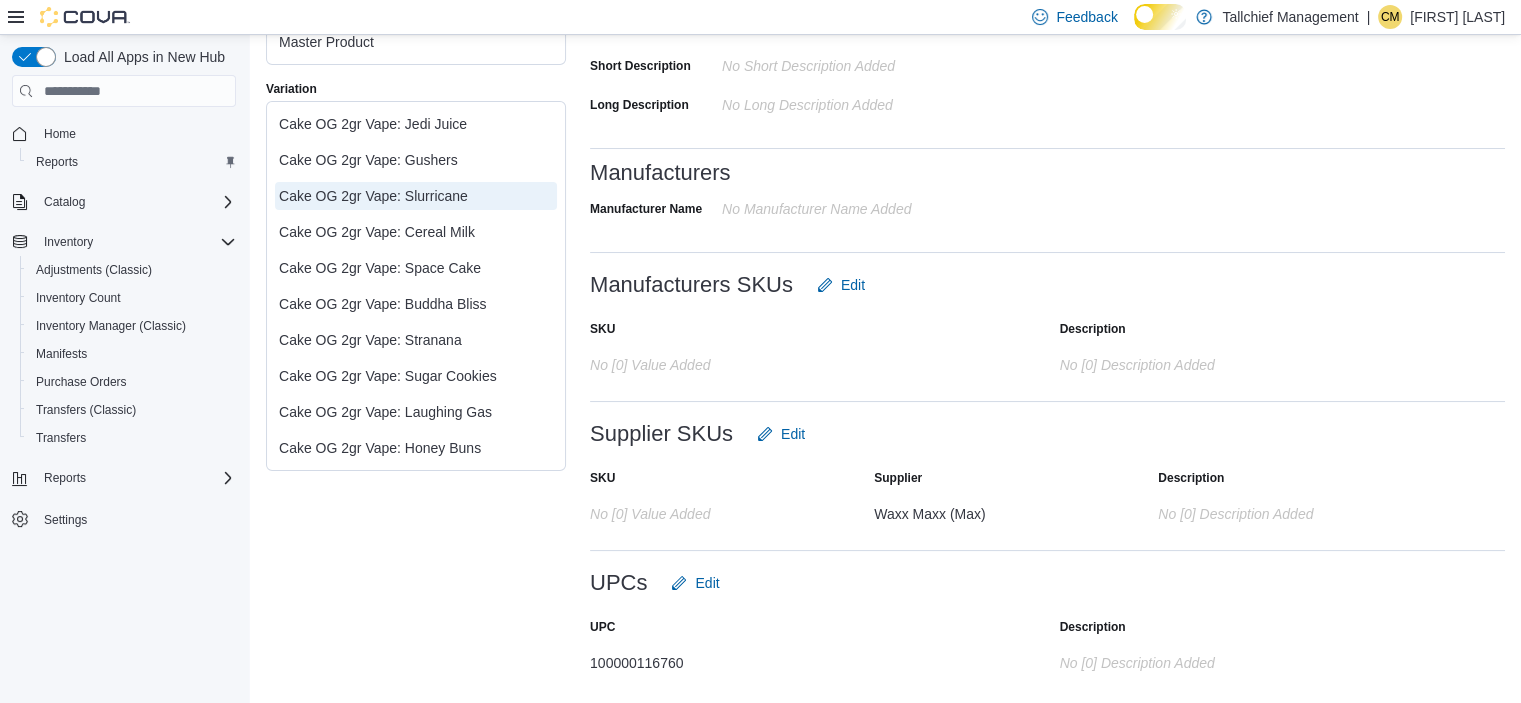 click at bounding box center [416, 73] 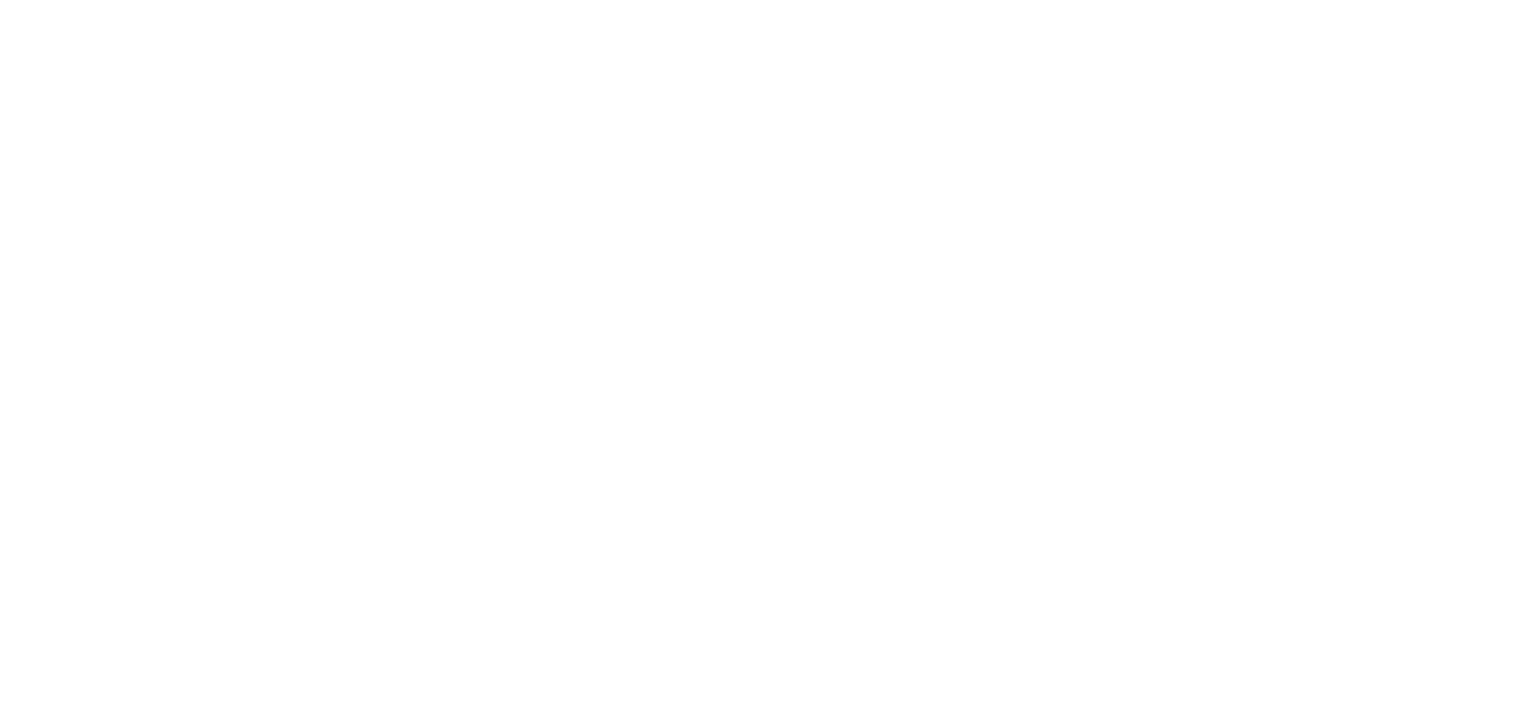 scroll, scrollTop: 0, scrollLeft: 0, axis: both 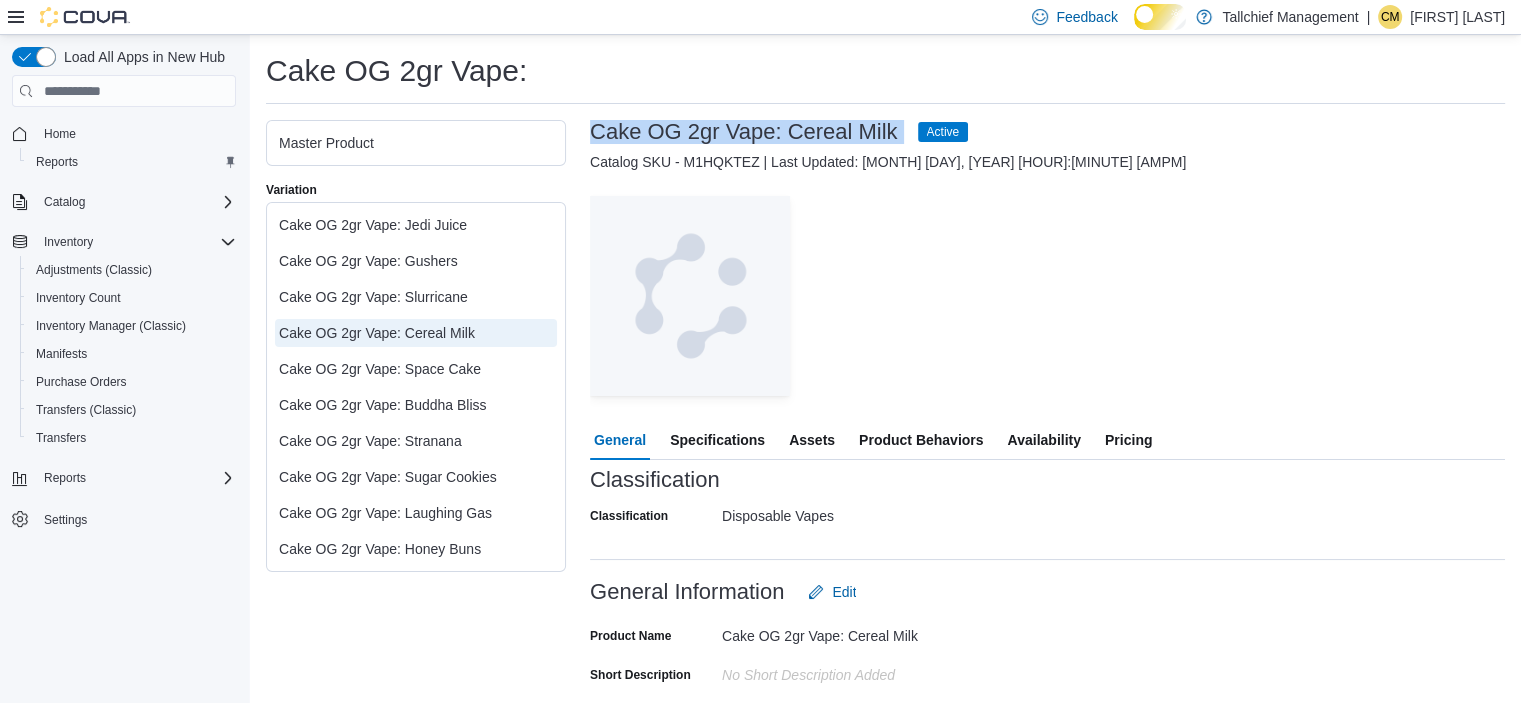 drag, startPoint x: 594, startPoint y: 142, endPoint x: 987, endPoint y: 139, distance: 393.01144 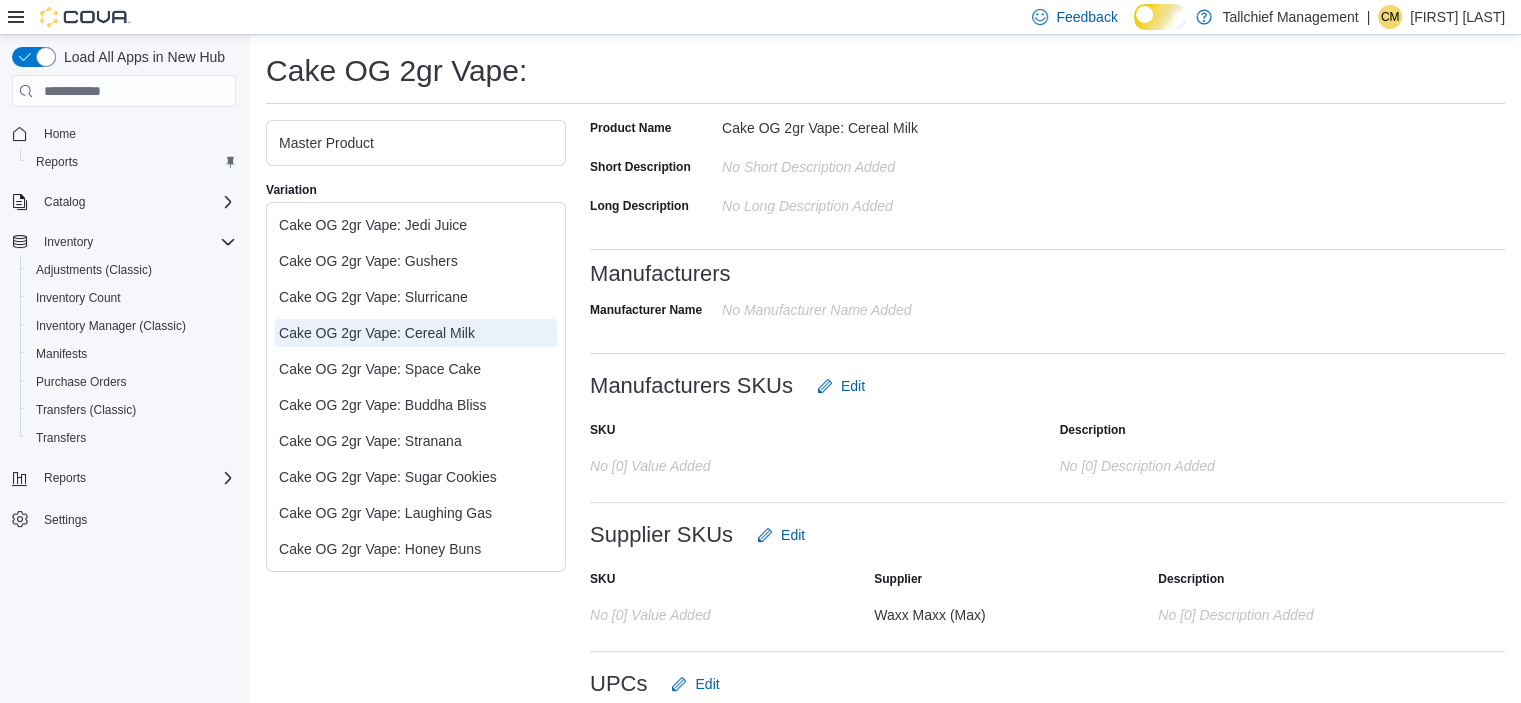 scroll, scrollTop: 583, scrollLeft: 0, axis: vertical 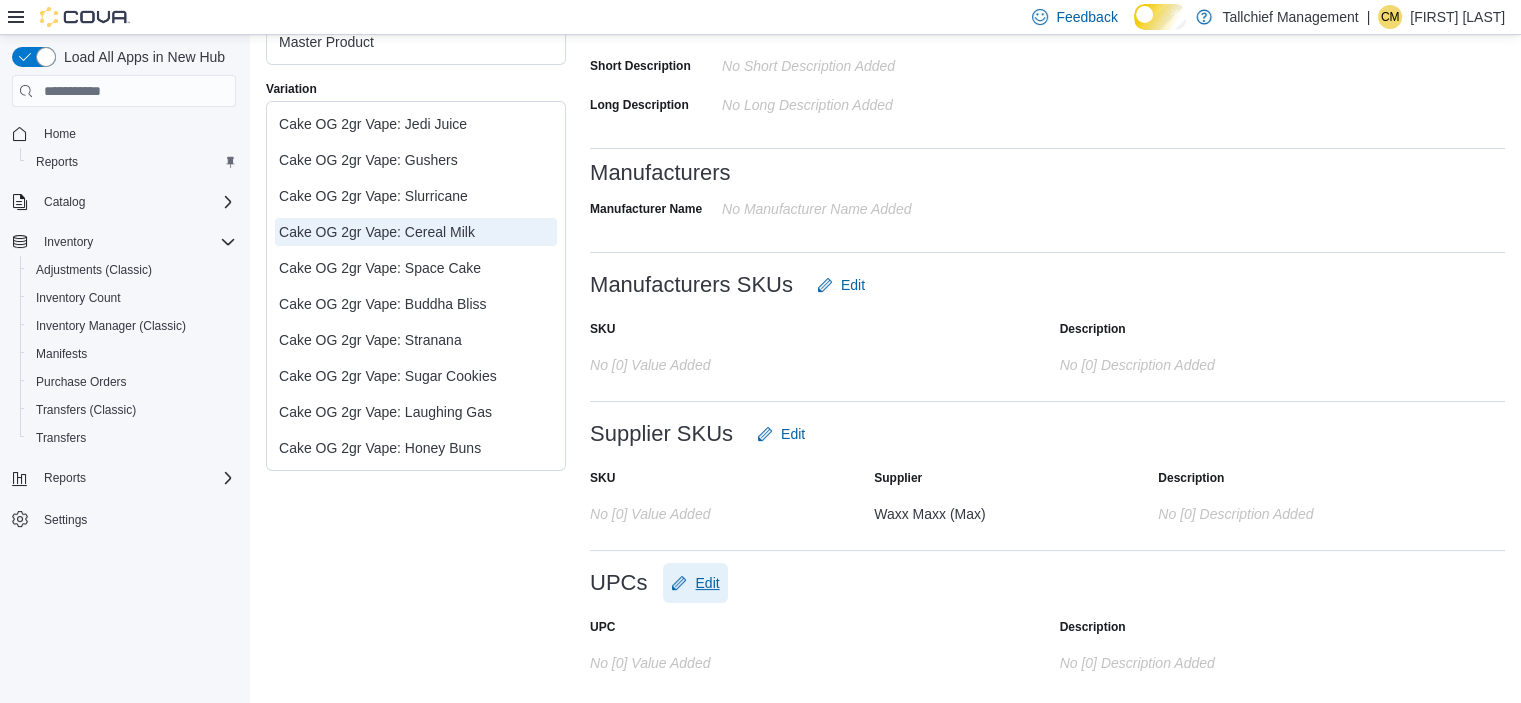 click on "Edit" at bounding box center (707, 583) 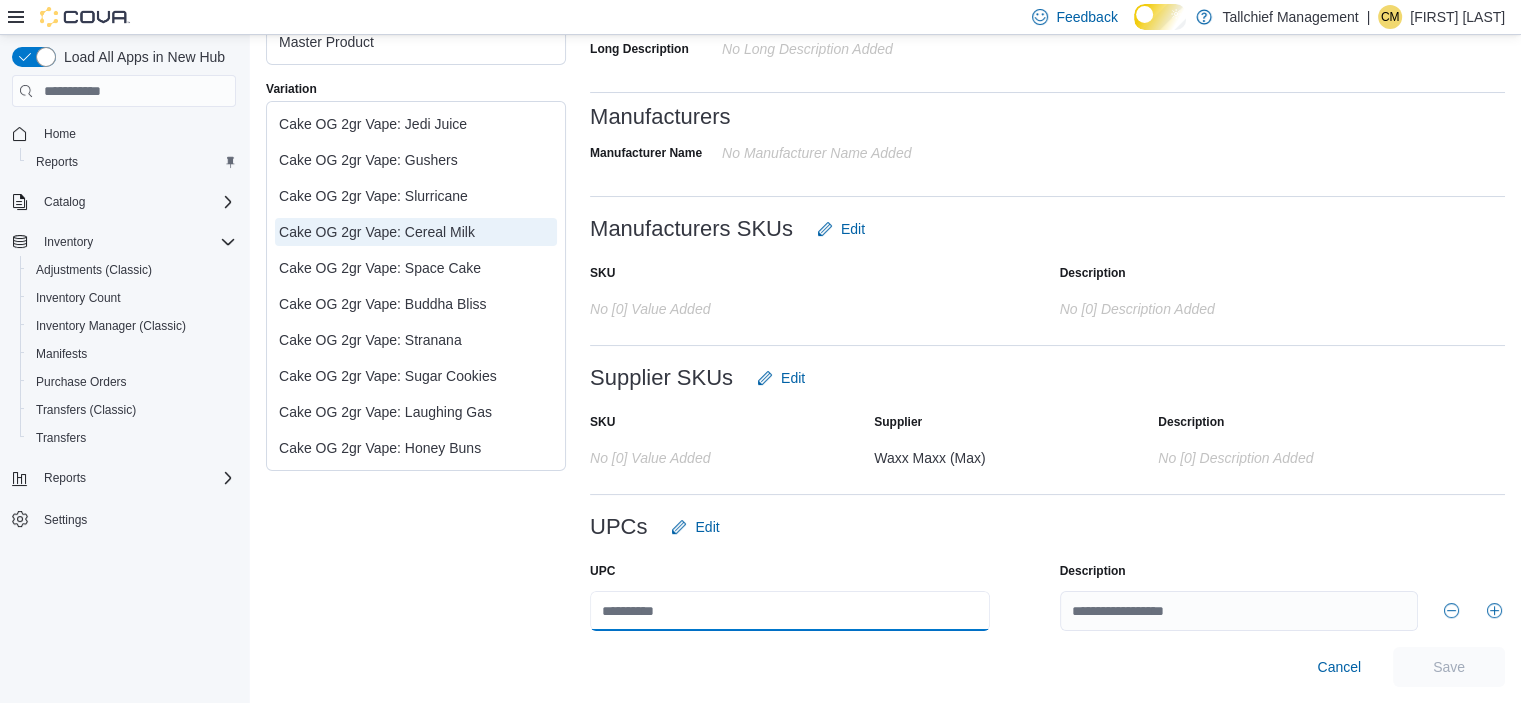 click at bounding box center [790, 611] 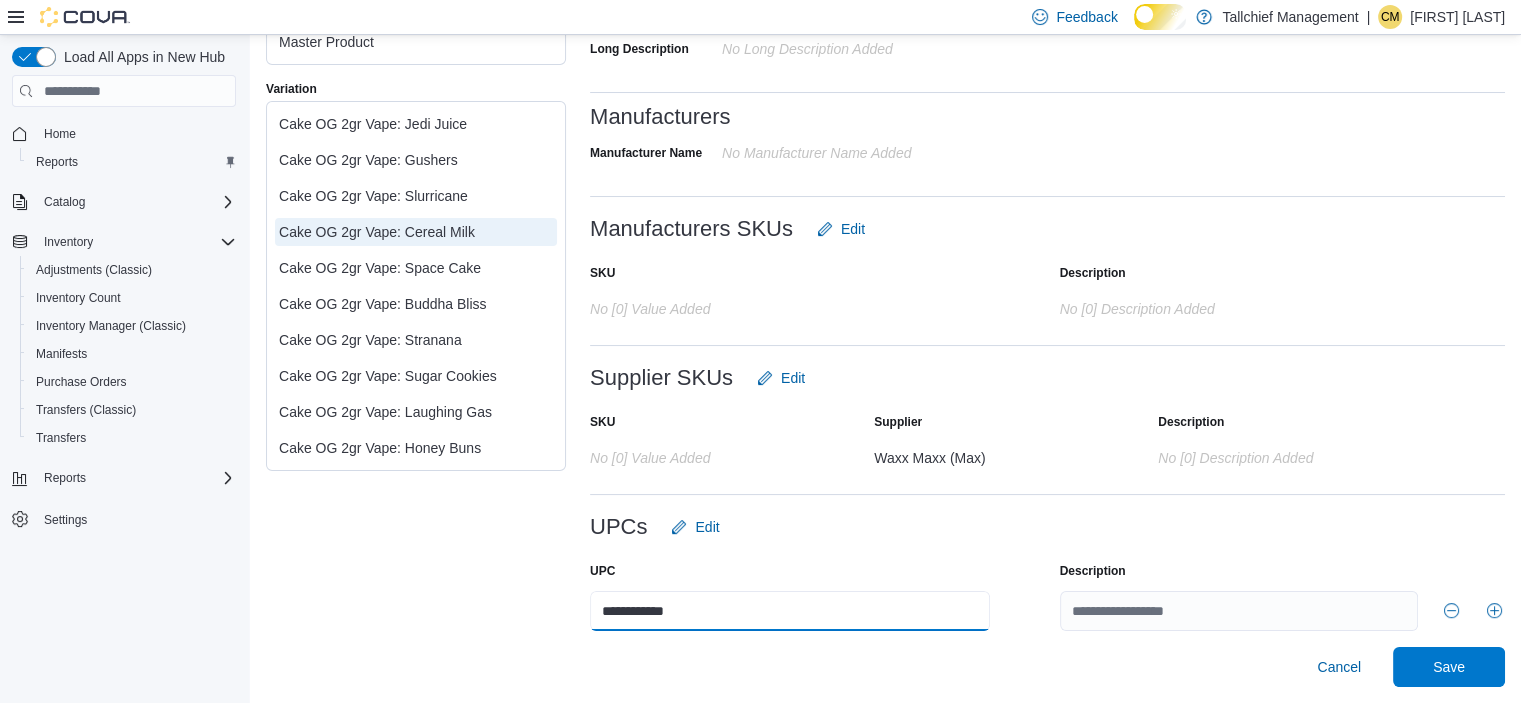 scroll, scrollTop: 635, scrollLeft: 0, axis: vertical 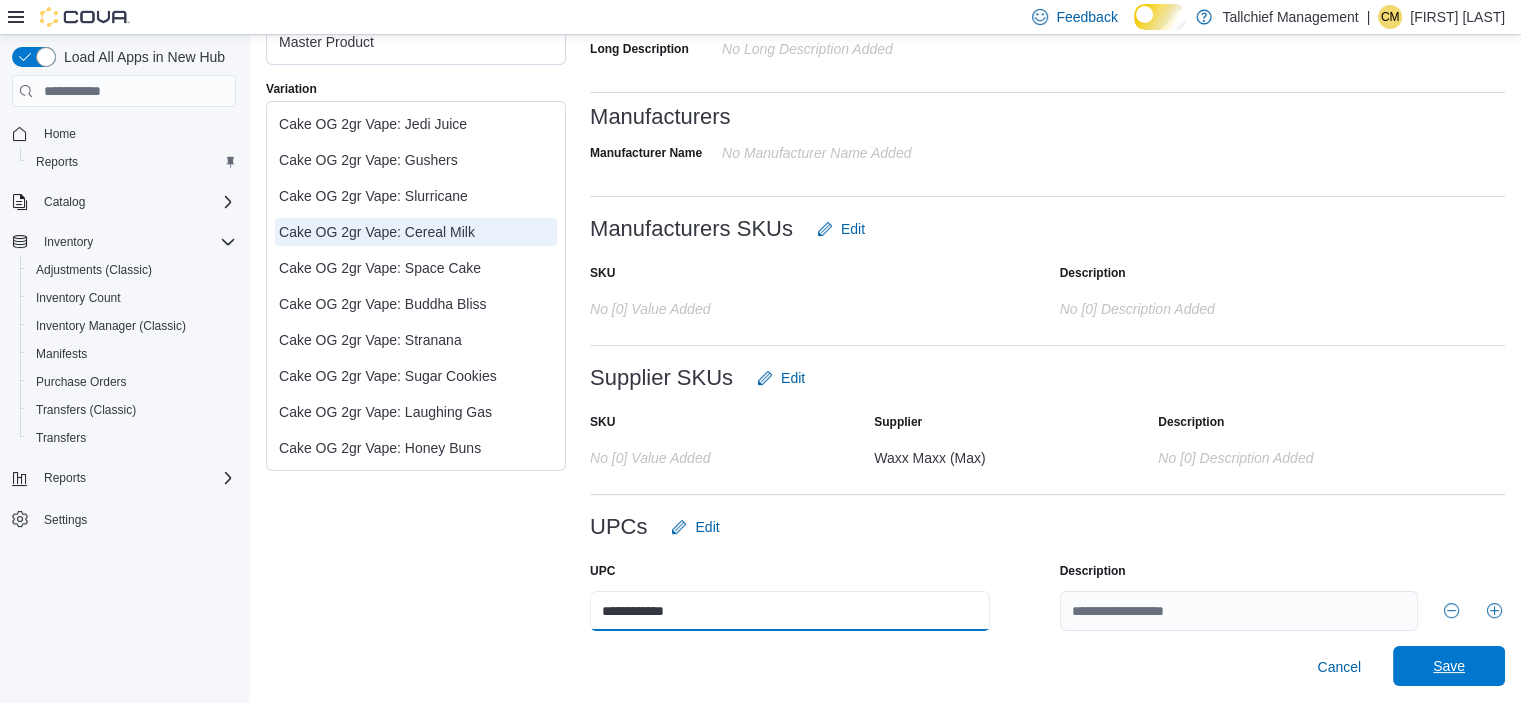 type on "**********" 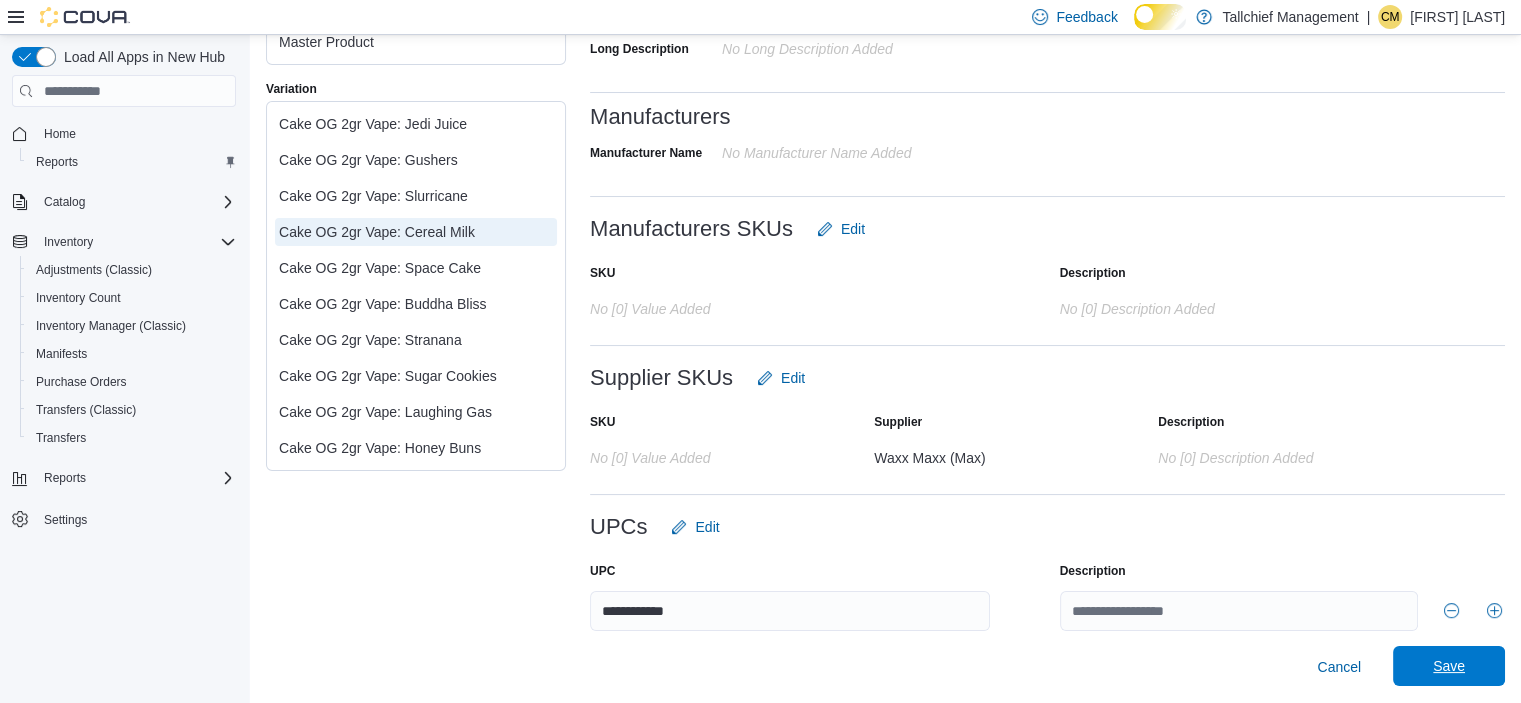 click on "Save" at bounding box center (1449, 666) 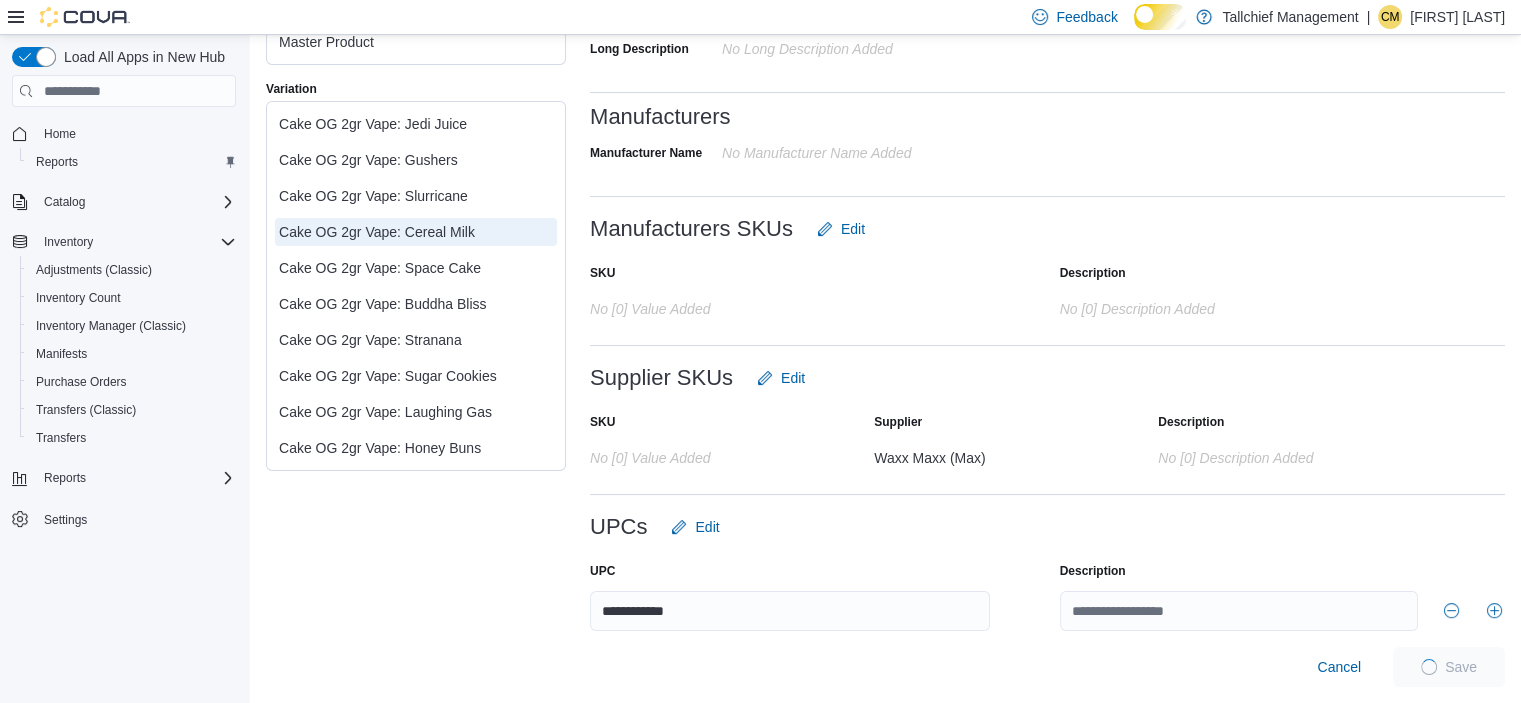 scroll, scrollTop: 584, scrollLeft: 0, axis: vertical 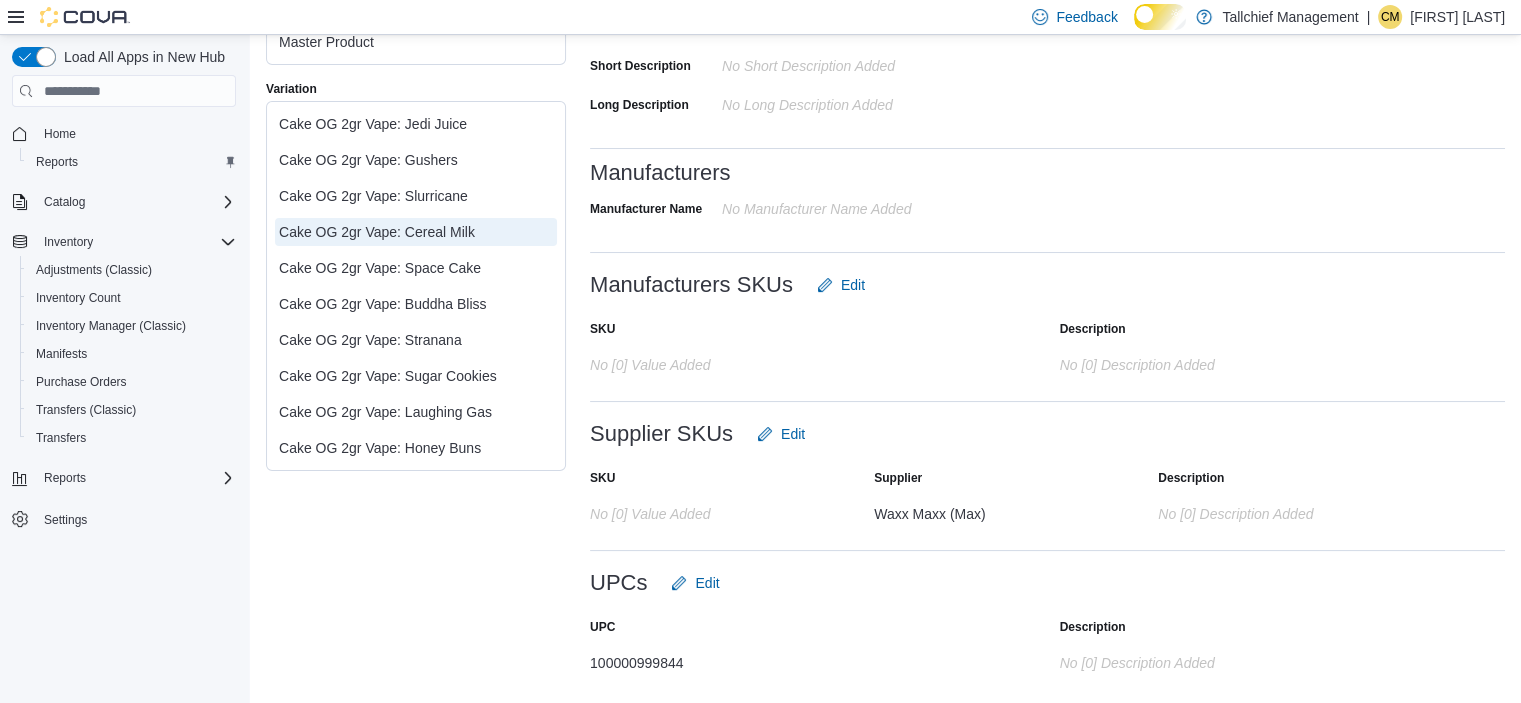 click on "Cake OG 2gr Vape: Space Cake" at bounding box center [416, 268] 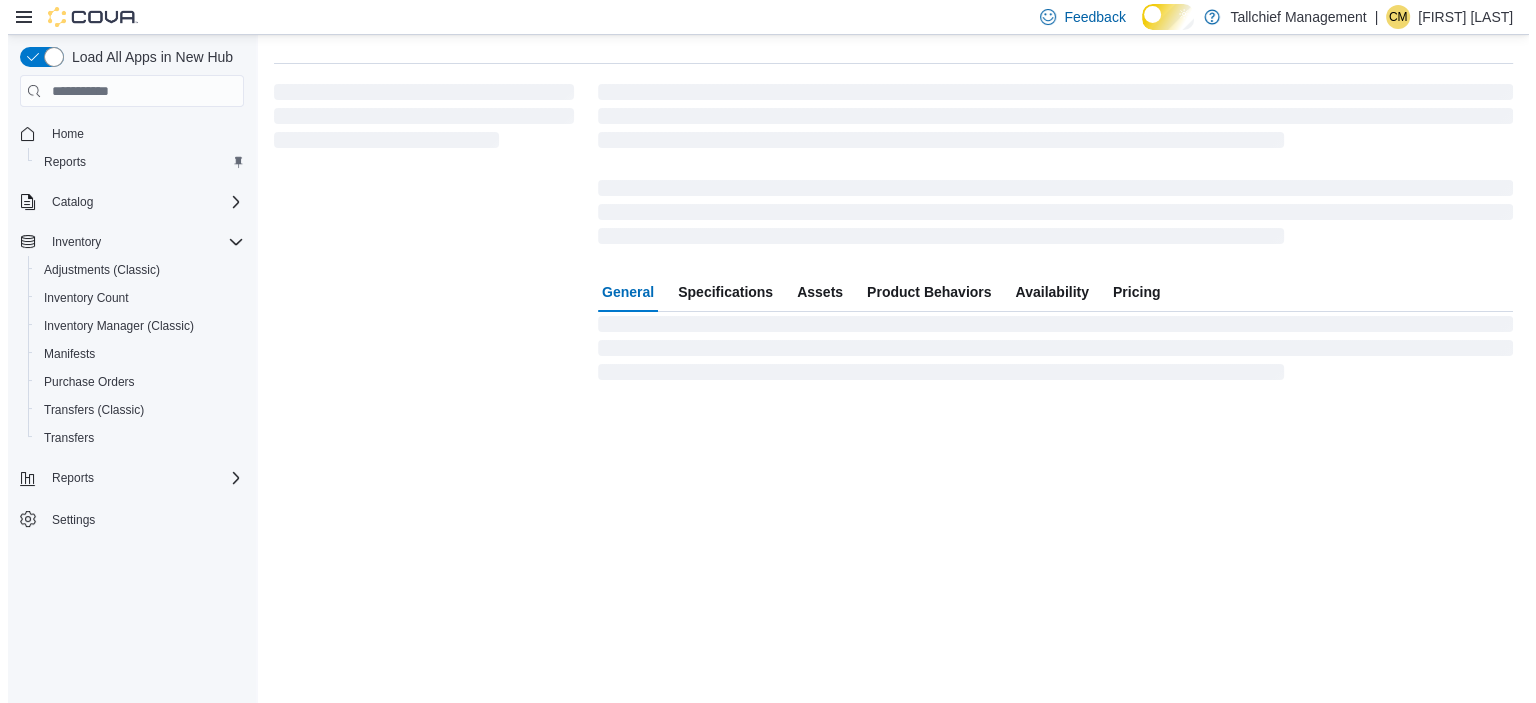 scroll, scrollTop: 0, scrollLeft: 0, axis: both 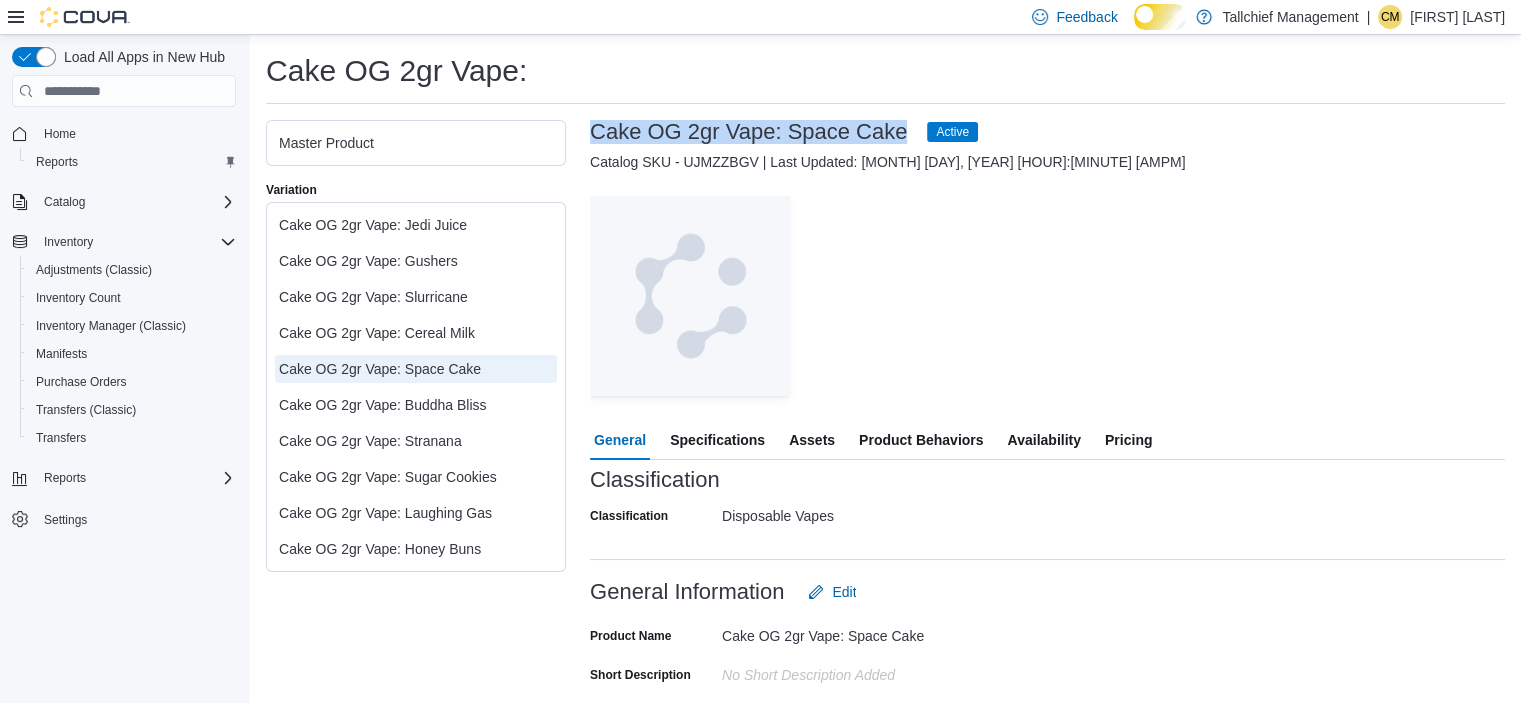 drag, startPoint x: 596, startPoint y: 138, endPoint x: 986, endPoint y: 151, distance: 390.2166 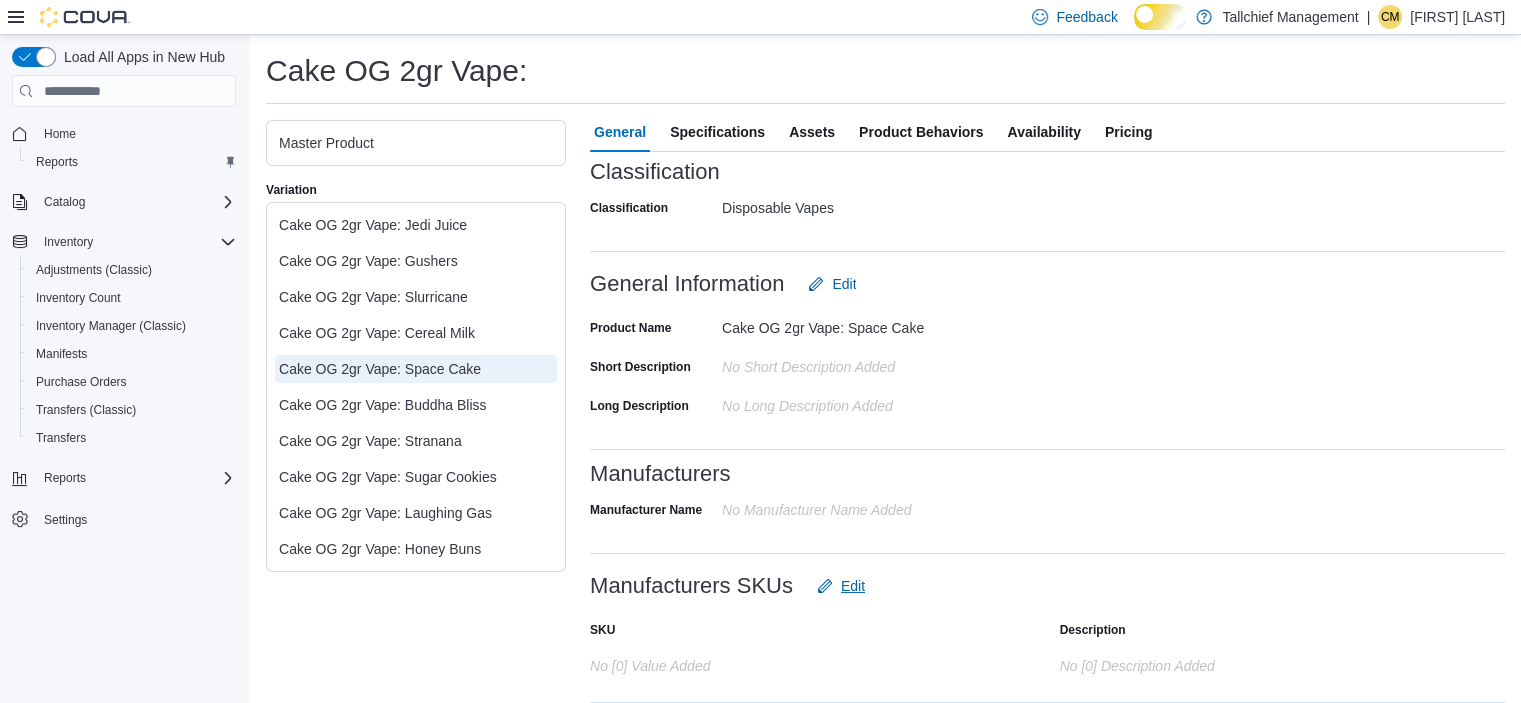 scroll, scrollTop: 583, scrollLeft: 0, axis: vertical 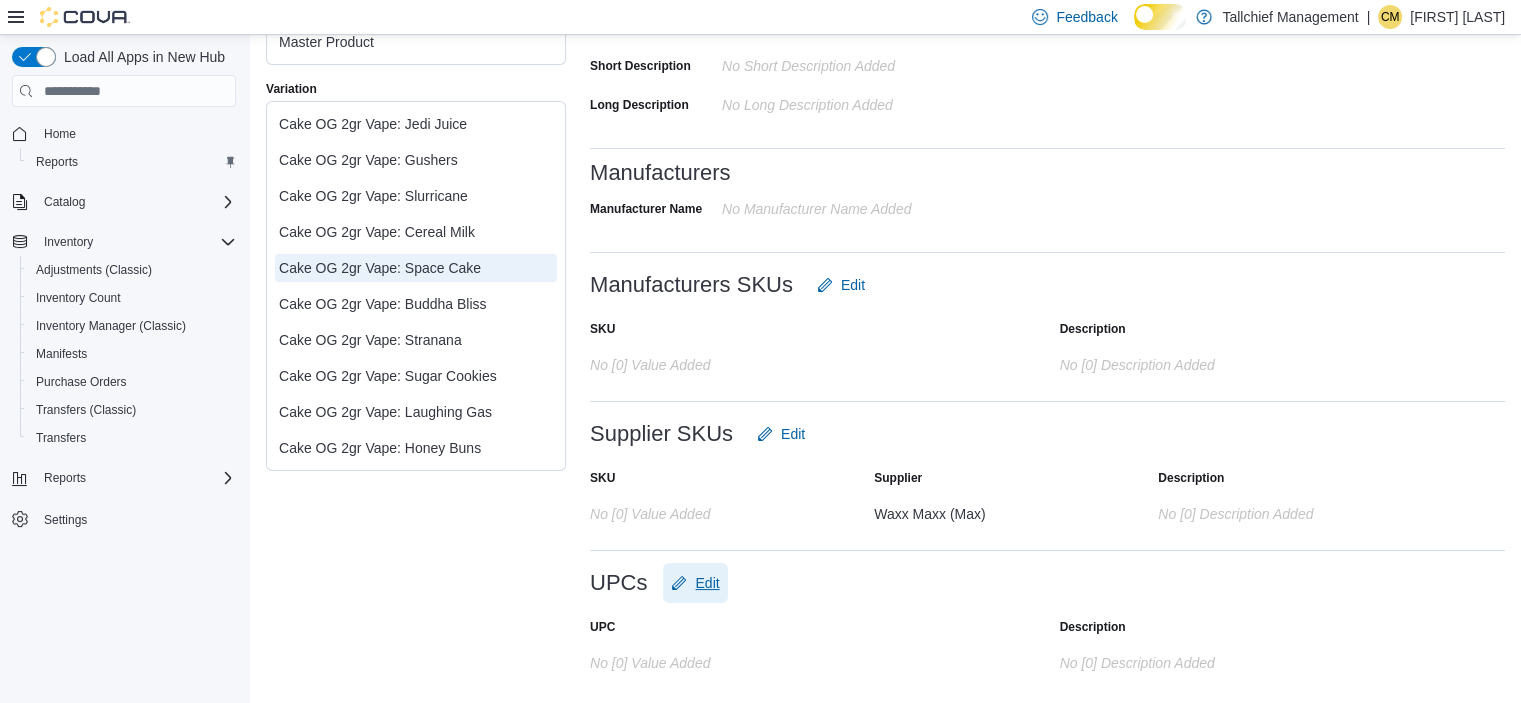 click on "Edit" at bounding box center [707, 583] 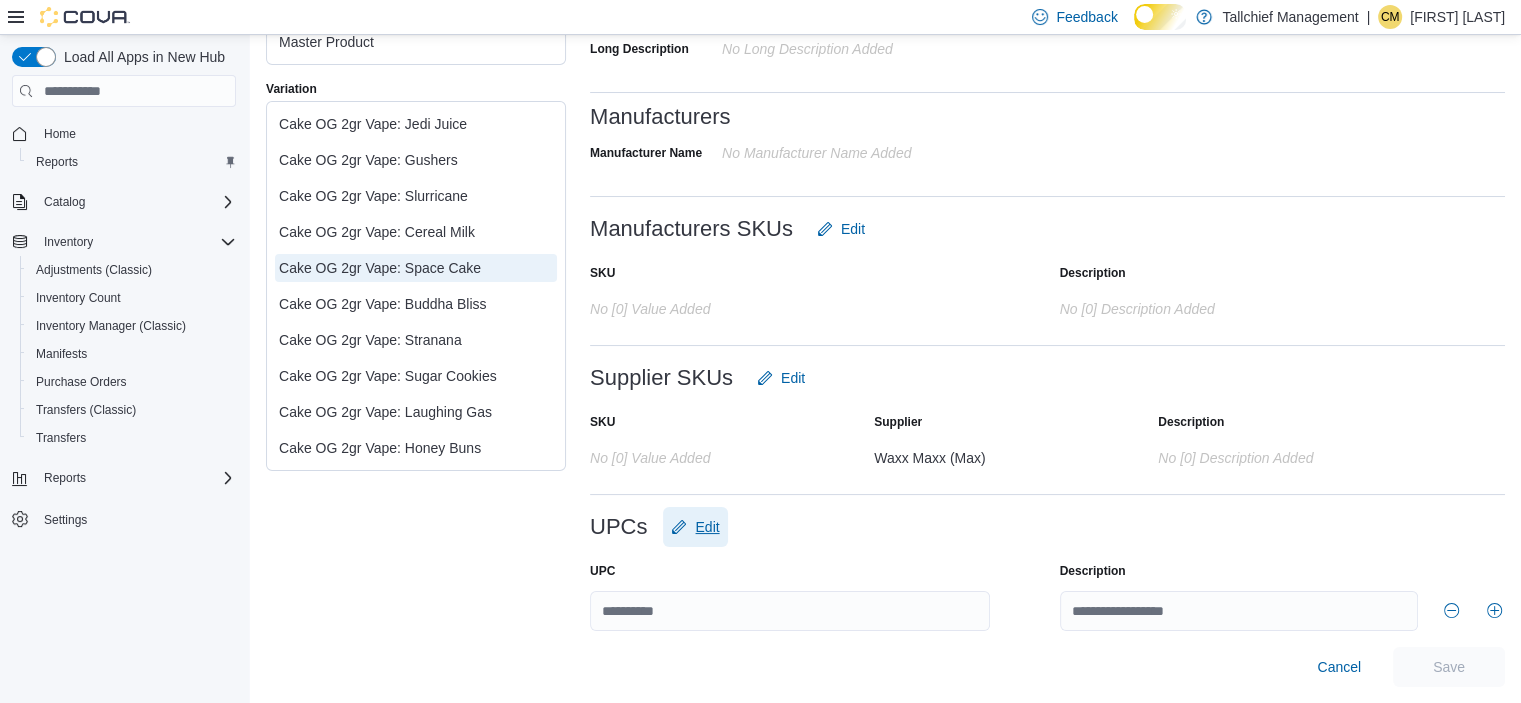 scroll, scrollTop: 635, scrollLeft: 0, axis: vertical 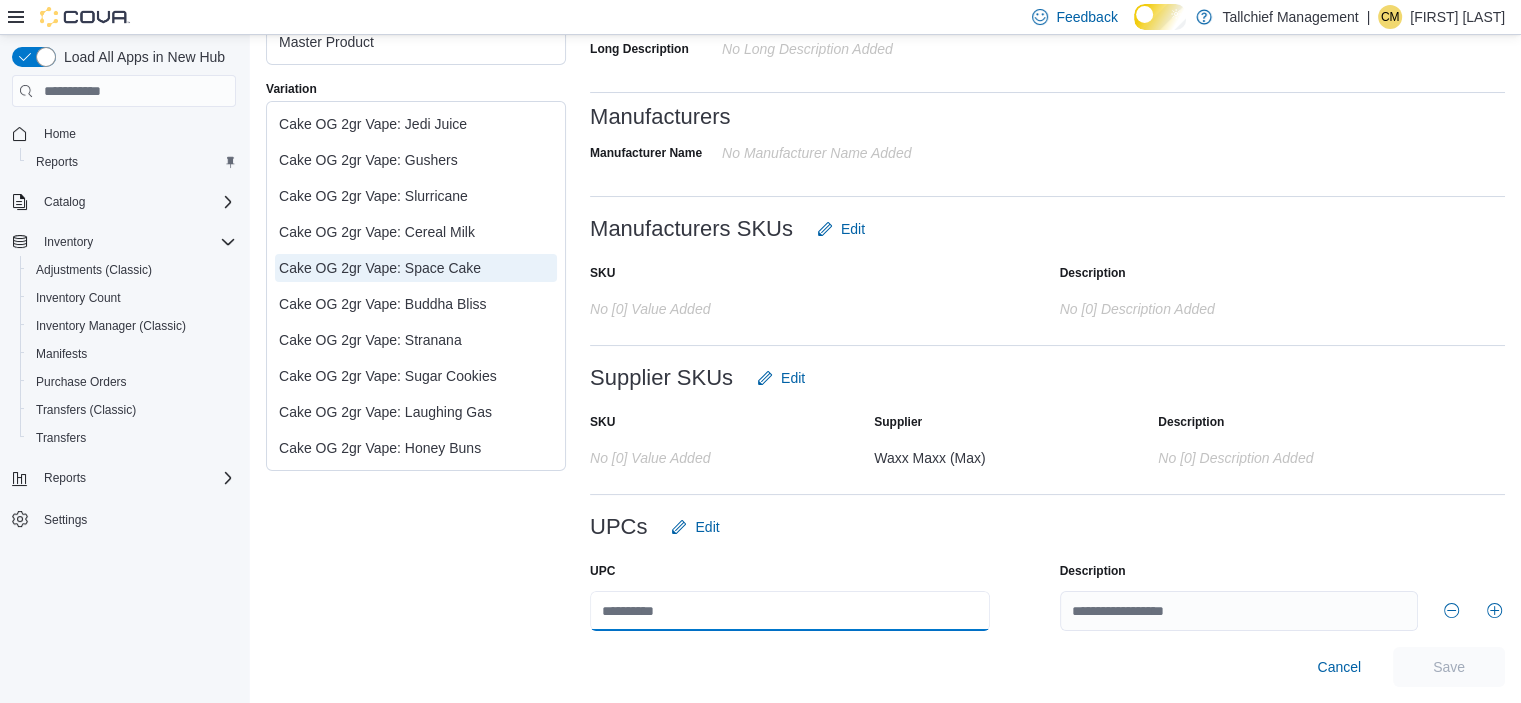 click at bounding box center (790, 611) 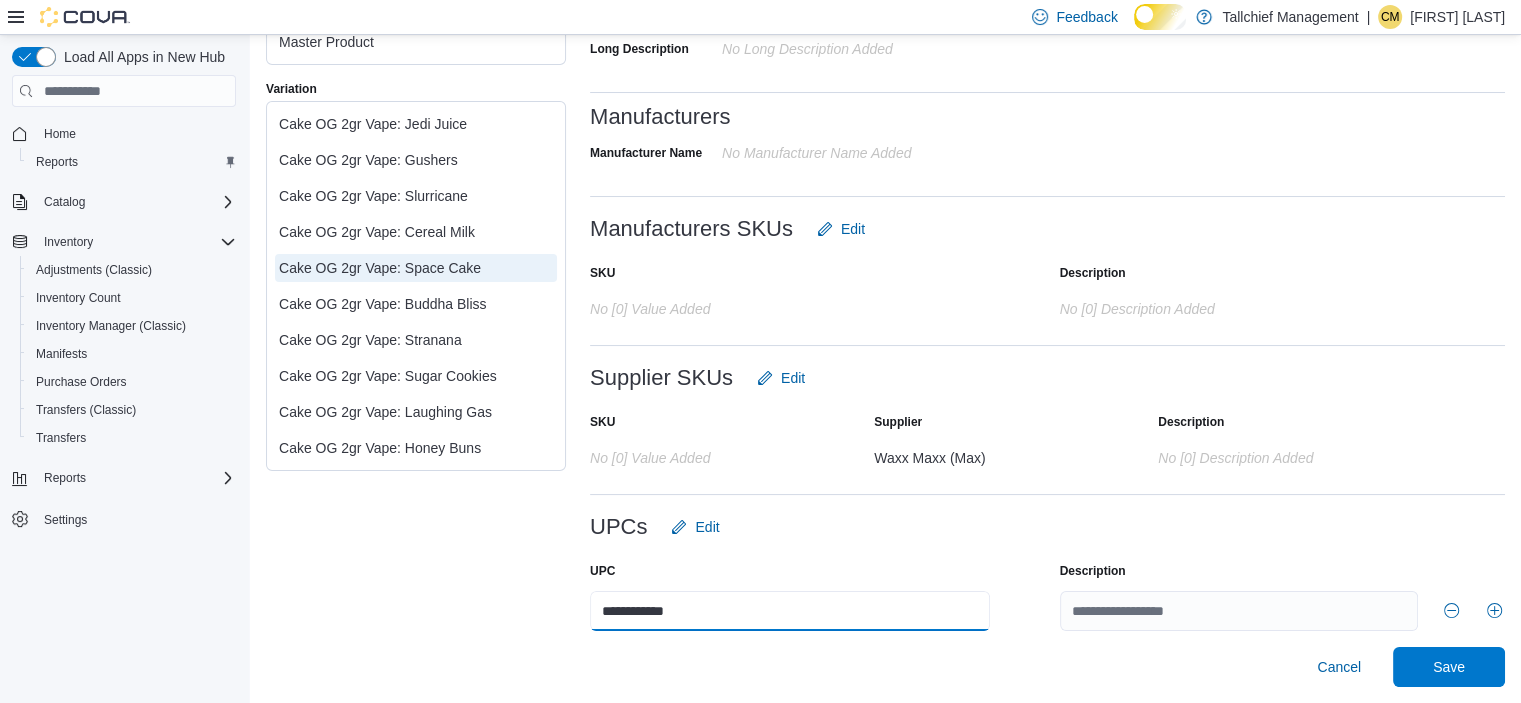 type on "**********" 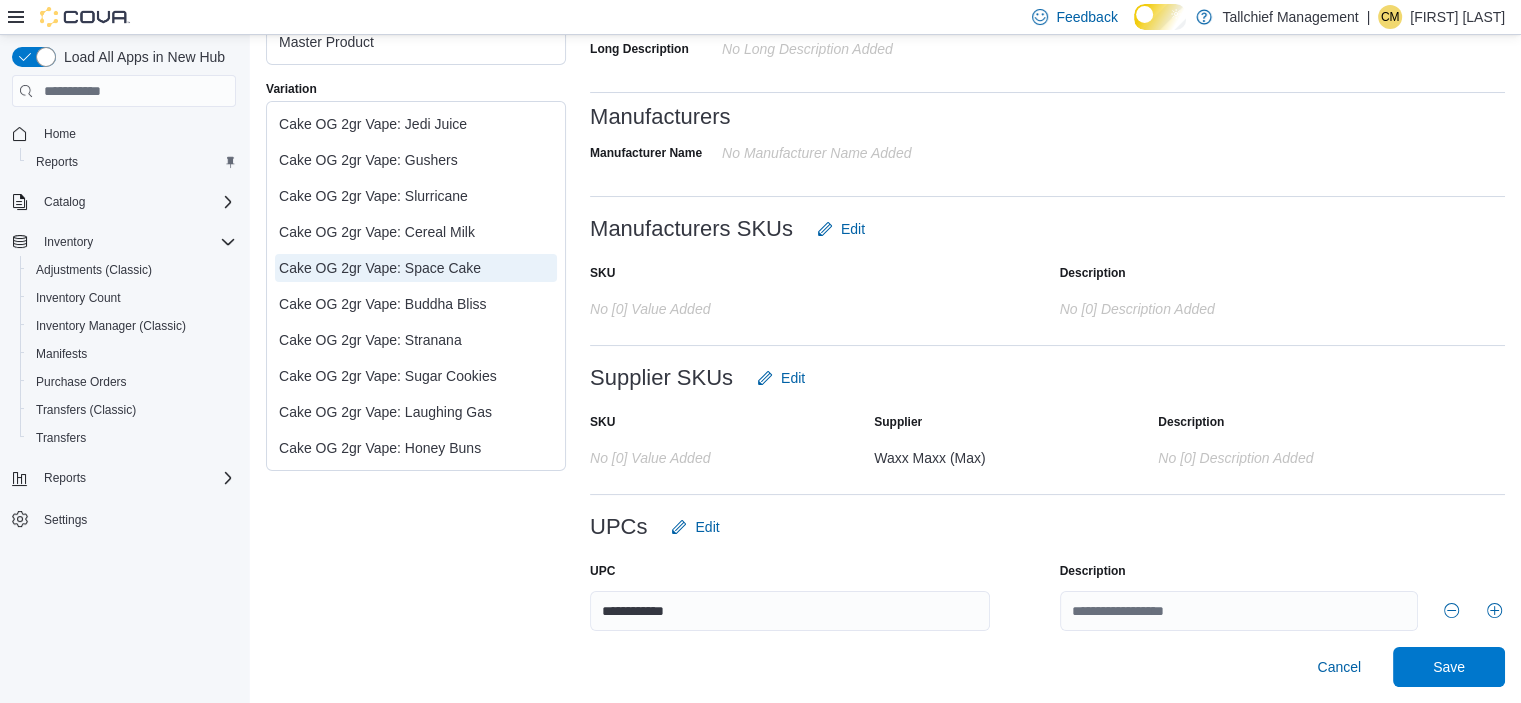 click at bounding box center [1047, 555] 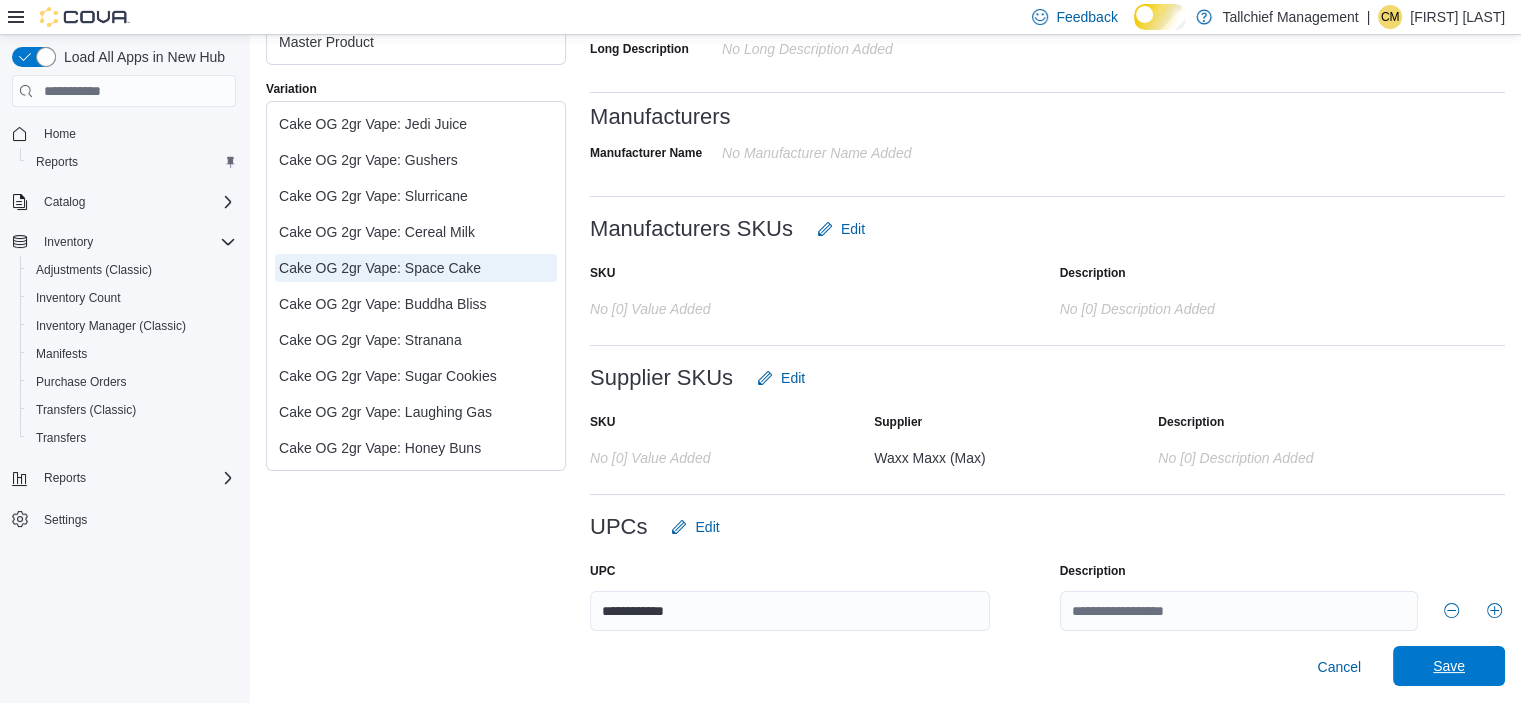 click on "Save" at bounding box center [1449, 666] 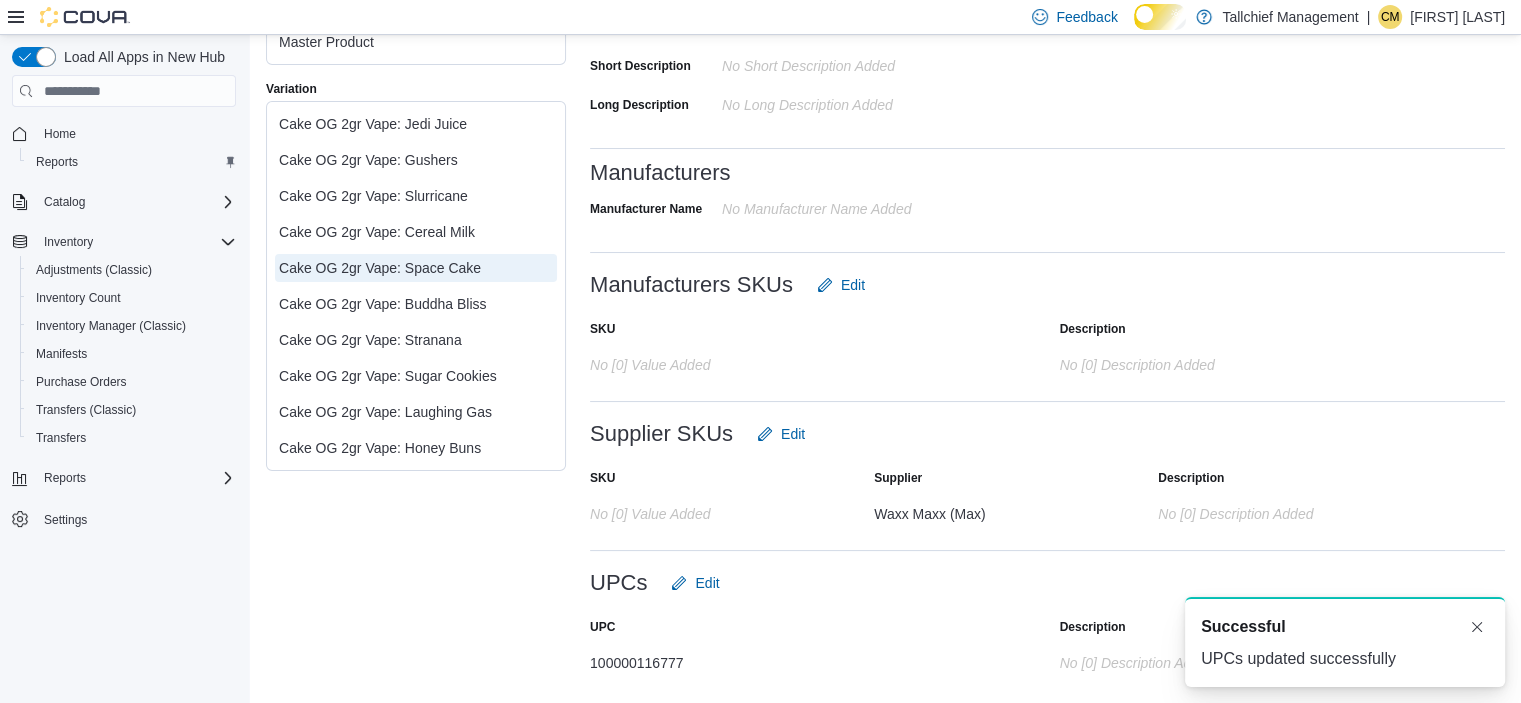 scroll, scrollTop: 584, scrollLeft: 0, axis: vertical 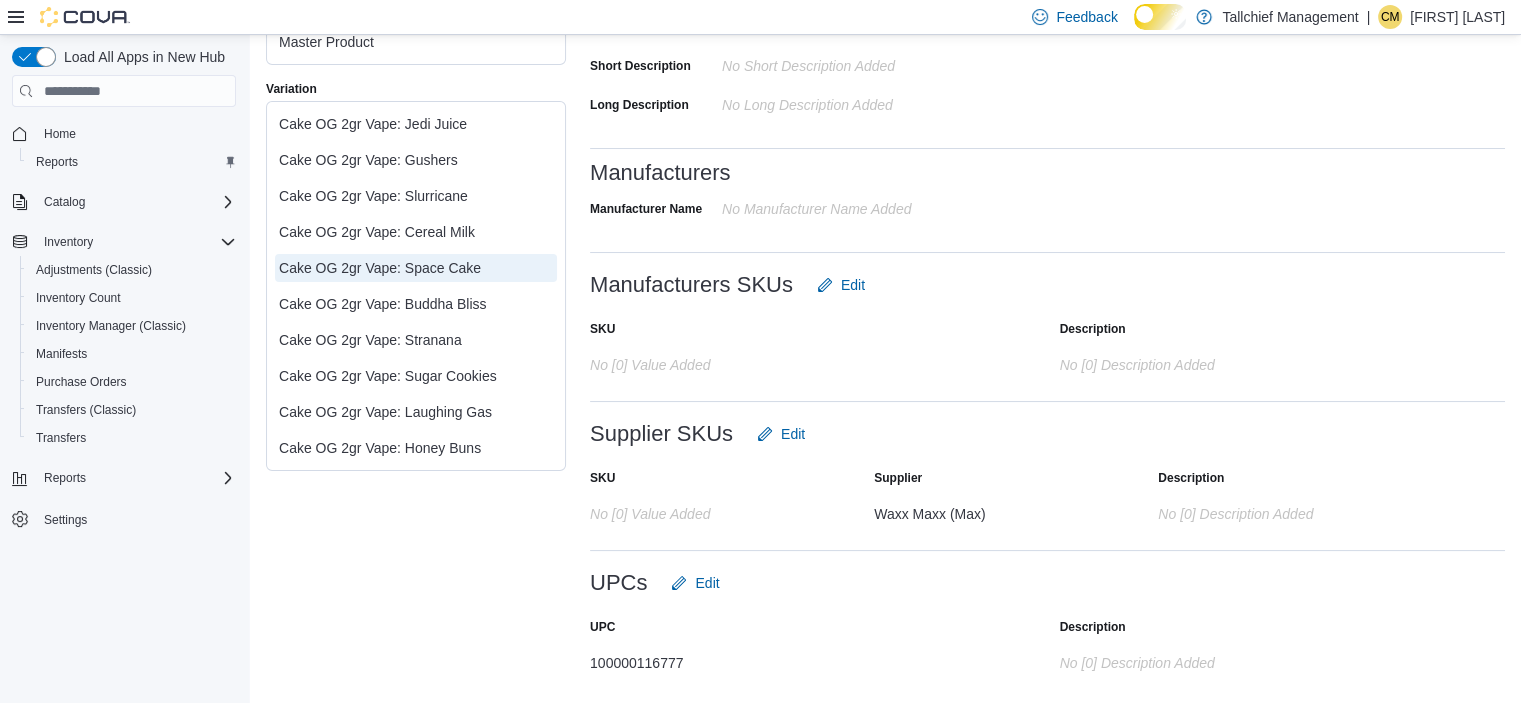 click on "Cake OG 2gr Vape: Buddha Bliss" at bounding box center (416, 304) 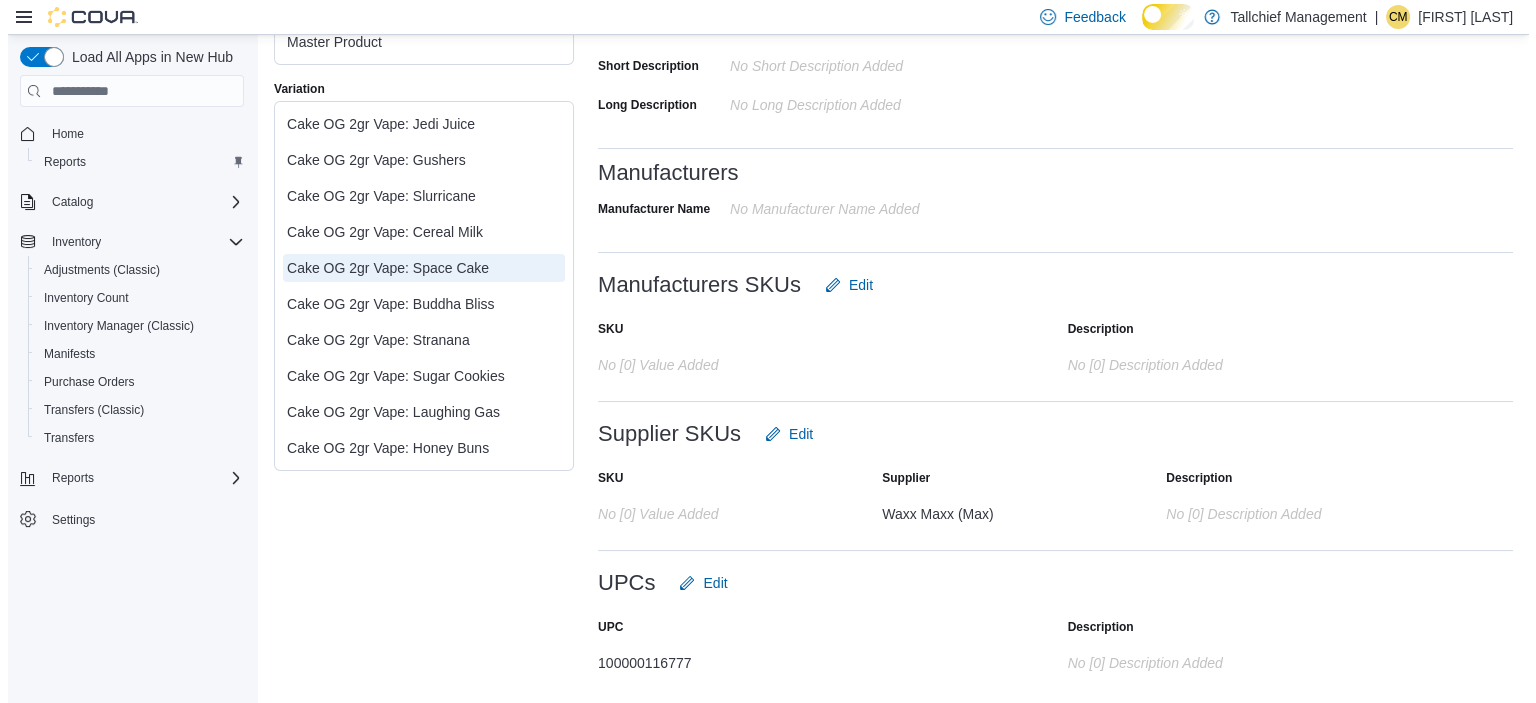 scroll, scrollTop: 0, scrollLeft: 0, axis: both 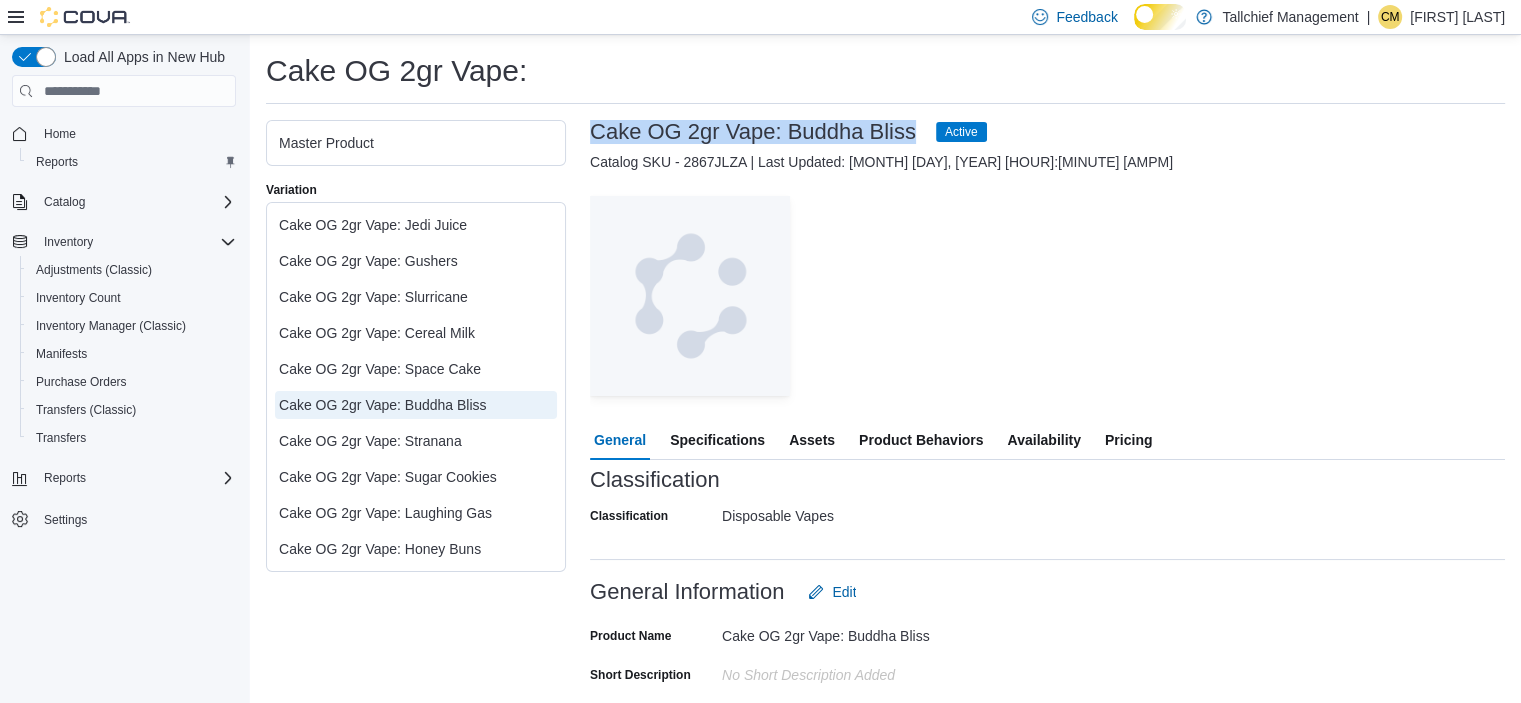 drag, startPoint x: 596, startPoint y: 141, endPoint x: 992, endPoint y: 151, distance: 396.12625 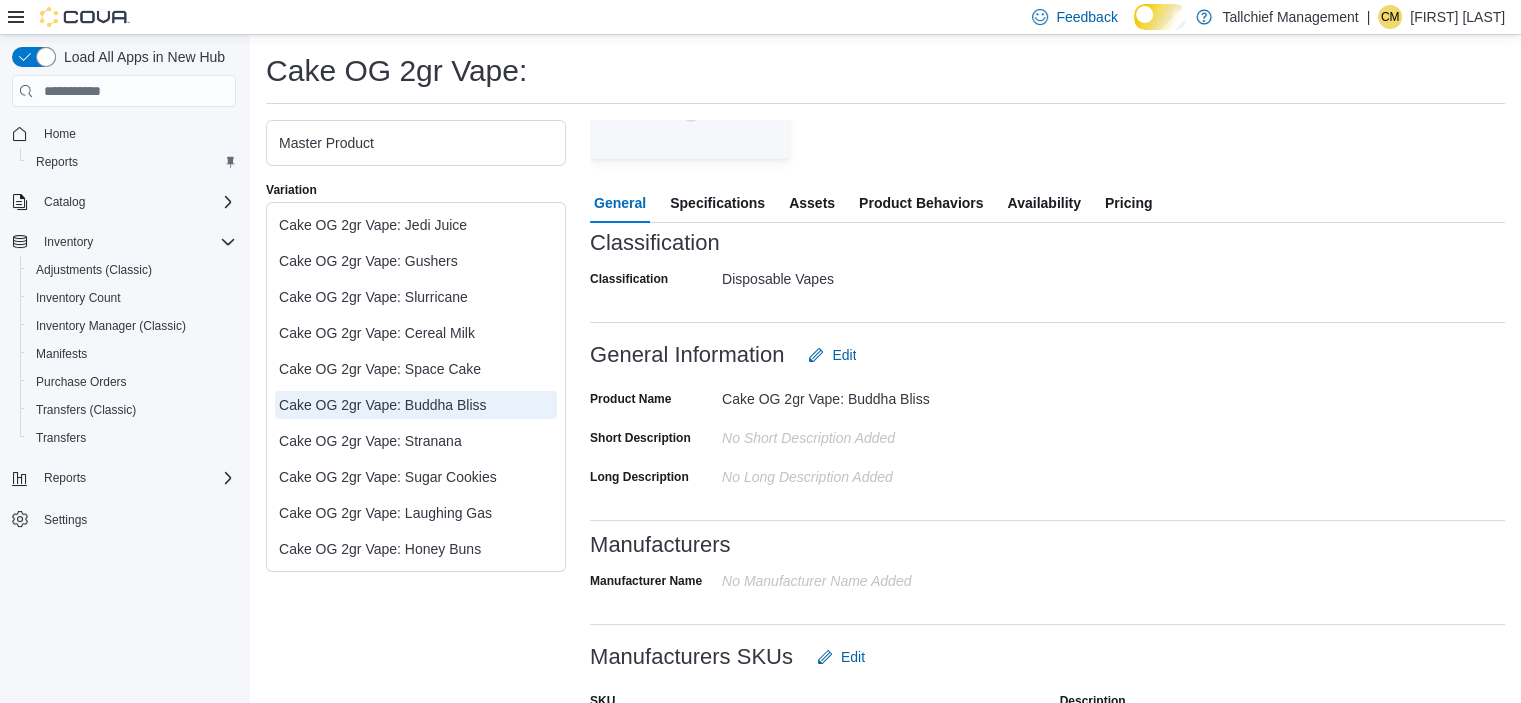 scroll, scrollTop: 583, scrollLeft: 0, axis: vertical 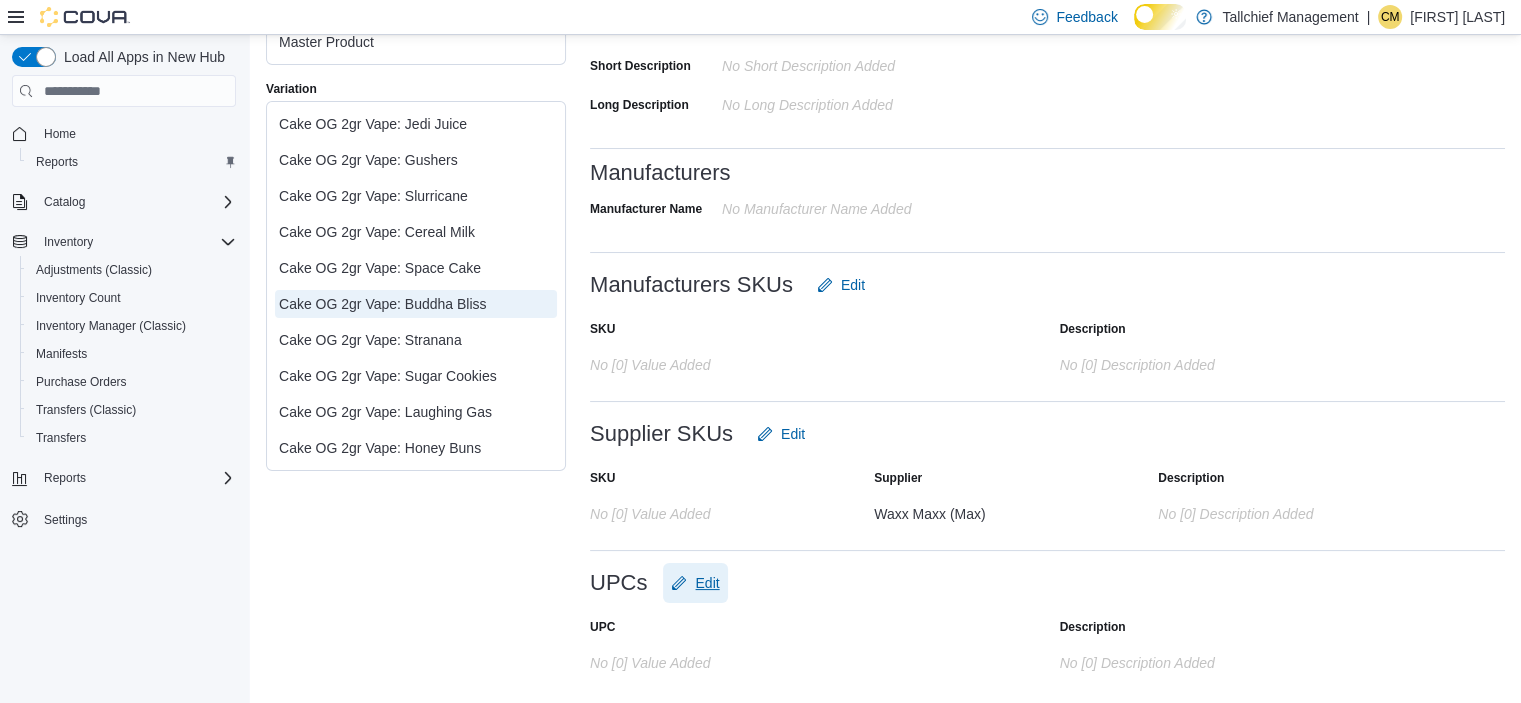 click on "Edit" at bounding box center (707, 583) 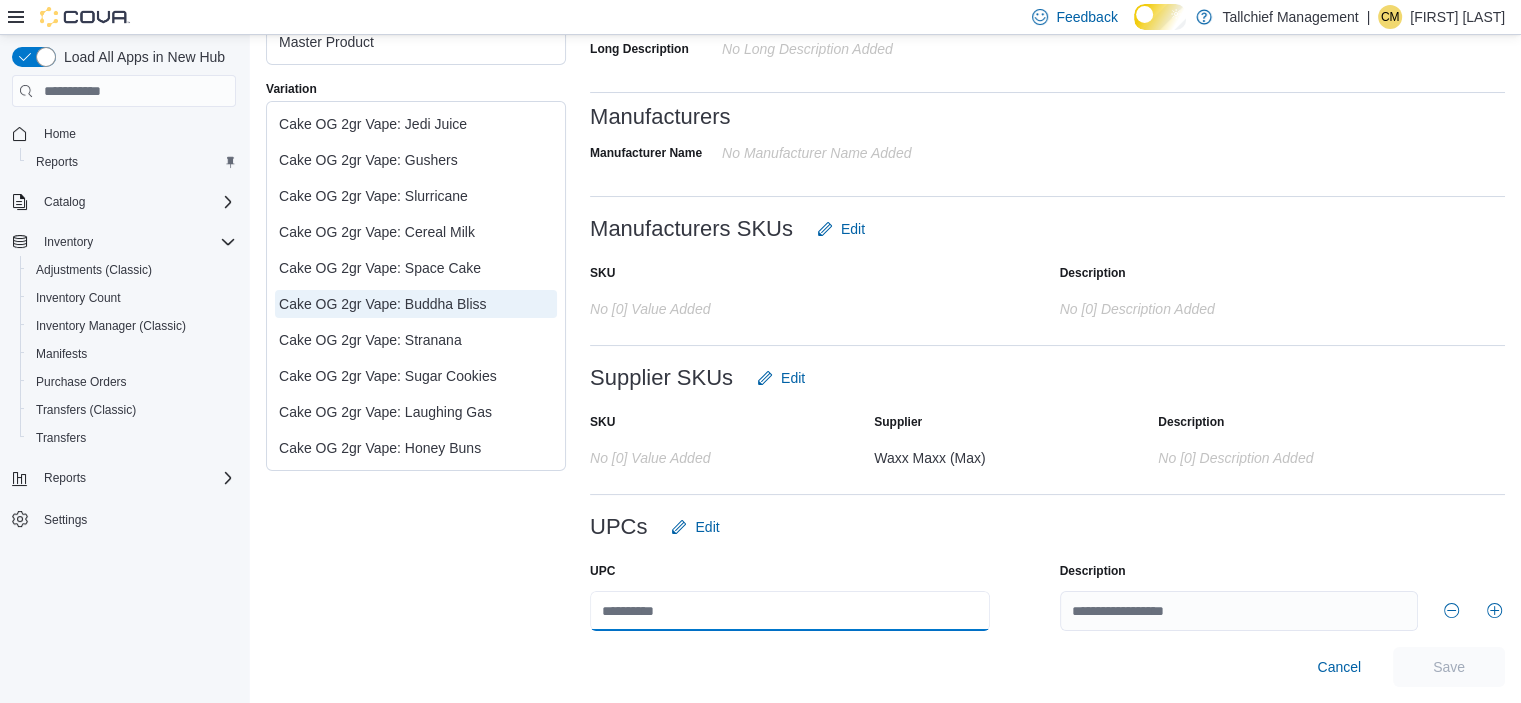 click at bounding box center [790, 611] 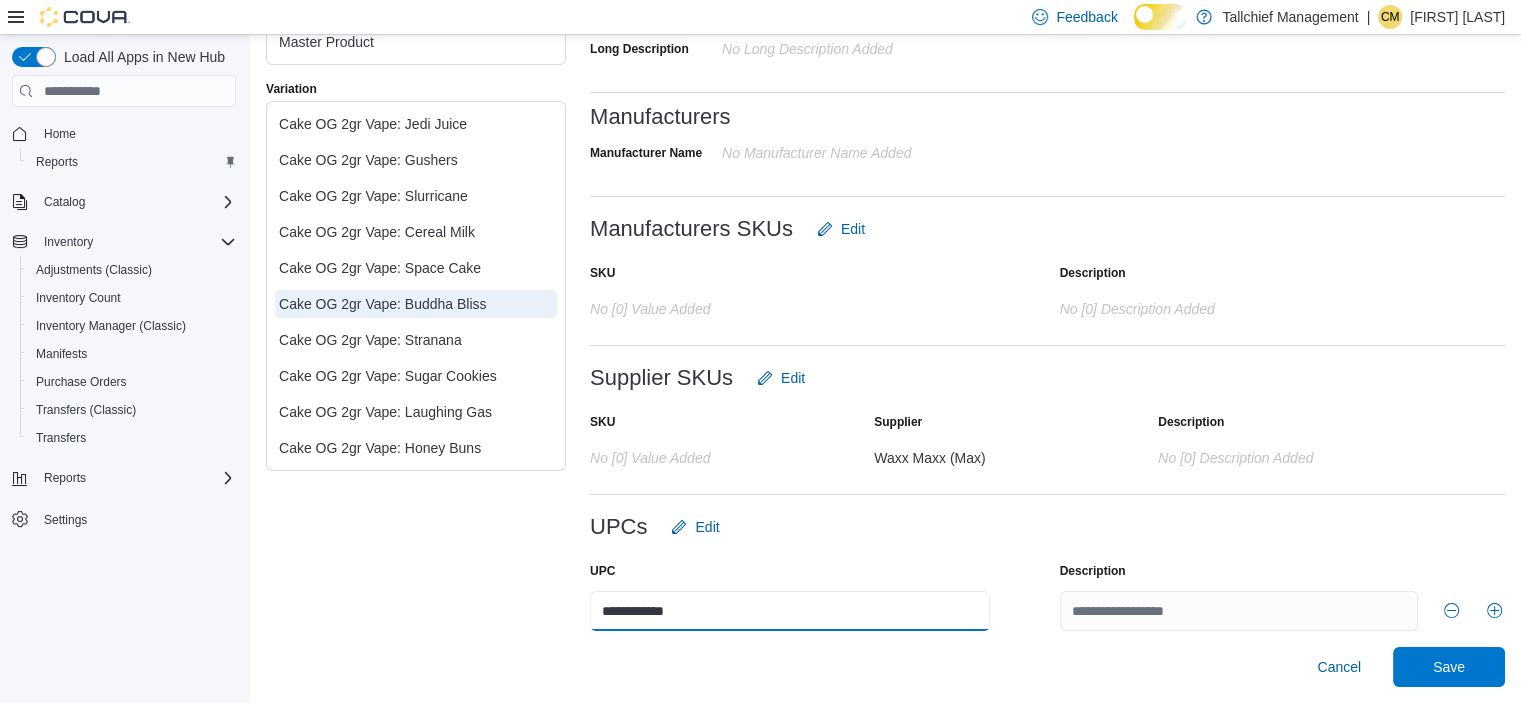 scroll, scrollTop: 635, scrollLeft: 0, axis: vertical 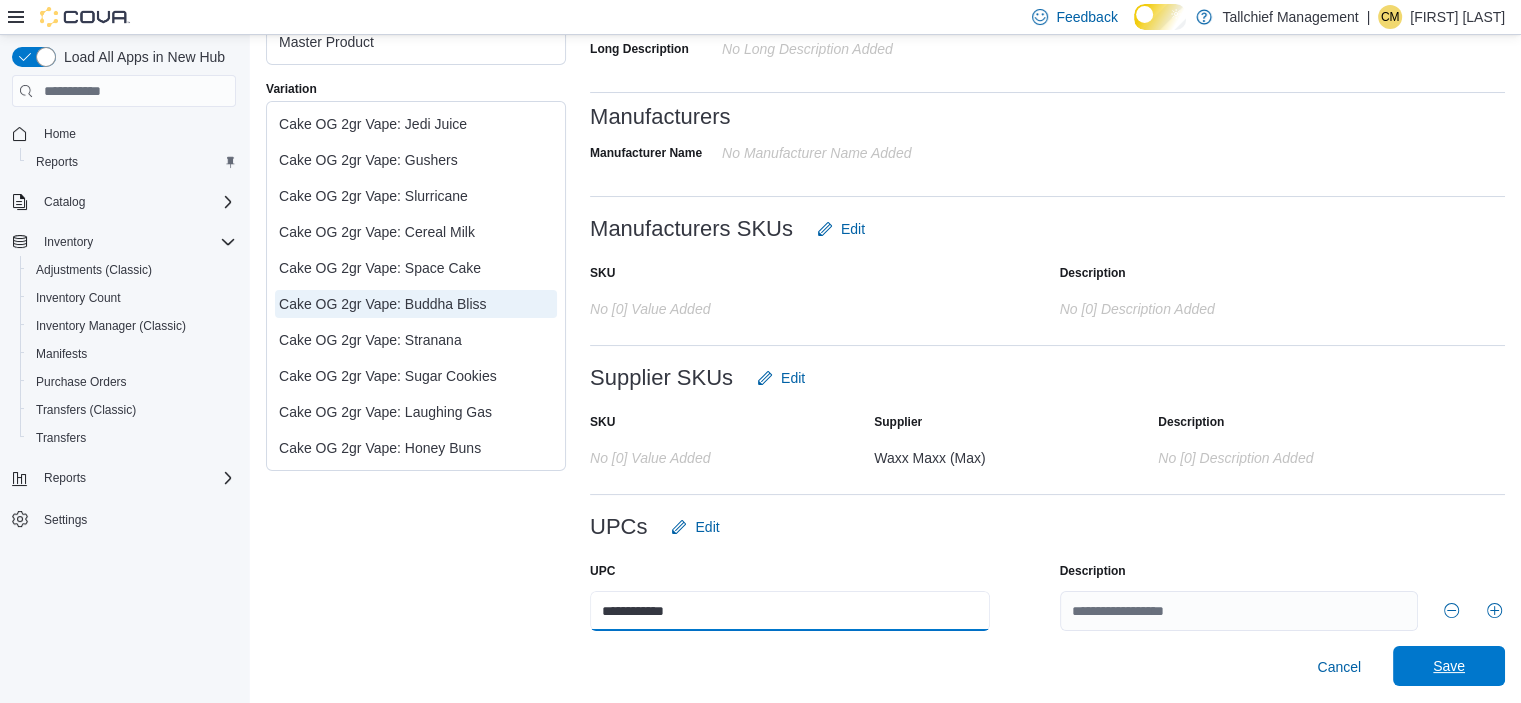 type on "**********" 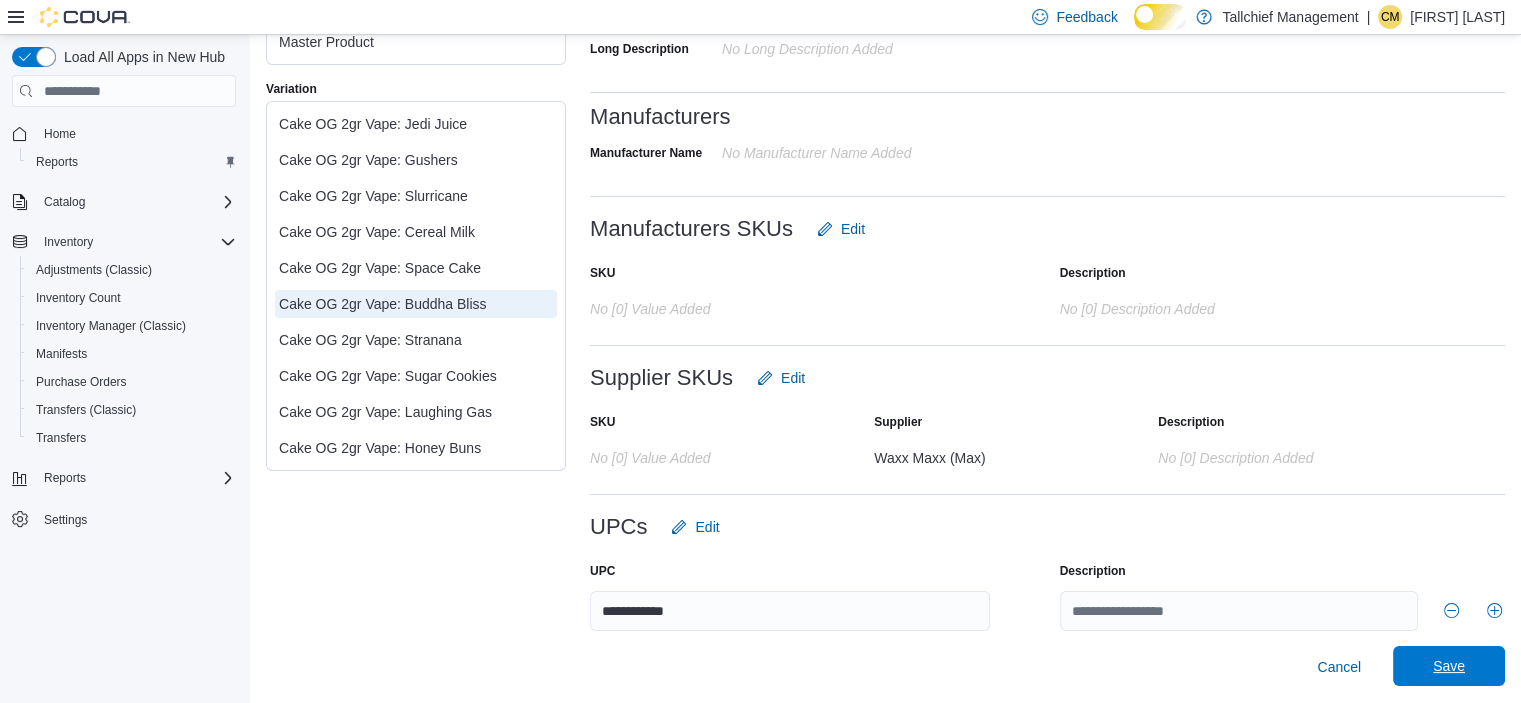 click on "Save" at bounding box center (1449, 666) 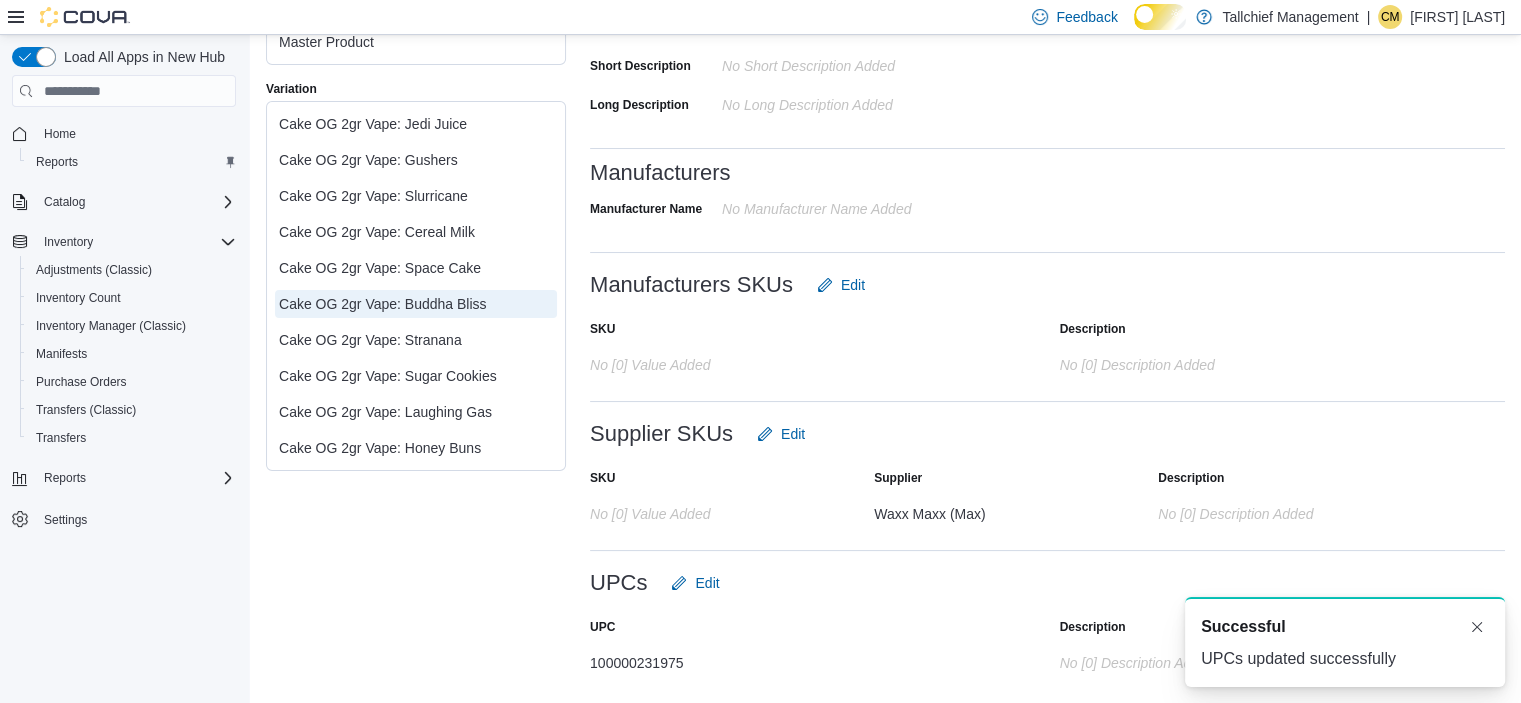 scroll, scrollTop: 584, scrollLeft: 0, axis: vertical 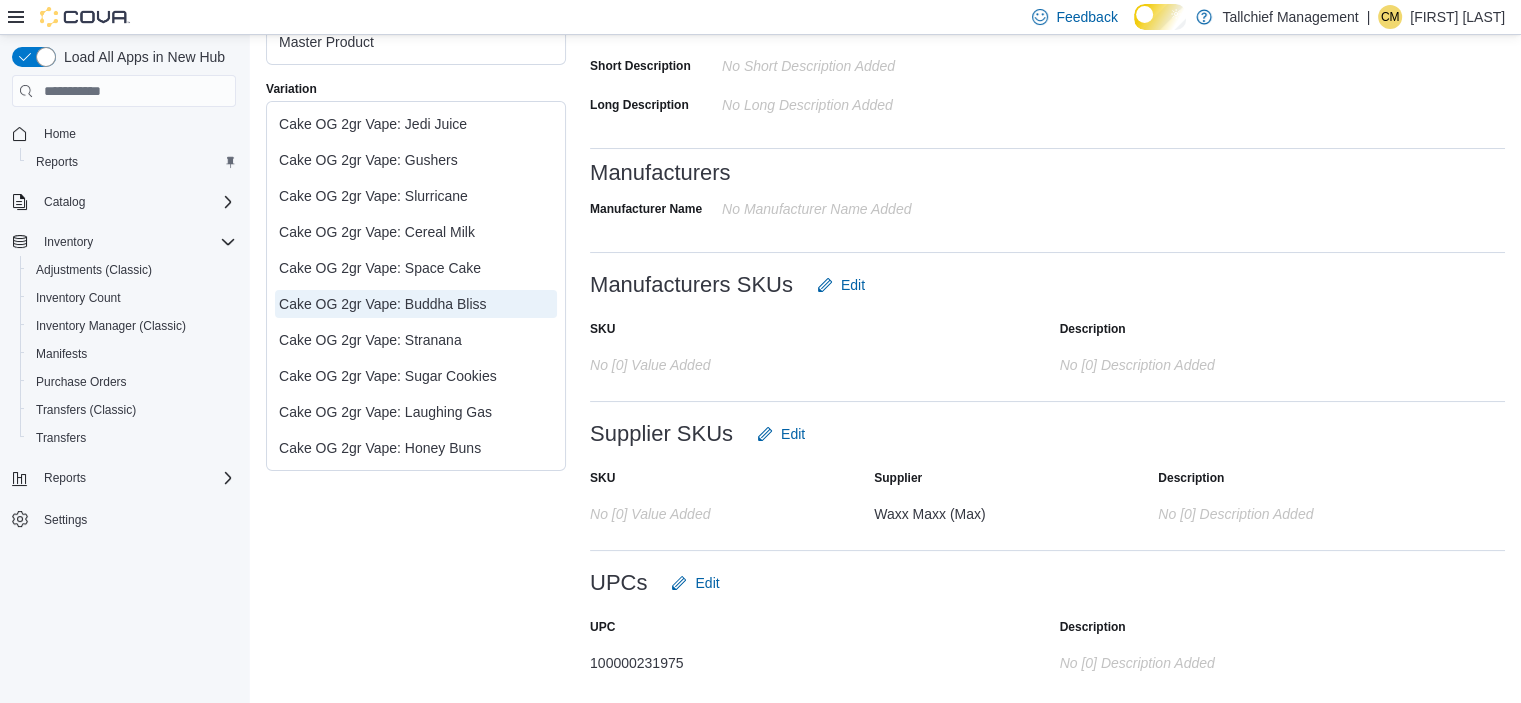 click on "Cake OG 2gr Vape: Stranana" at bounding box center [416, 340] 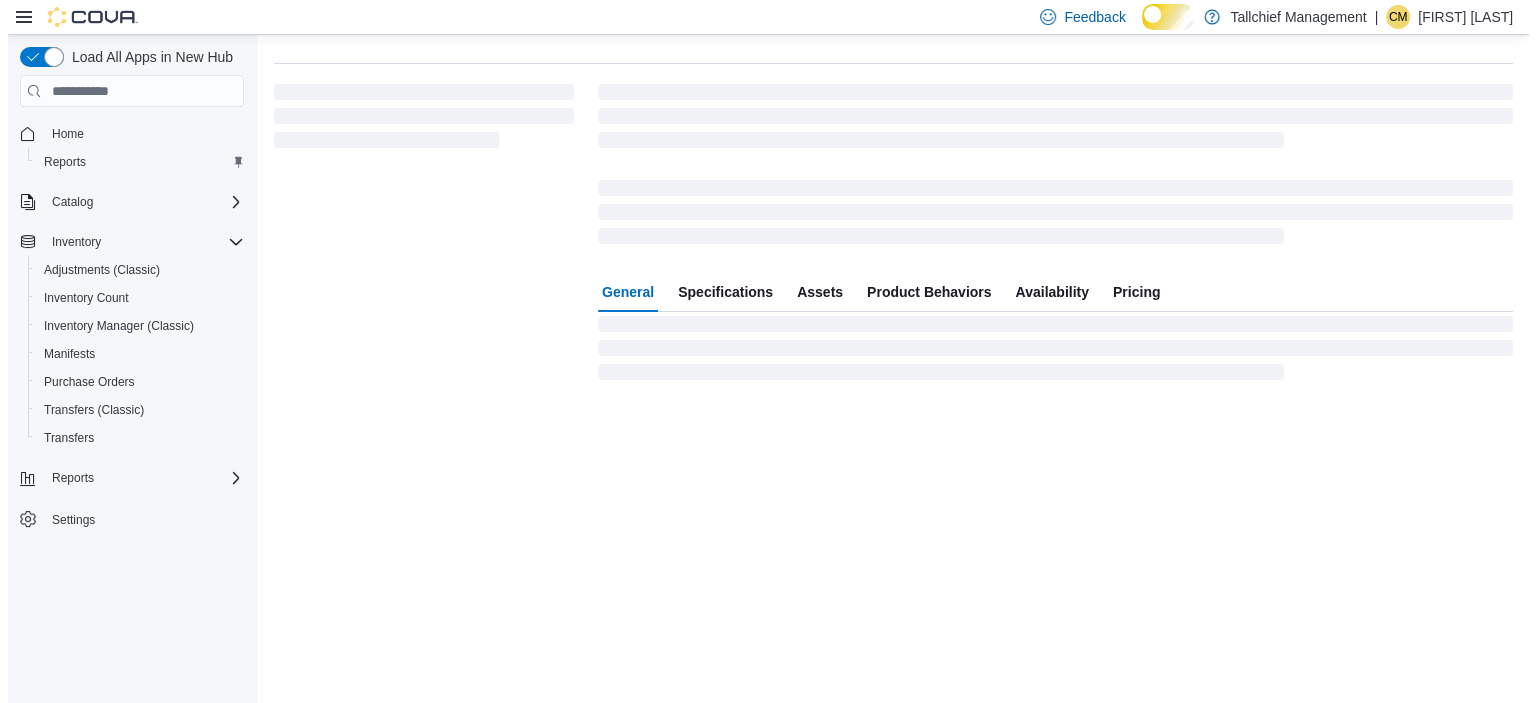 scroll, scrollTop: 0, scrollLeft: 0, axis: both 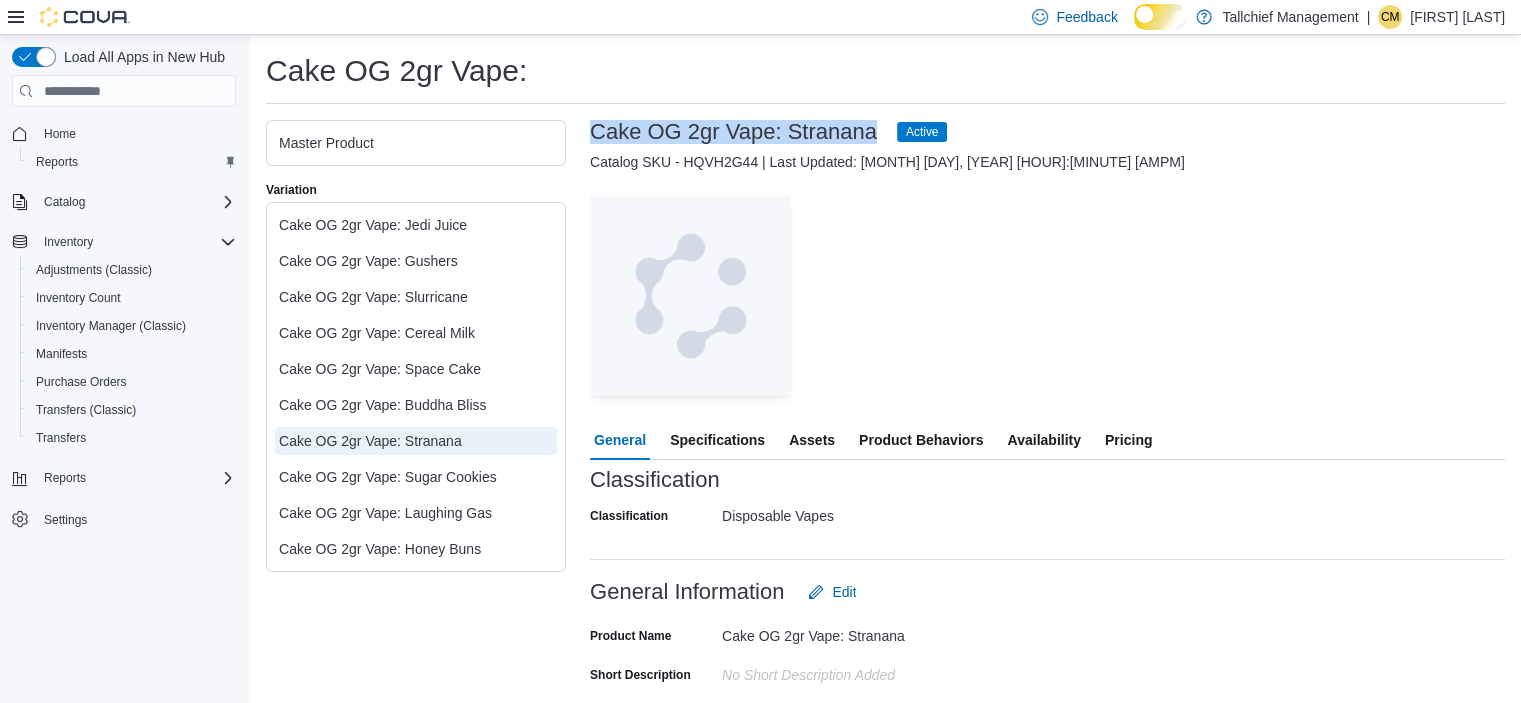 drag, startPoint x: 598, startPoint y: 139, endPoint x: 951, endPoint y: 148, distance: 353.11472 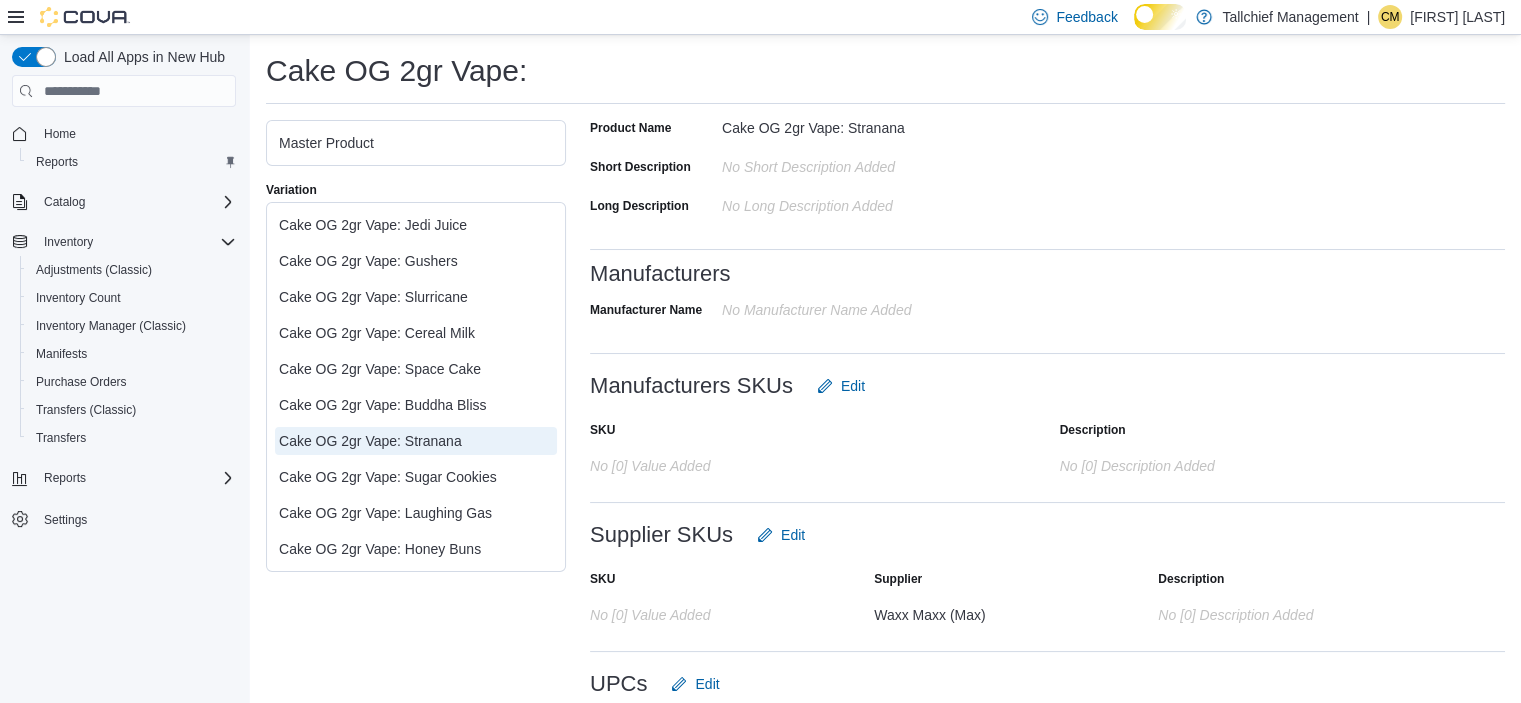 scroll, scrollTop: 583, scrollLeft: 0, axis: vertical 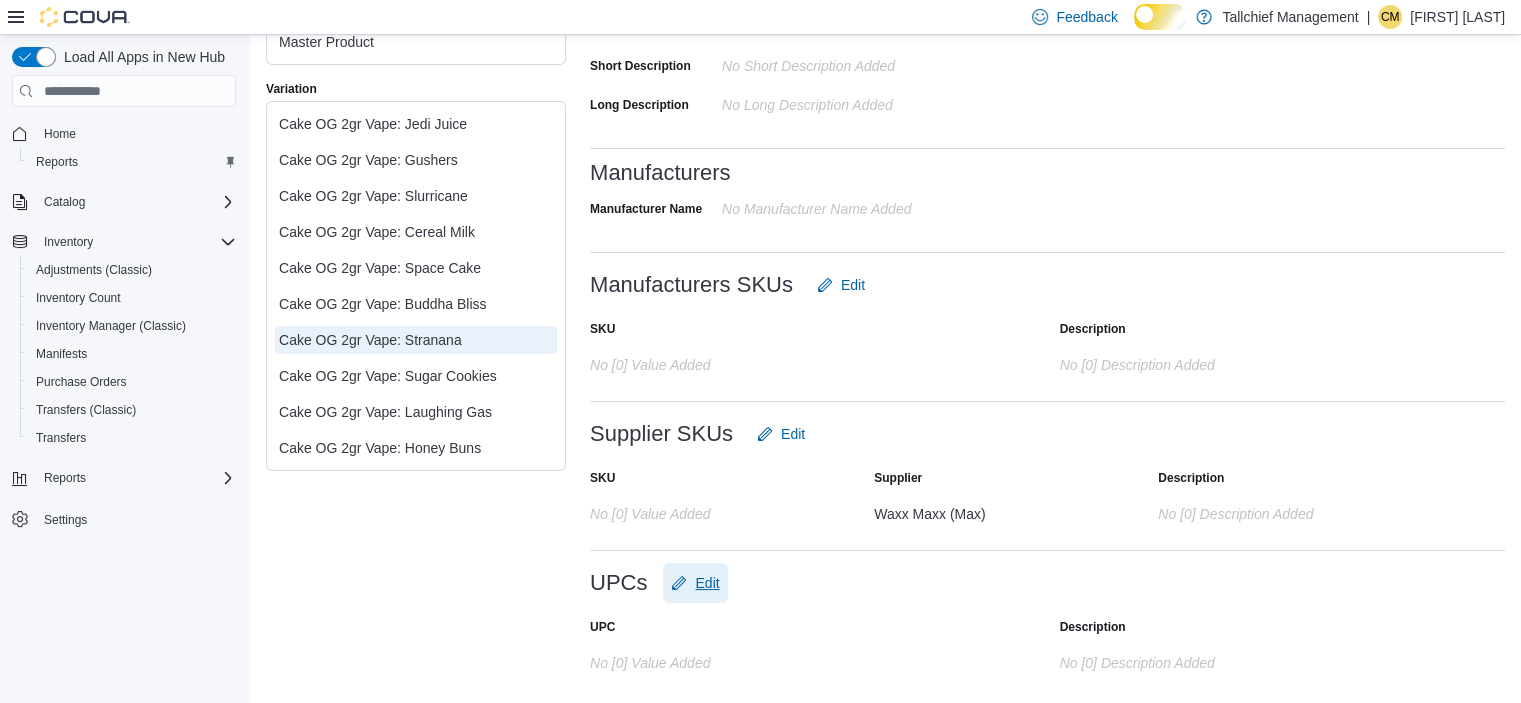 click on "Edit" at bounding box center (707, 583) 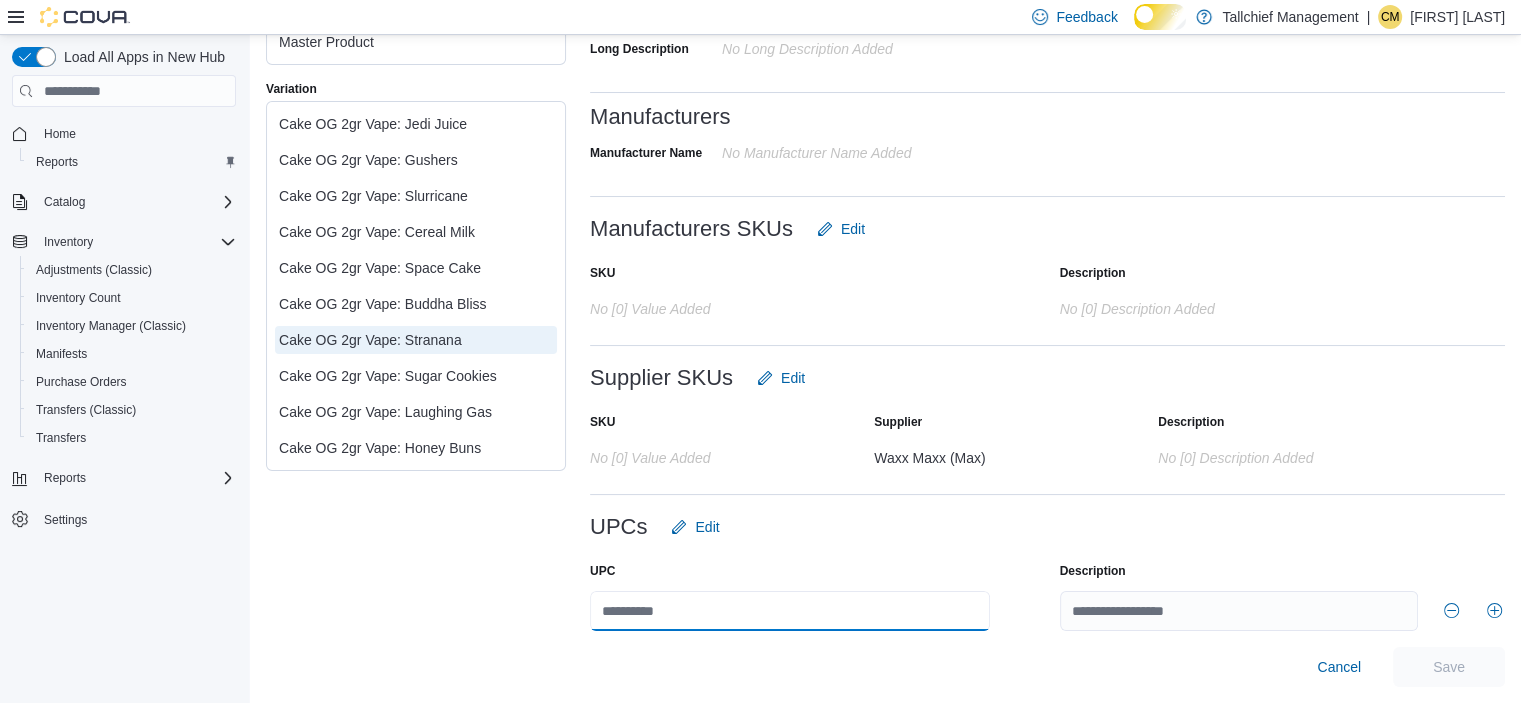 click at bounding box center [790, 611] 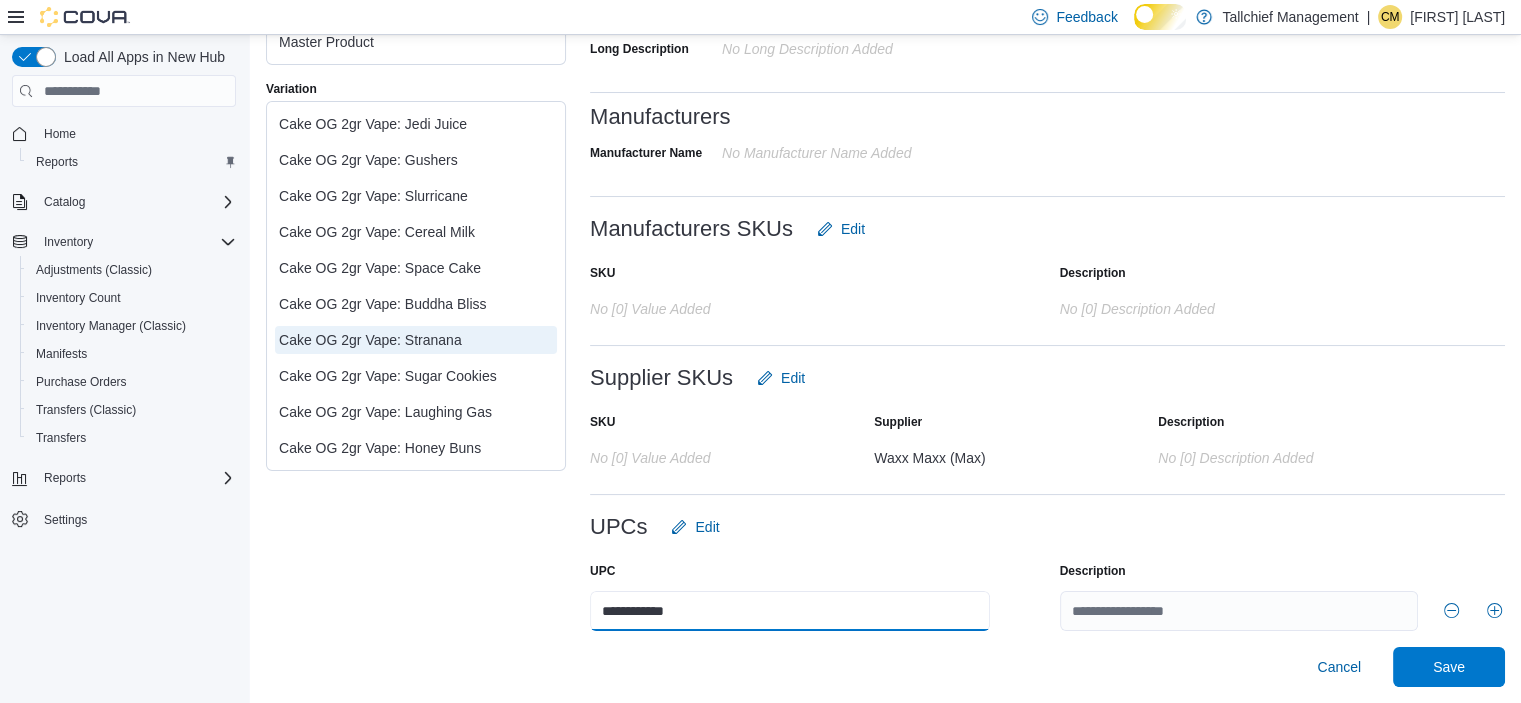 scroll, scrollTop: 635, scrollLeft: 0, axis: vertical 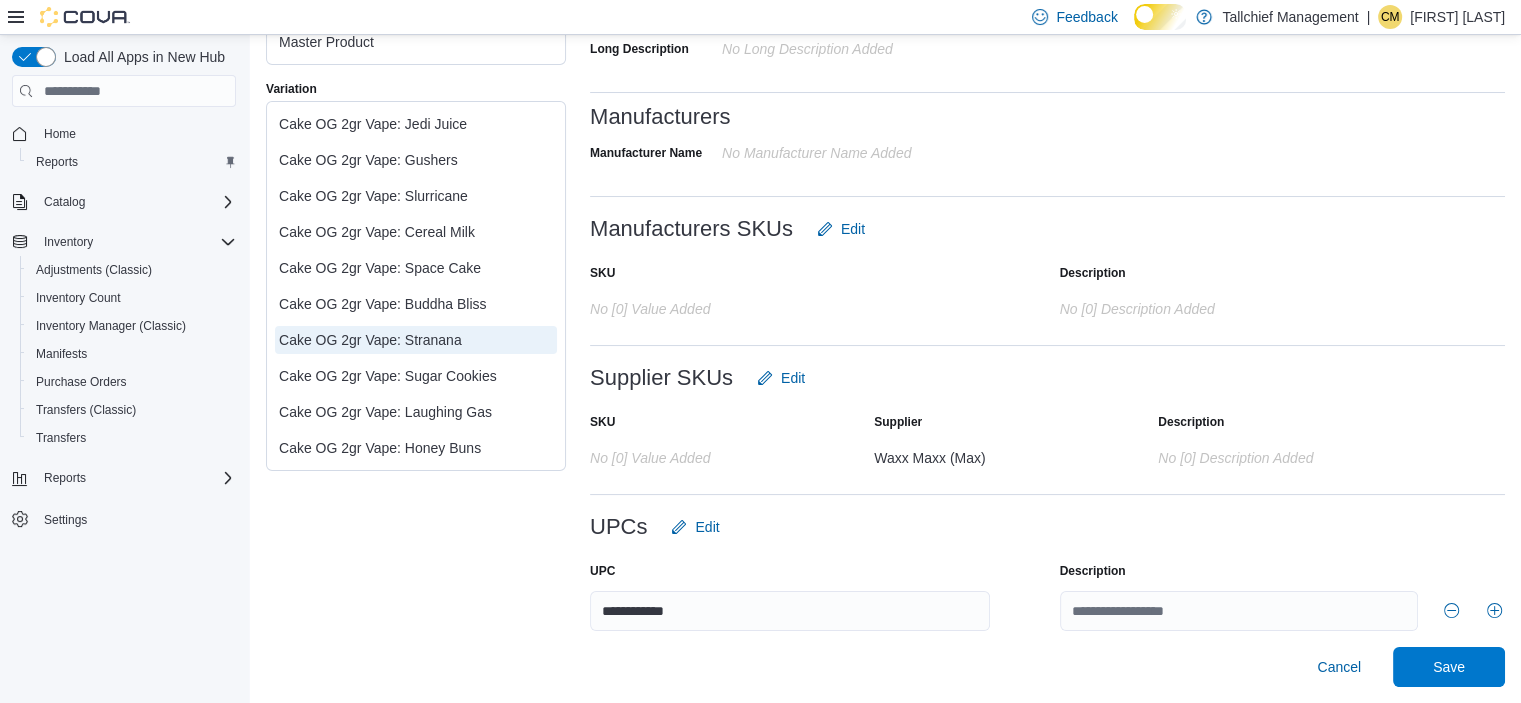 click on "Cancel Save" at bounding box center (1047, 667) 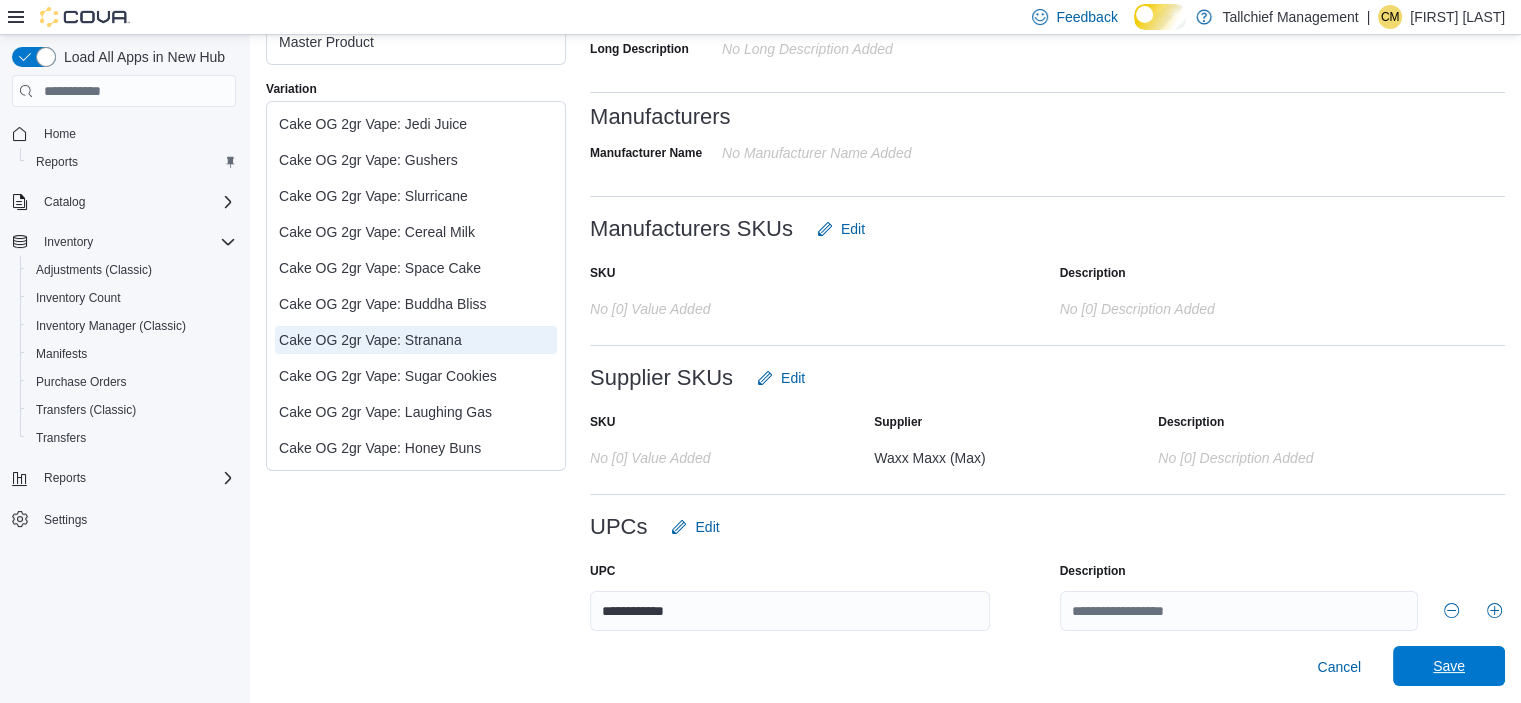 click on "Save" at bounding box center [1449, 666] 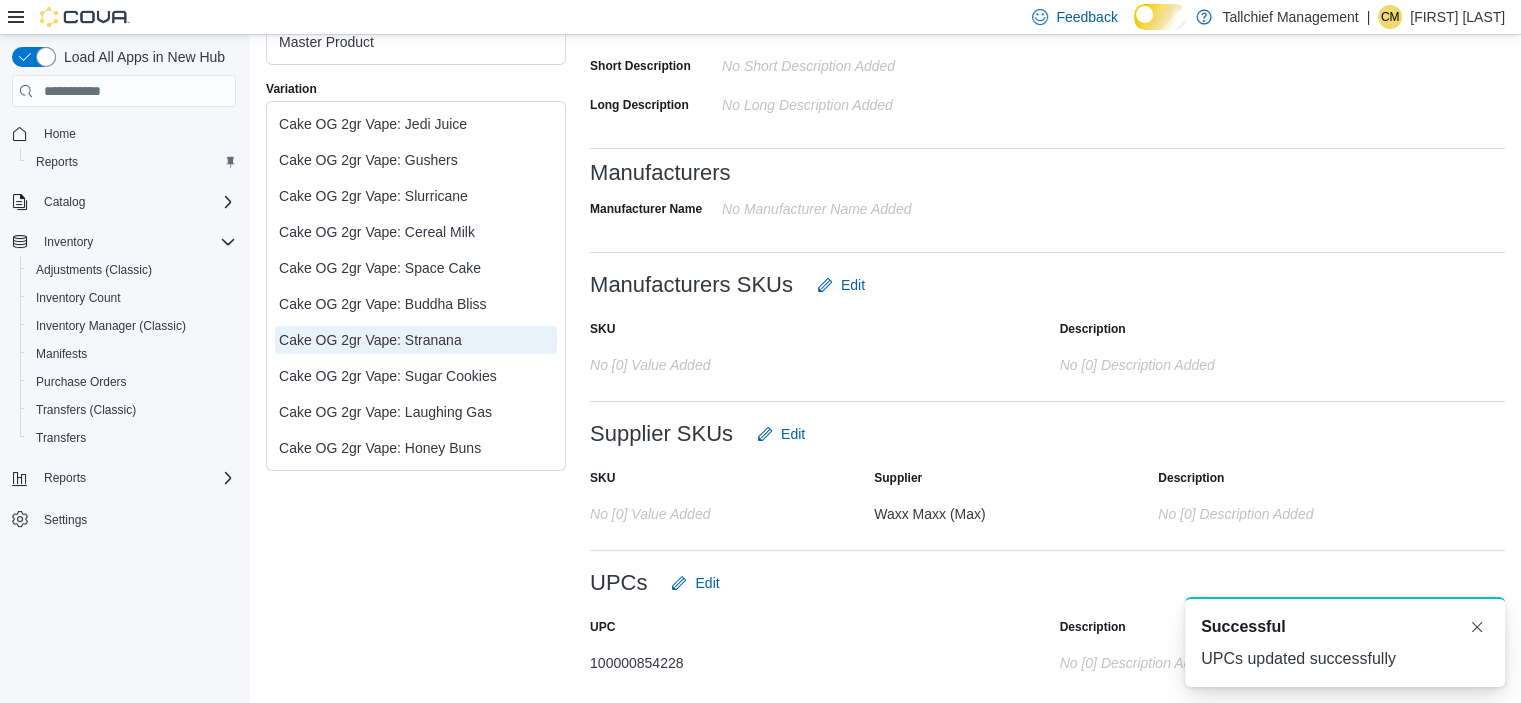 scroll, scrollTop: 584, scrollLeft: 0, axis: vertical 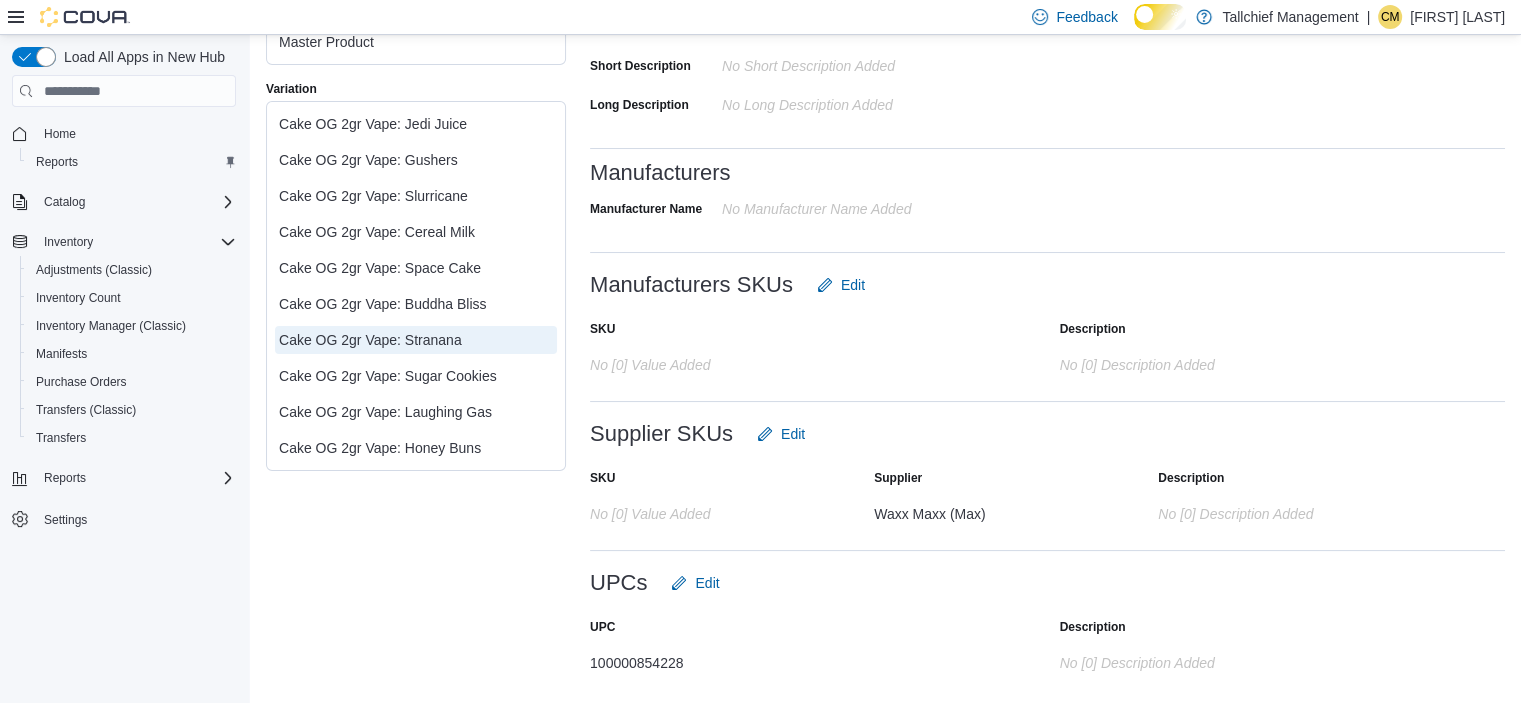 click on "Feedback Dark Mode Tallchief Management | CM [FIRST] [LAST]" at bounding box center (760, 17) 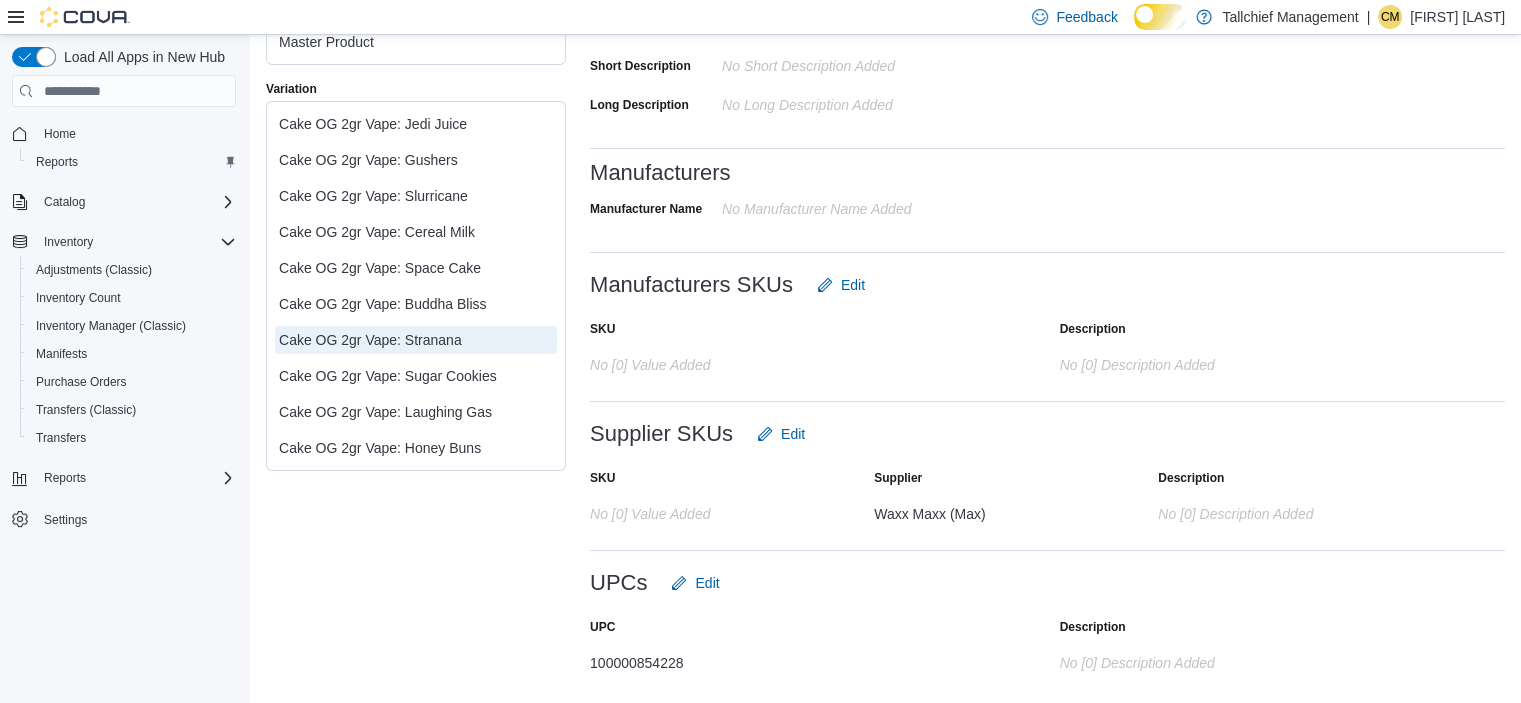 click on "Cake OG 2gr Vape: Sugar Cookies" at bounding box center [416, 376] 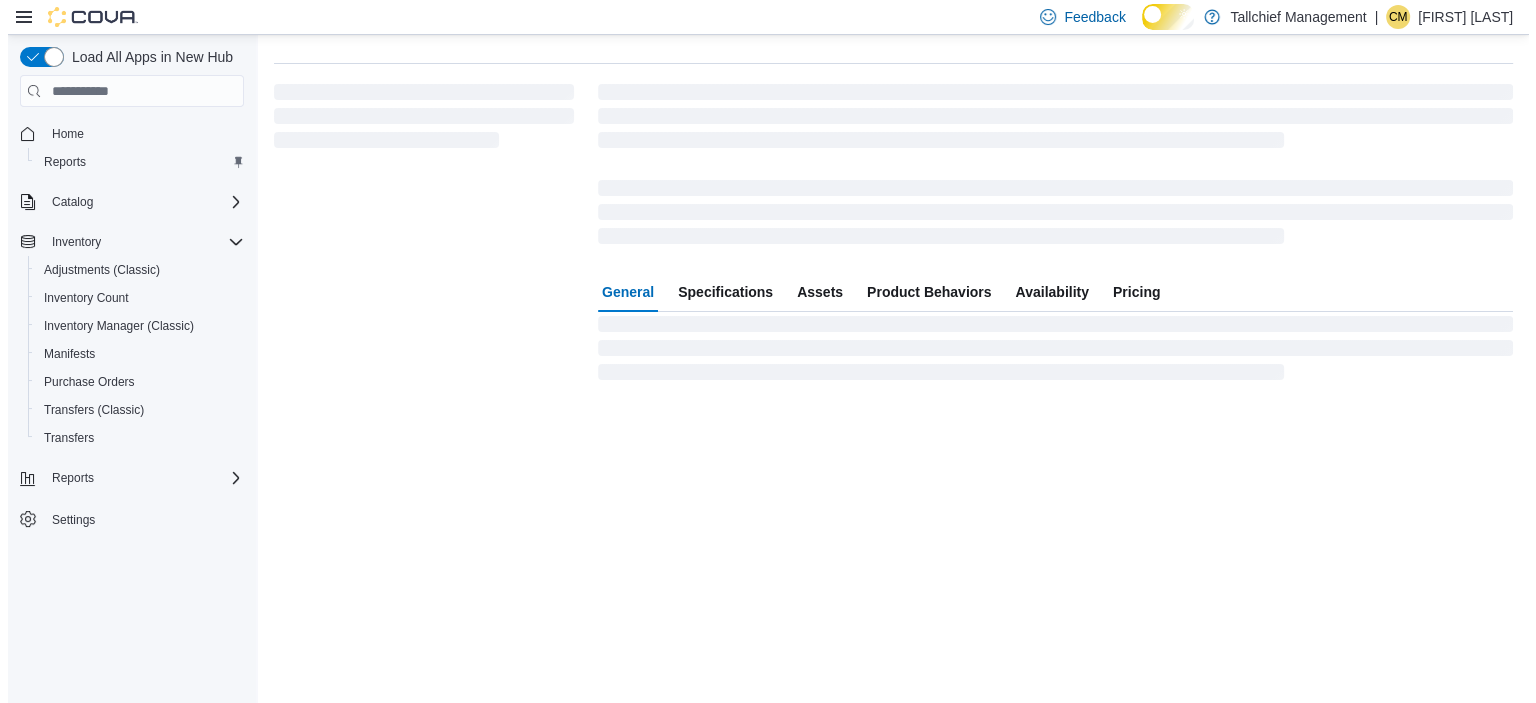 scroll, scrollTop: 0, scrollLeft: 0, axis: both 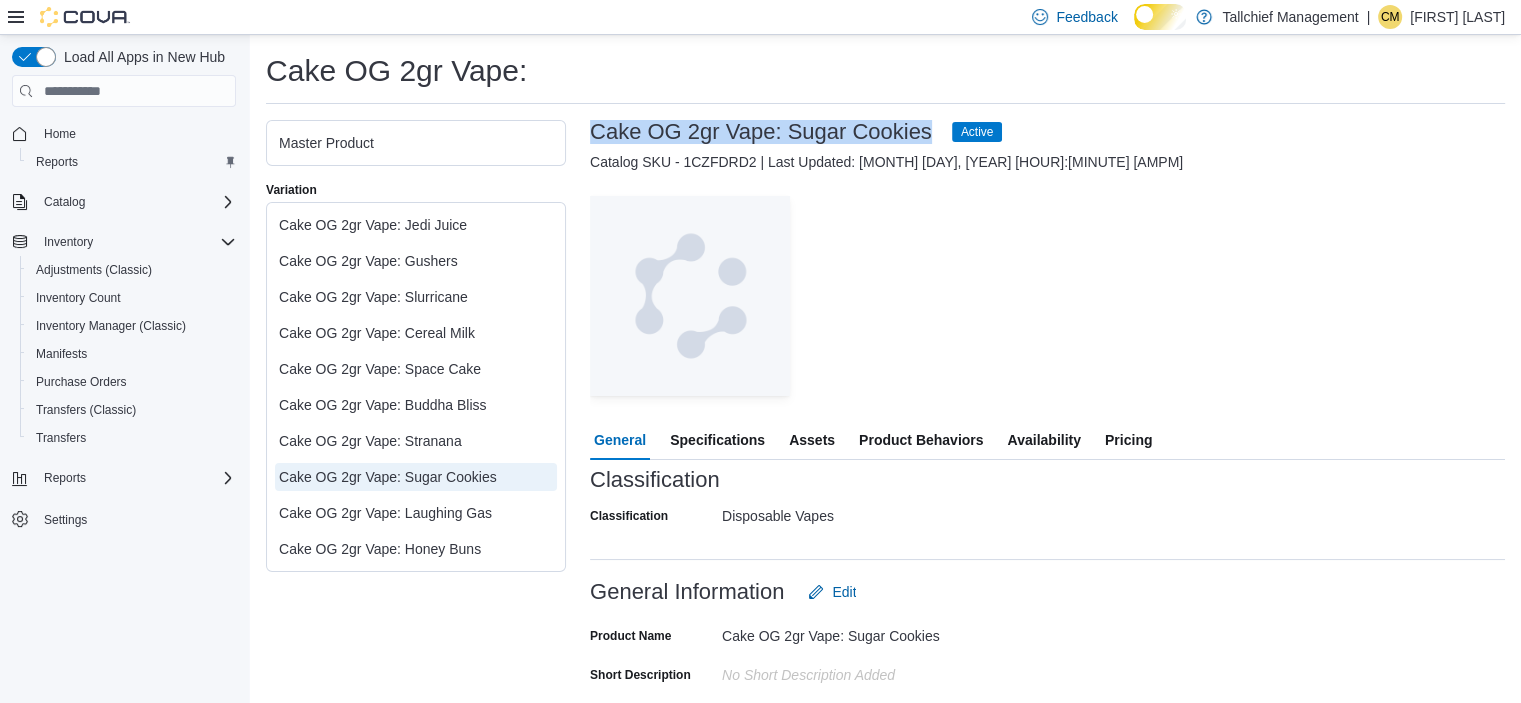 drag, startPoint x: 593, startPoint y: 139, endPoint x: 1014, endPoint y: 148, distance: 421.0962 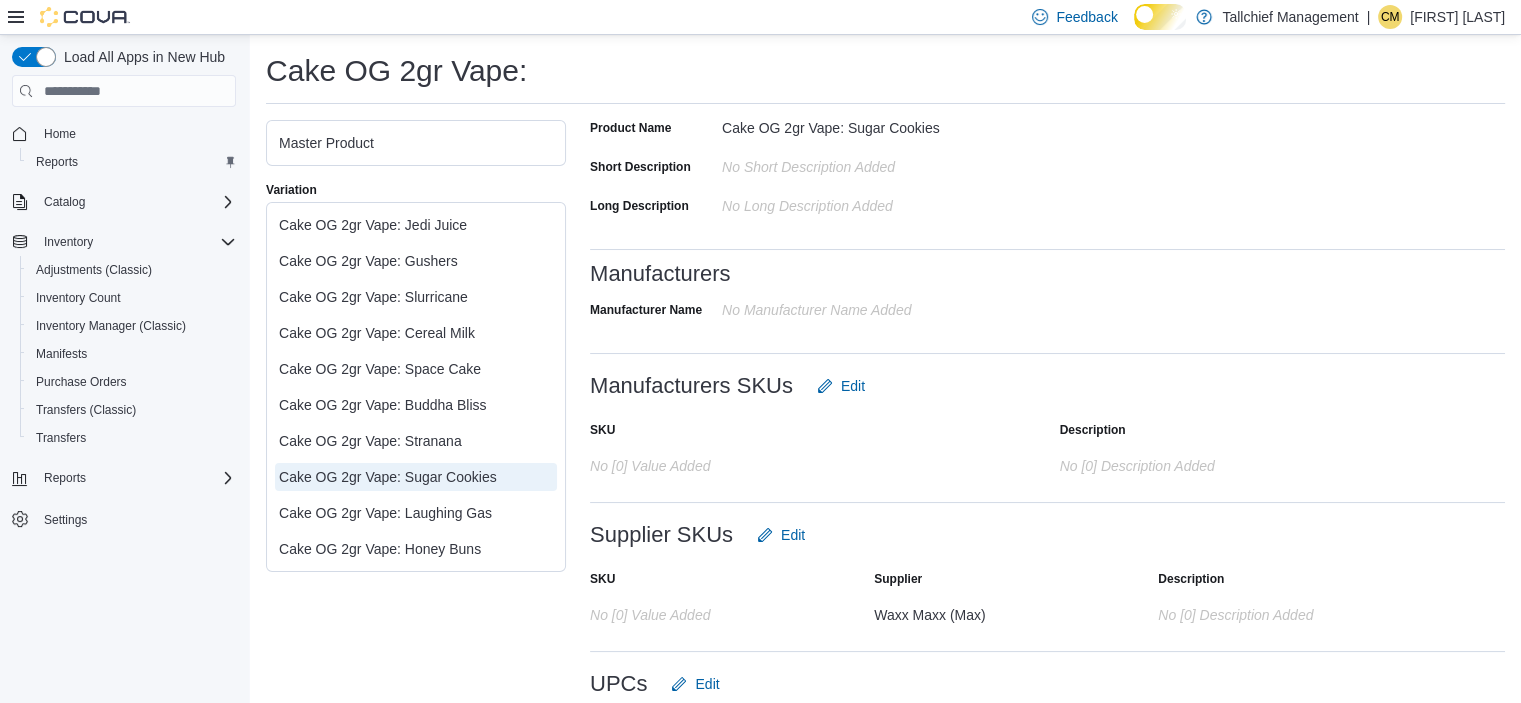 scroll, scrollTop: 600, scrollLeft: 0, axis: vertical 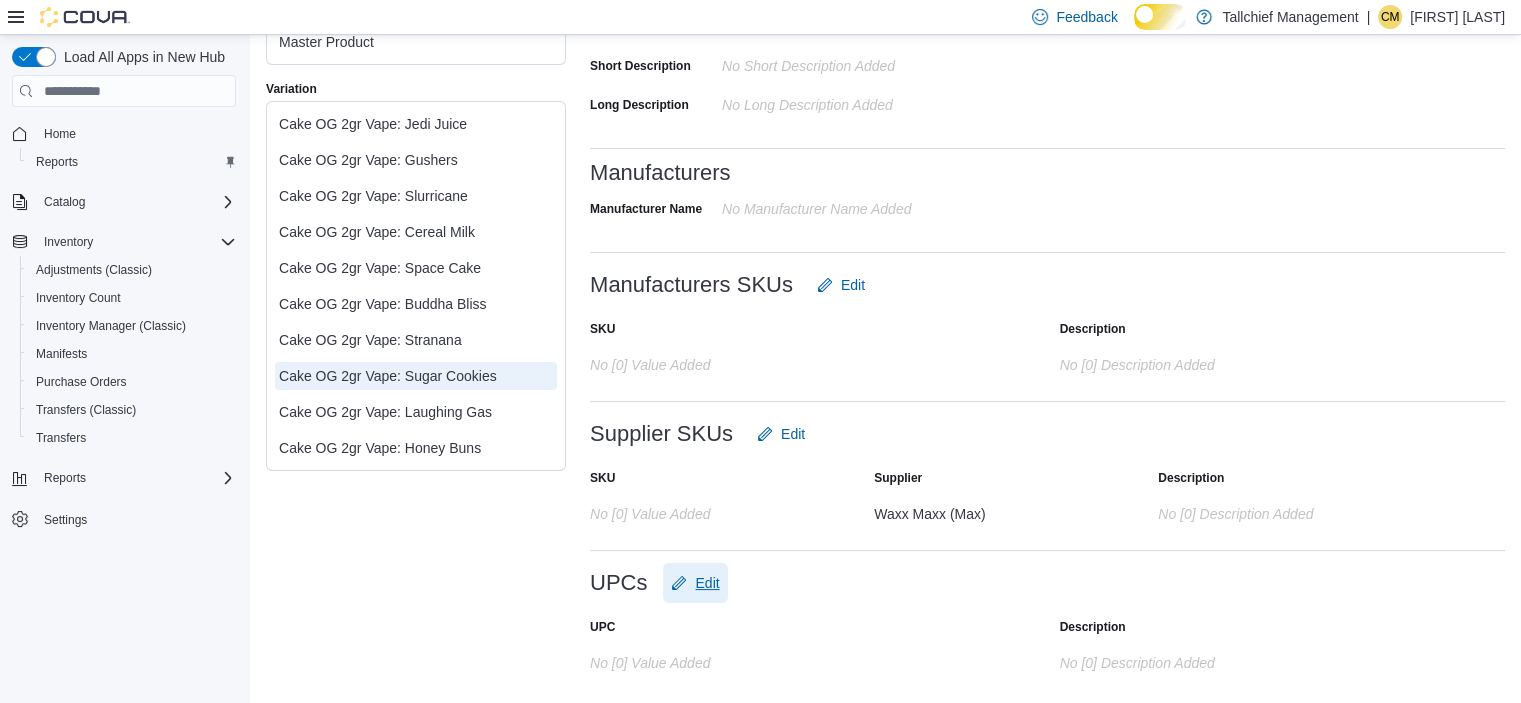 click on "Edit" at bounding box center [707, 583] 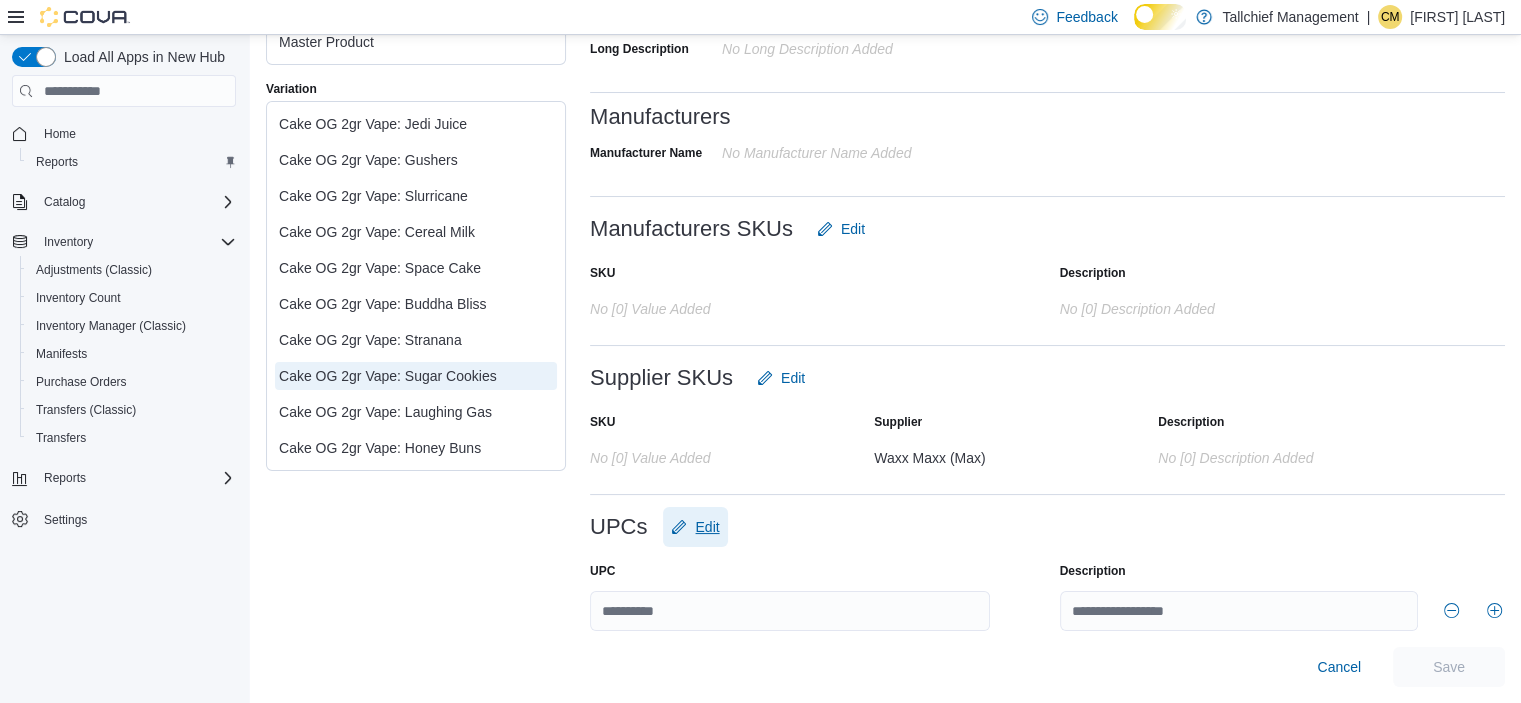 scroll, scrollTop: 652, scrollLeft: 0, axis: vertical 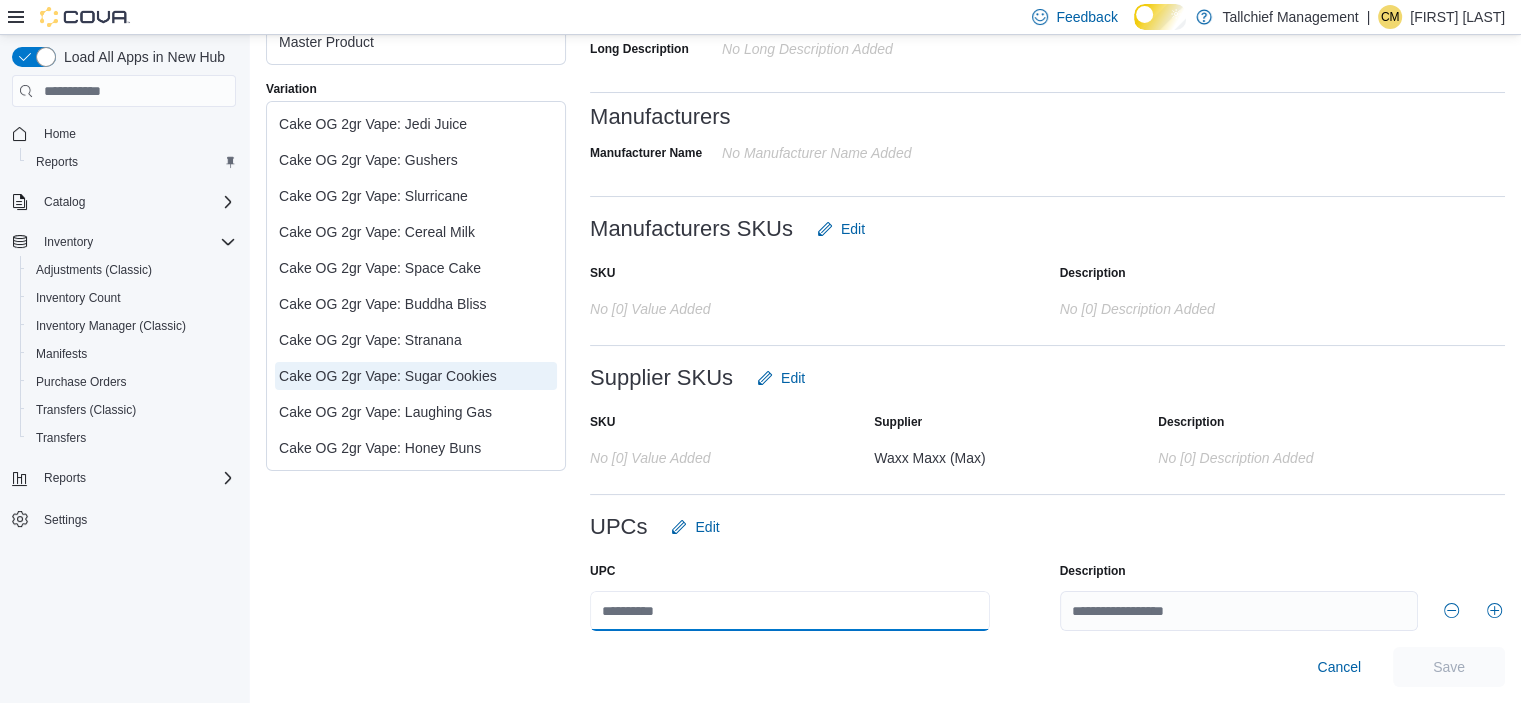 click at bounding box center (790, 611) 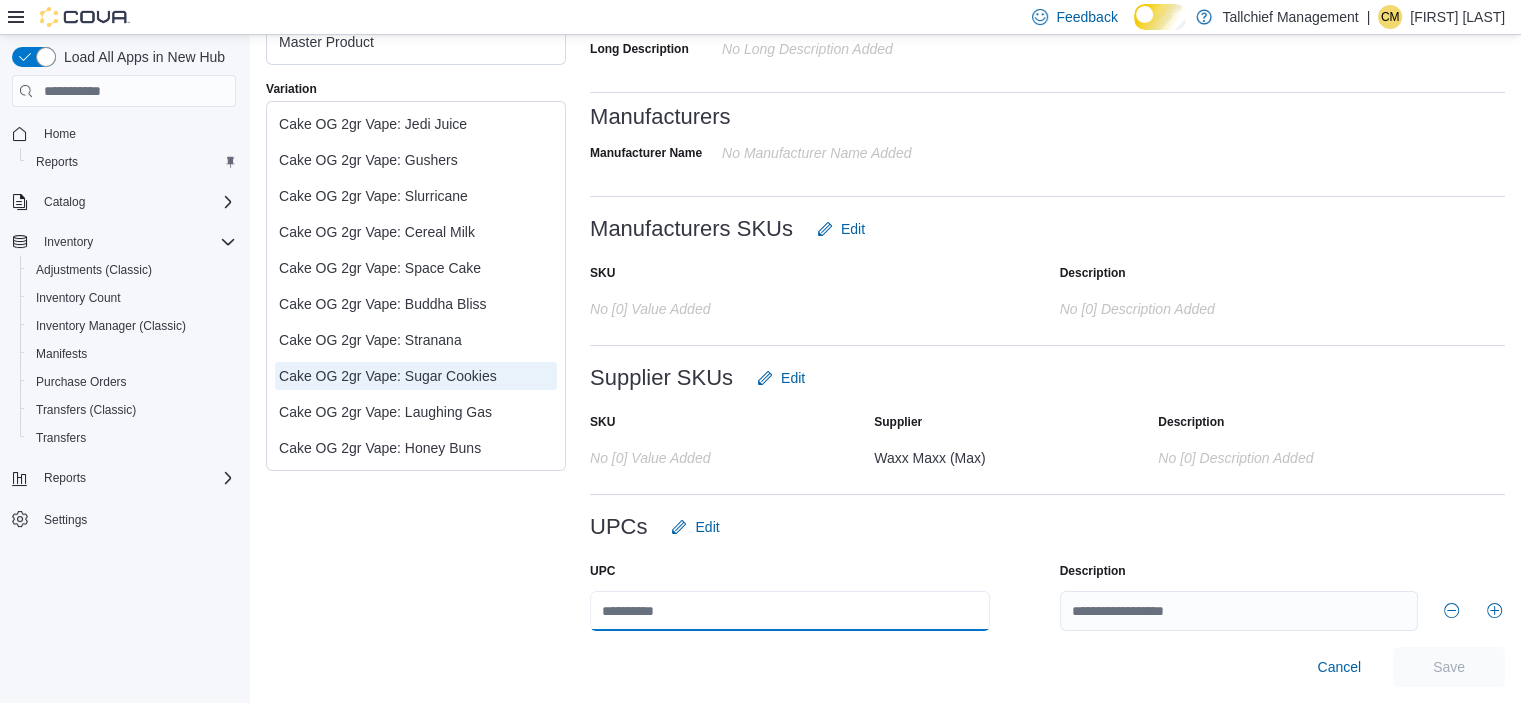 paste on "**********" 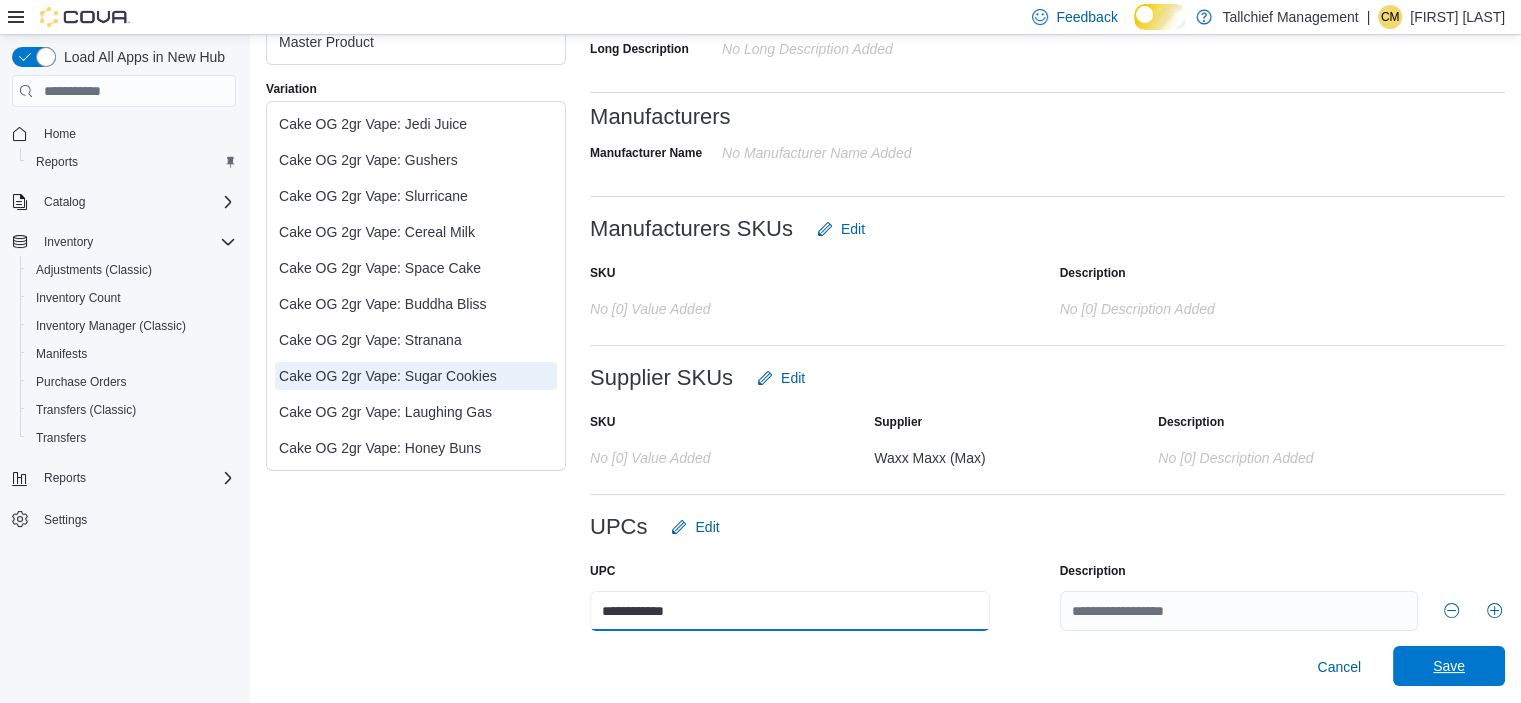 type on "**********" 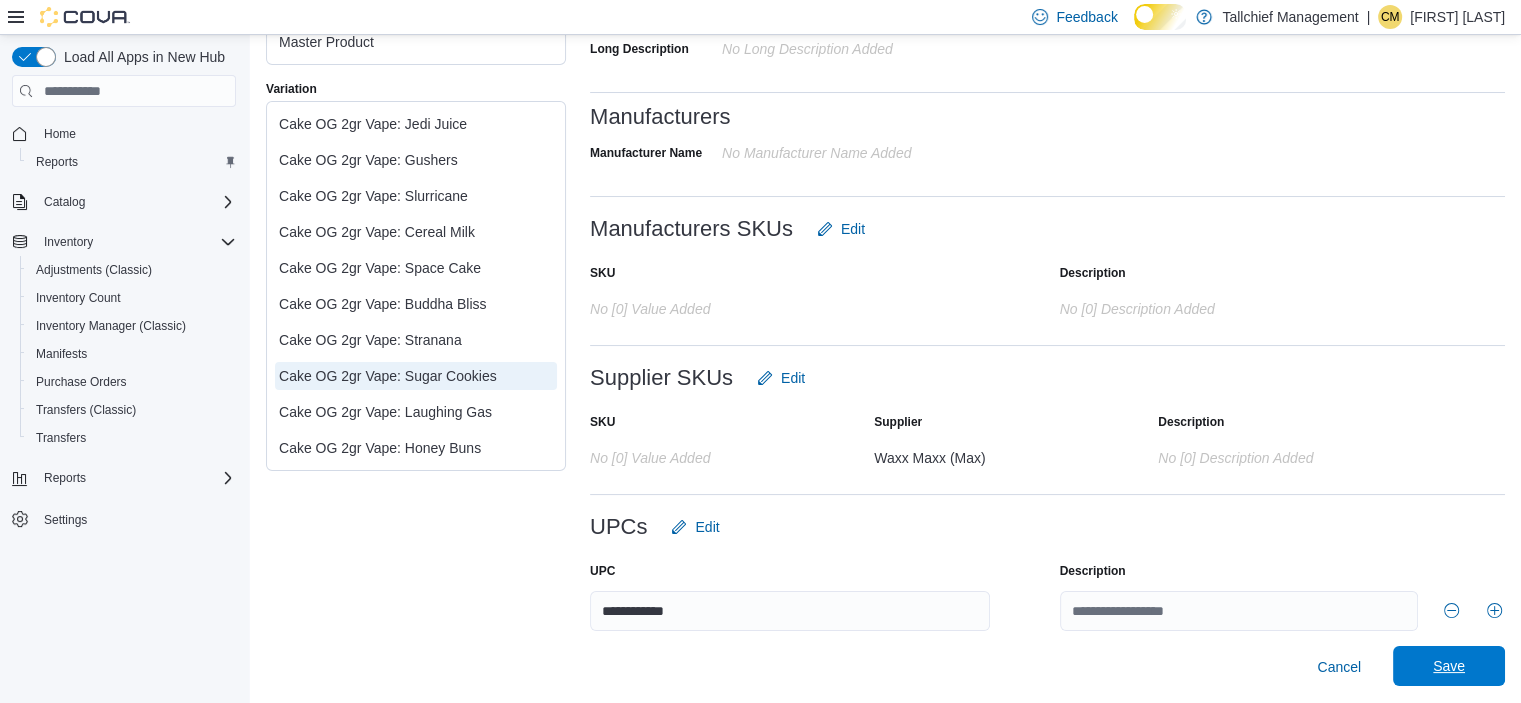 click on "Save" at bounding box center [1449, 666] 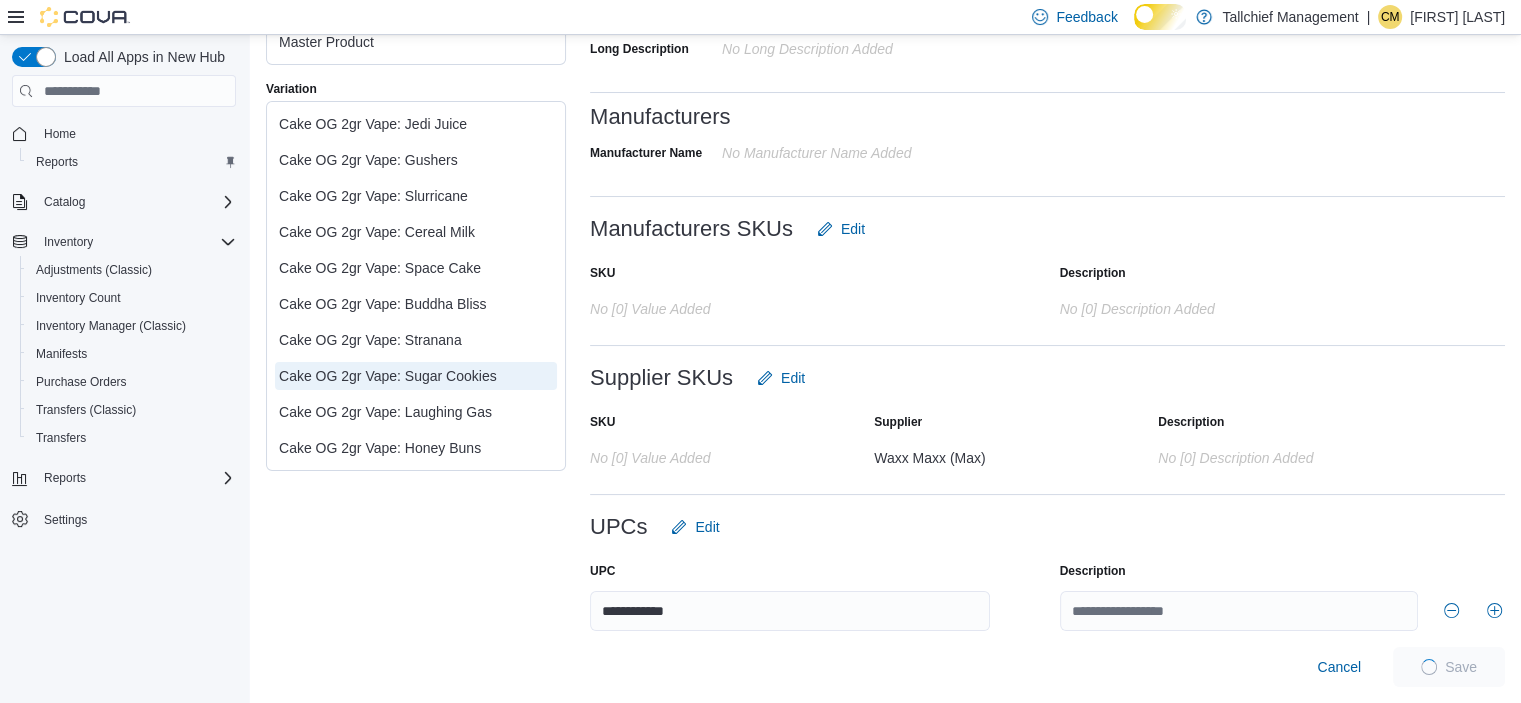 scroll, scrollTop: 600, scrollLeft: 0, axis: vertical 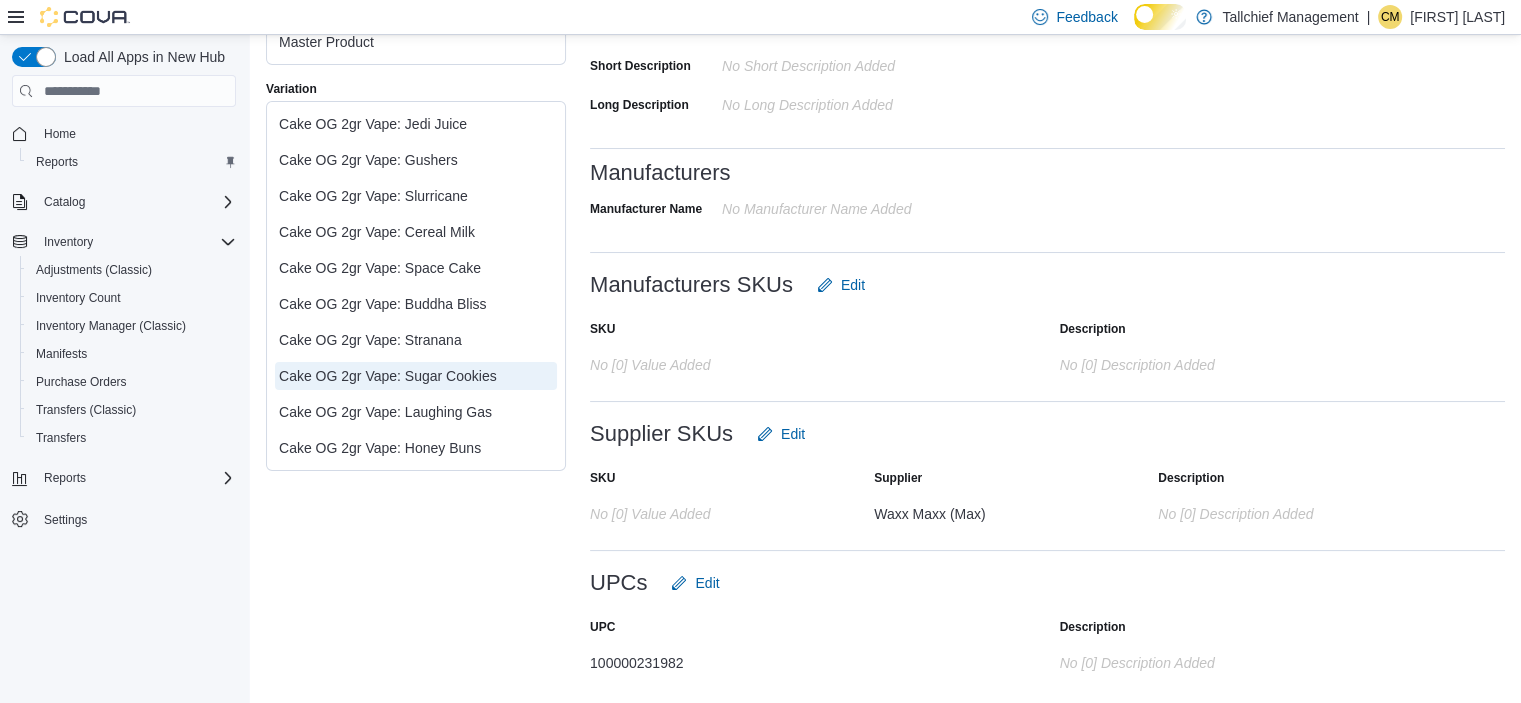 click on "Cake OG 2gr Vape: Laughing Gas" at bounding box center (416, 412) 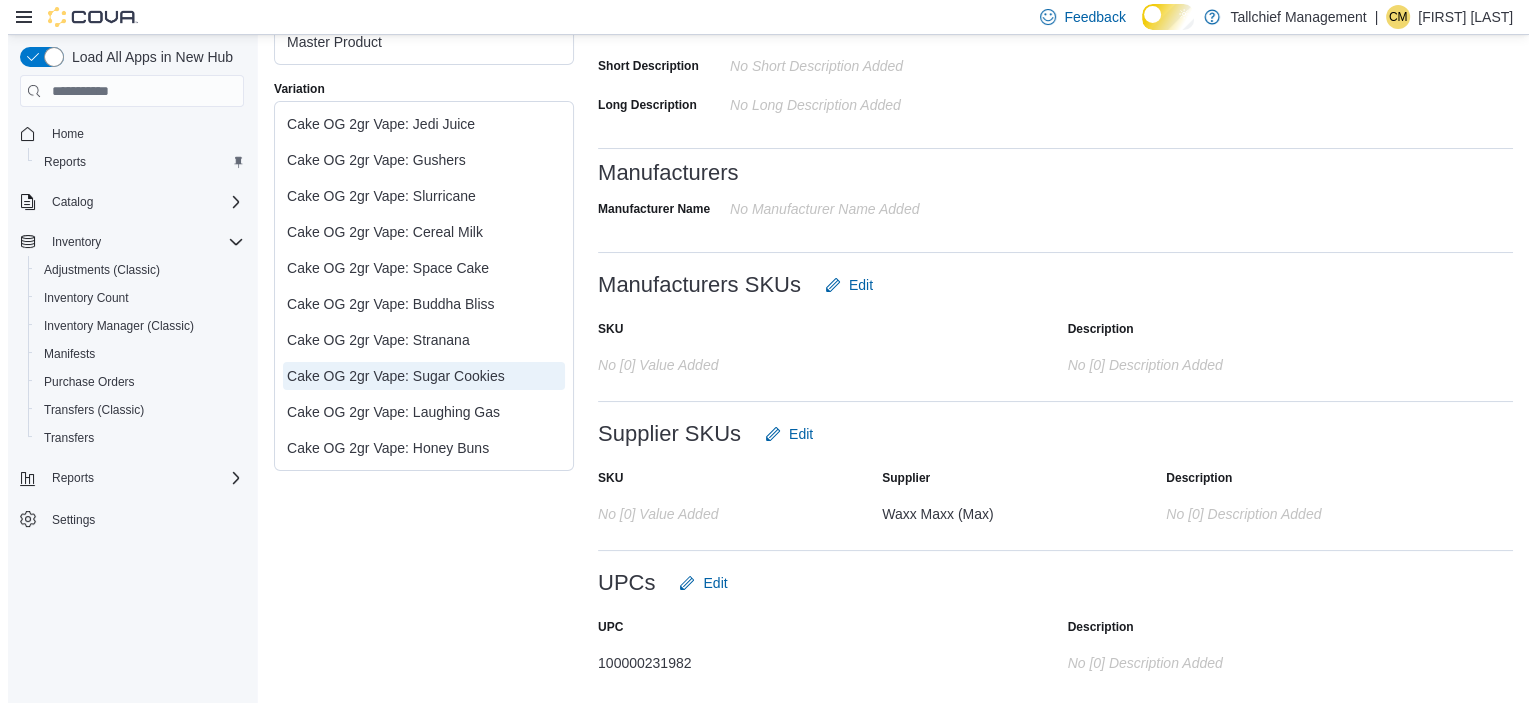 scroll, scrollTop: 0, scrollLeft: 0, axis: both 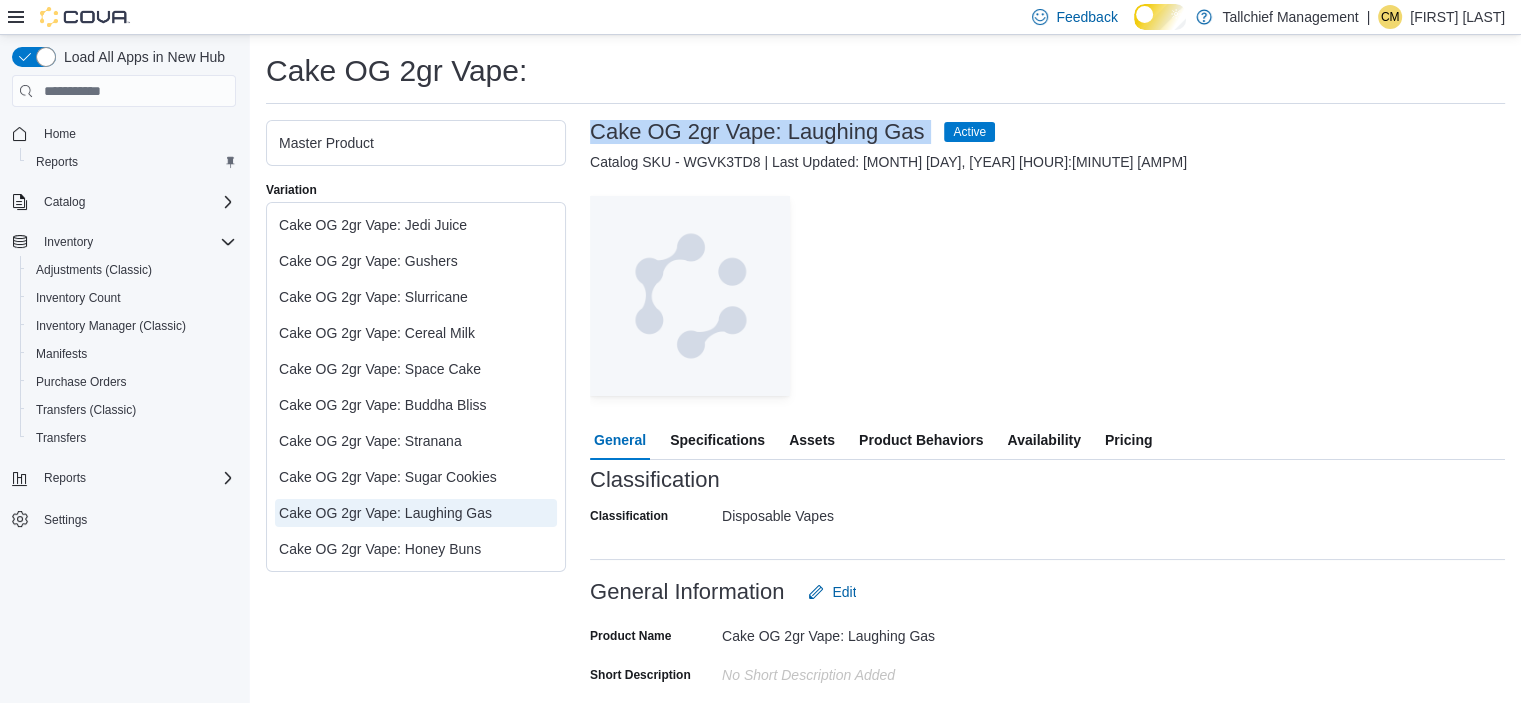 drag, startPoint x: 594, startPoint y: 139, endPoint x: 1020, endPoint y: 136, distance: 426.01056 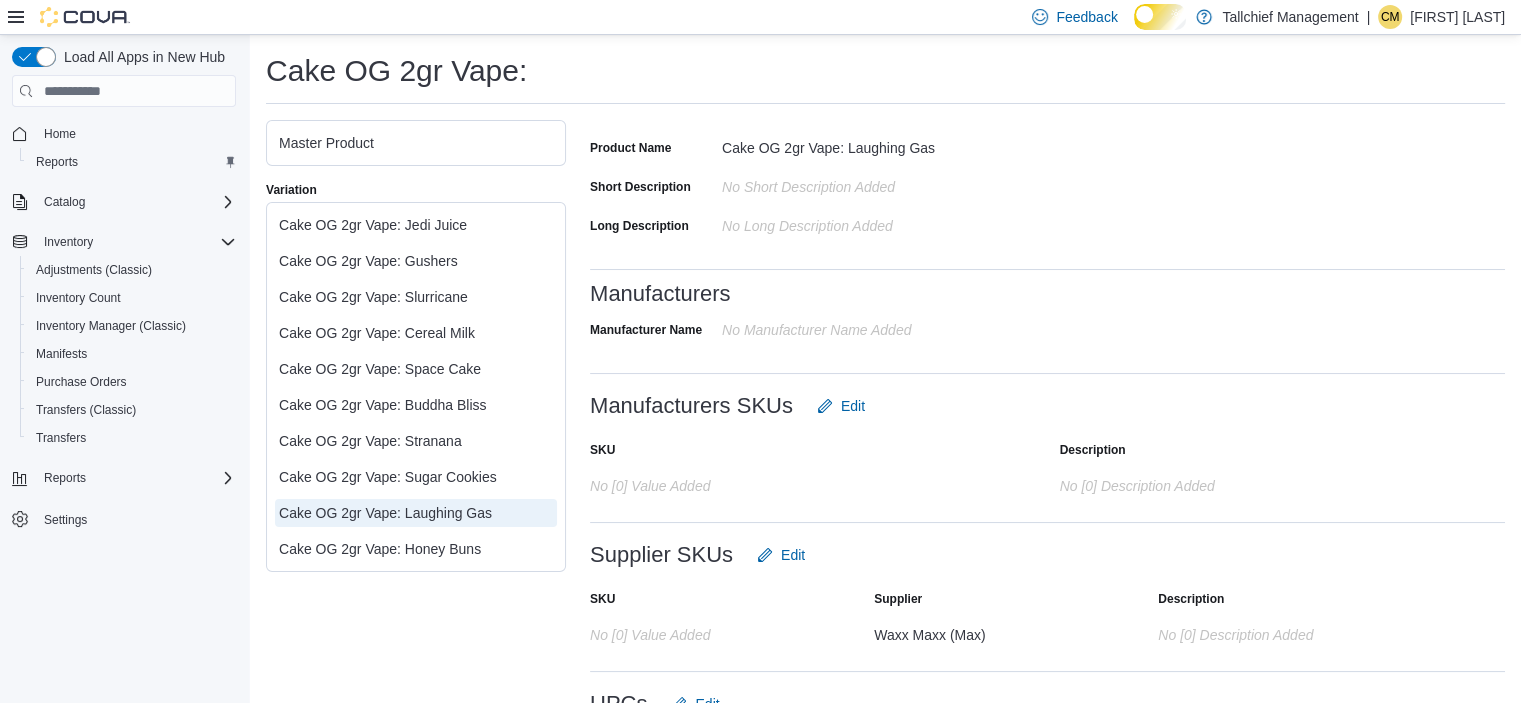 scroll, scrollTop: 583, scrollLeft: 0, axis: vertical 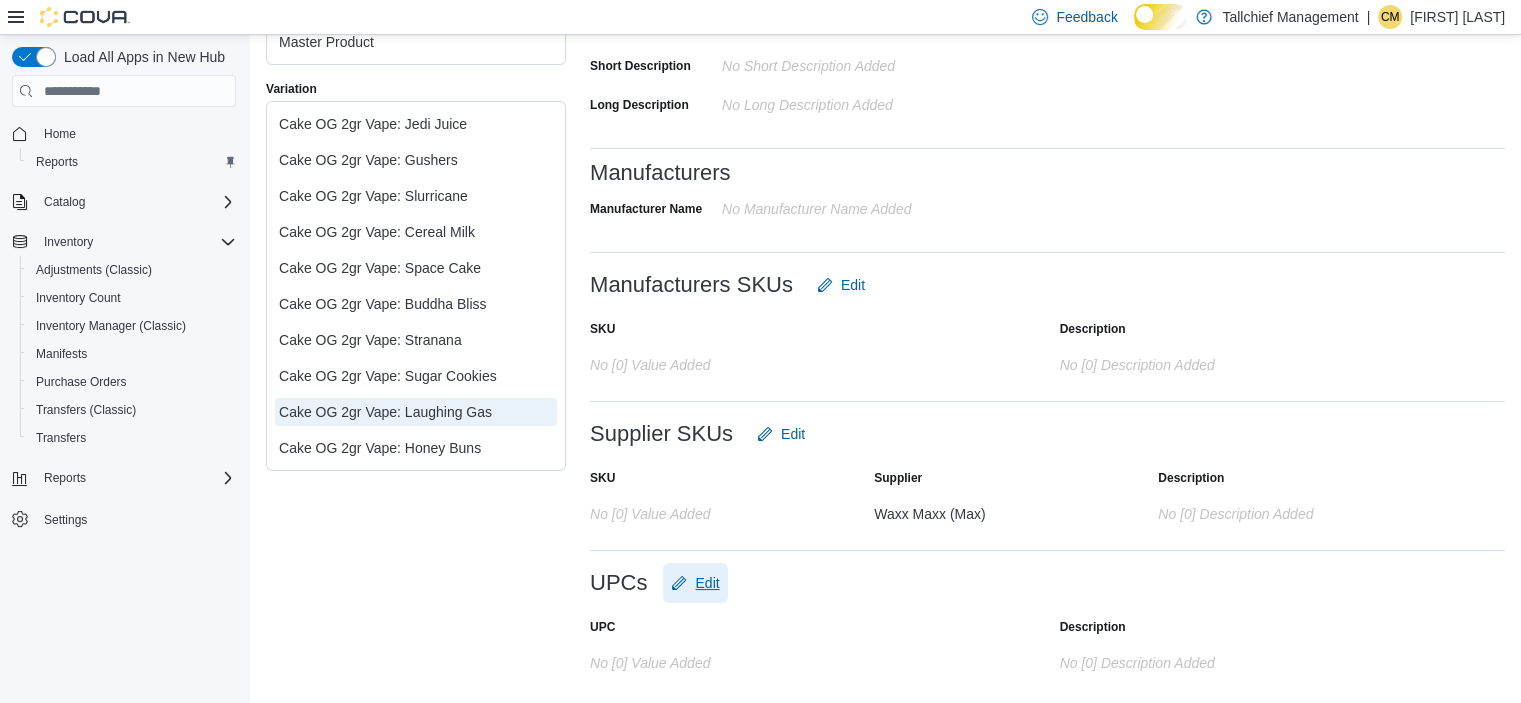 click on "Edit" at bounding box center (707, 583) 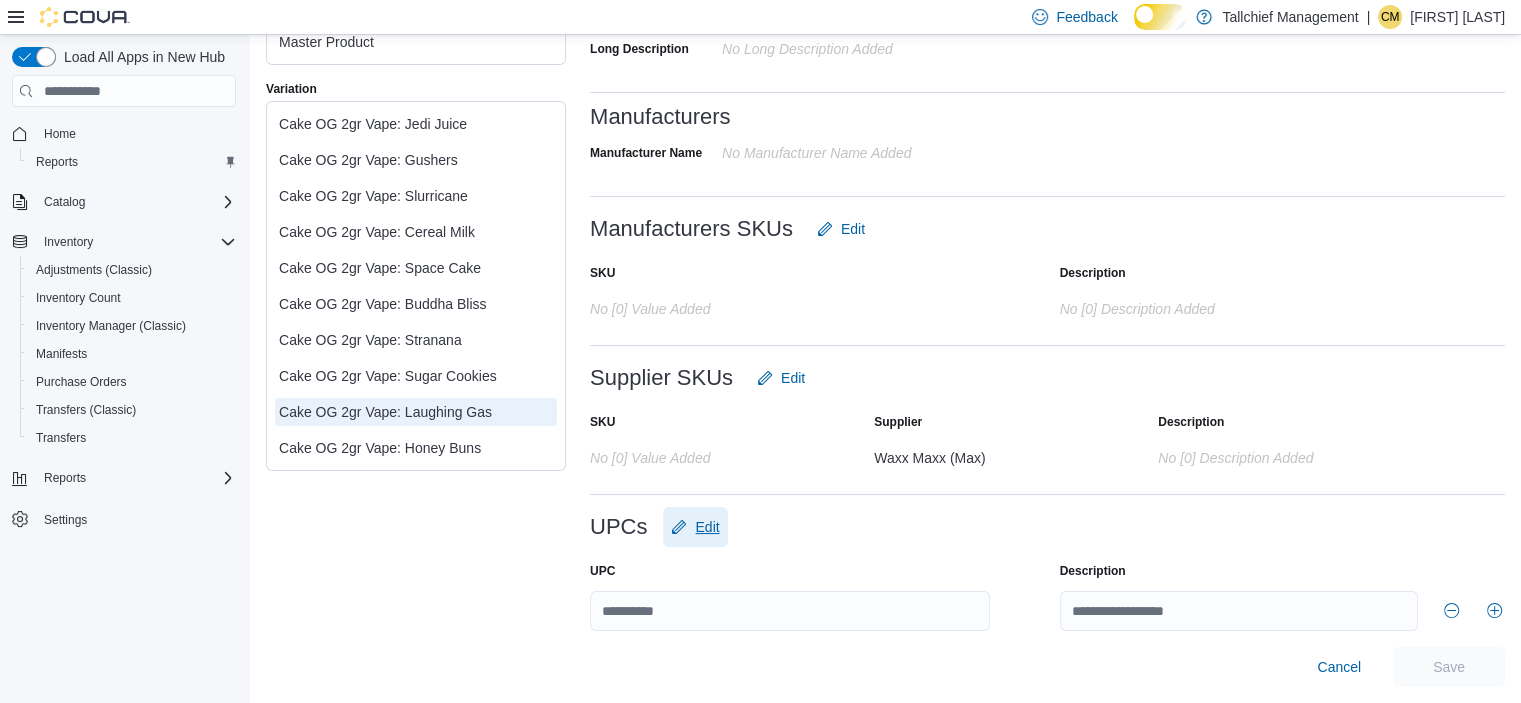 scroll, scrollTop: 635, scrollLeft: 0, axis: vertical 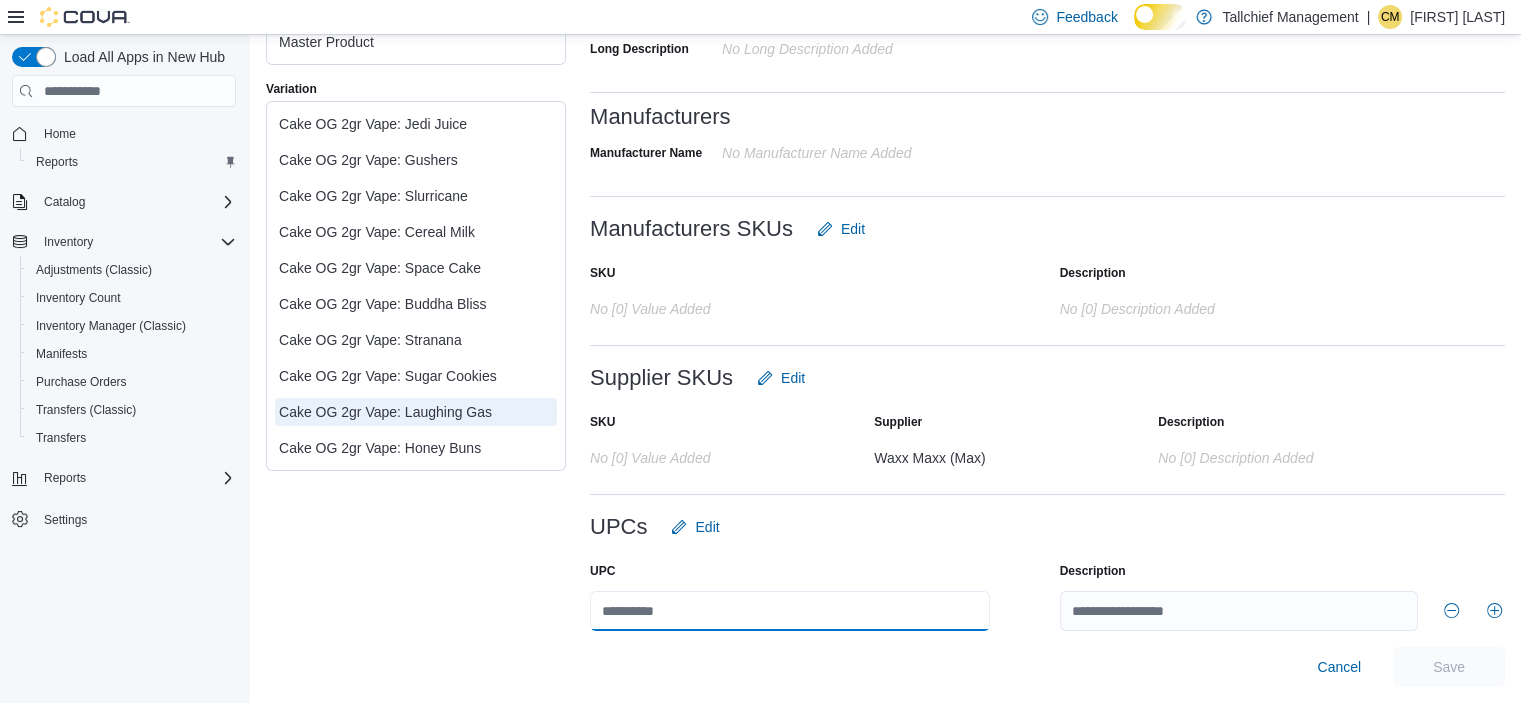 click at bounding box center [790, 611] 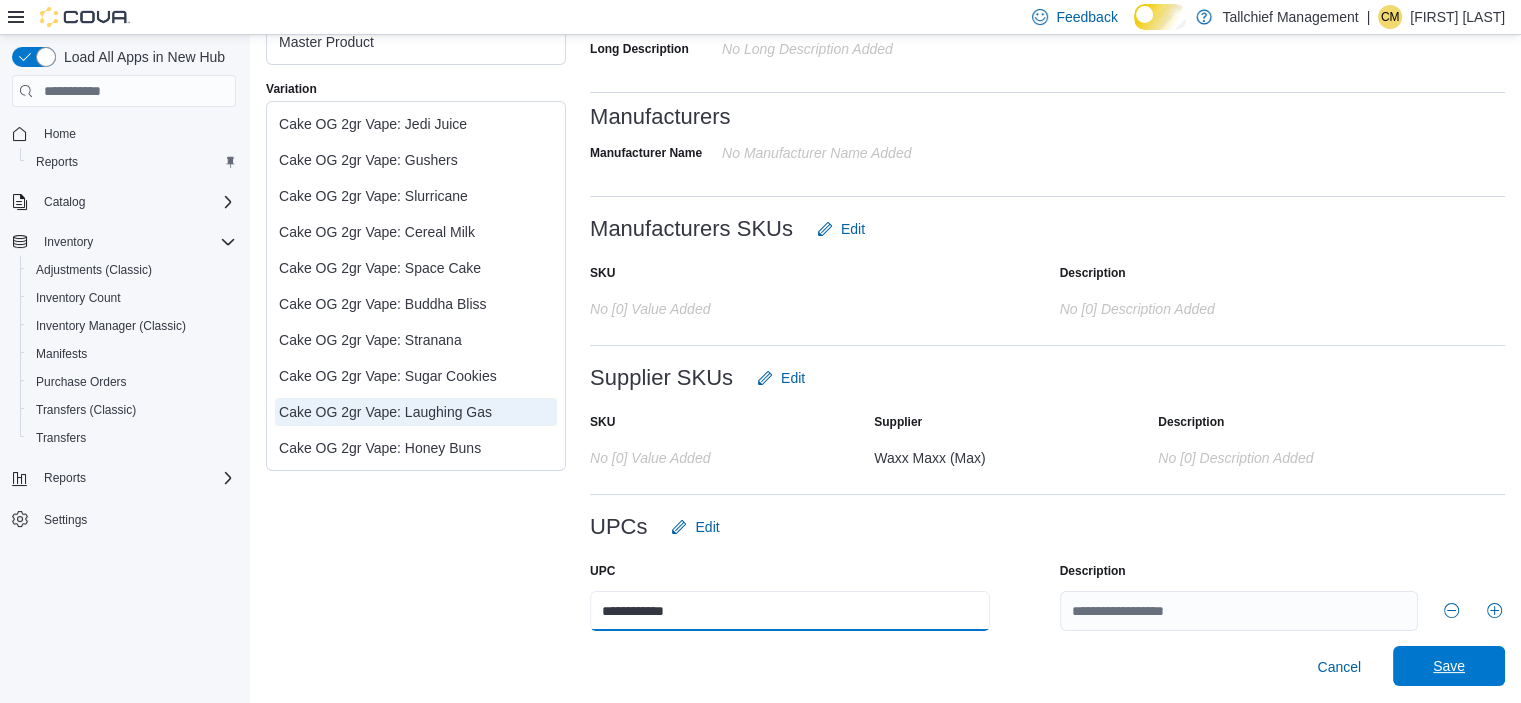 type on "**********" 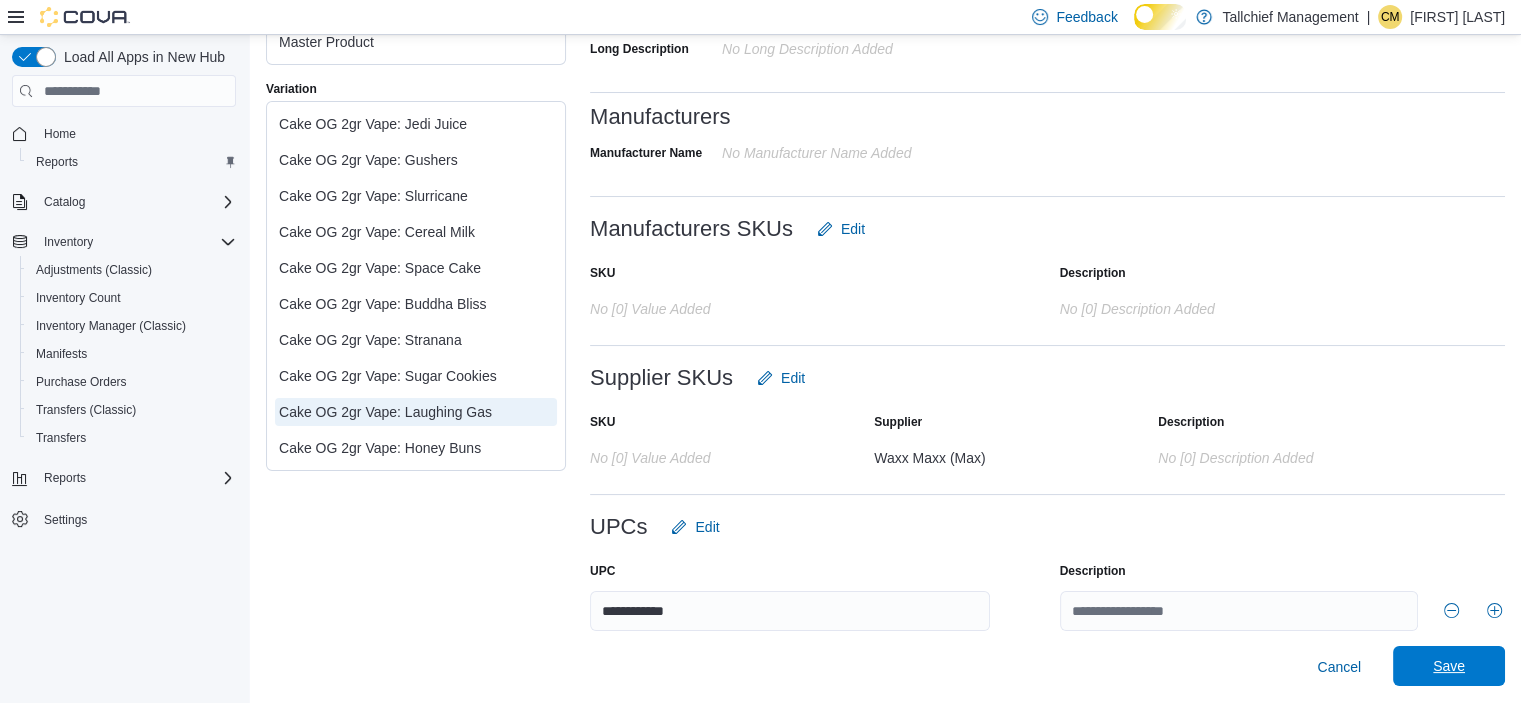 click on "Save" at bounding box center (1449, 666) 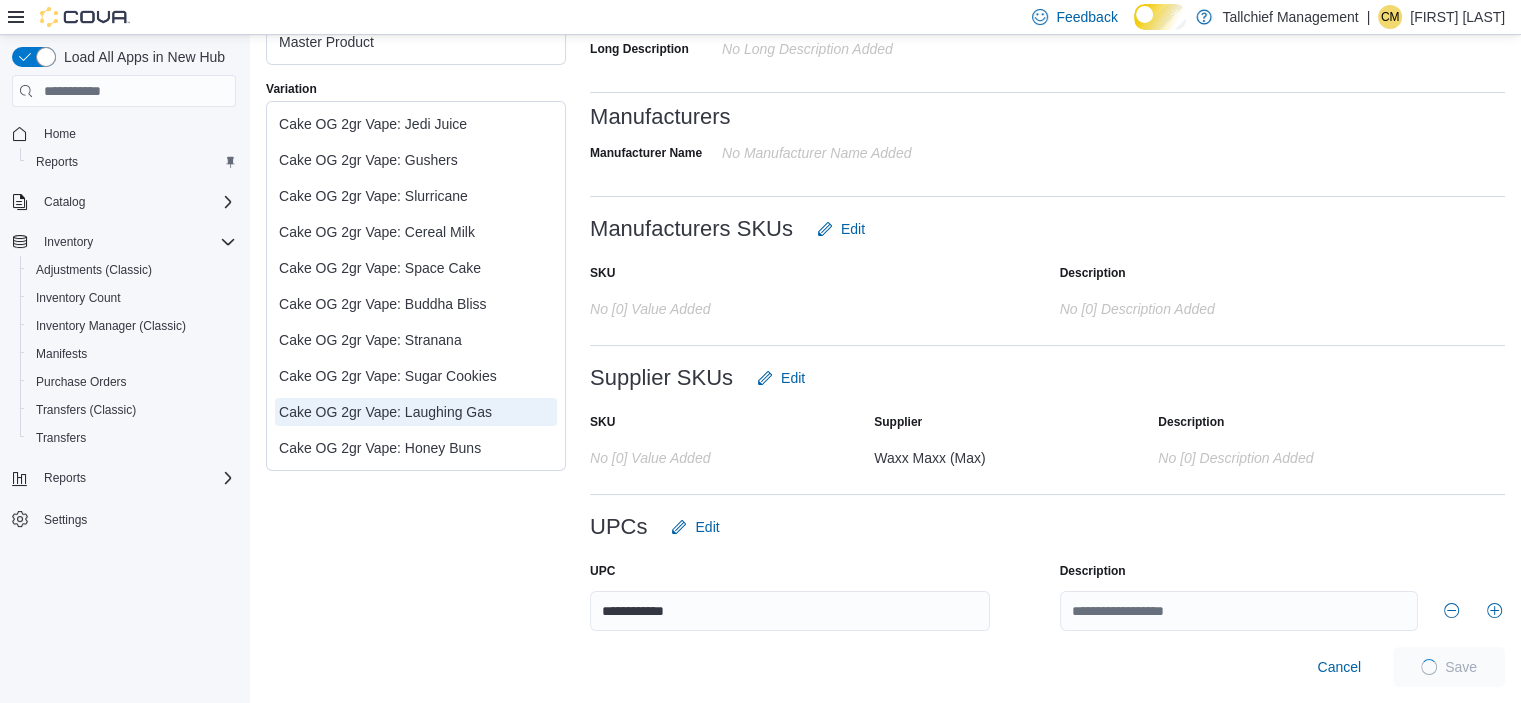 scroll, scrollTop: 584, scrollLeft: 0, axis: vertical 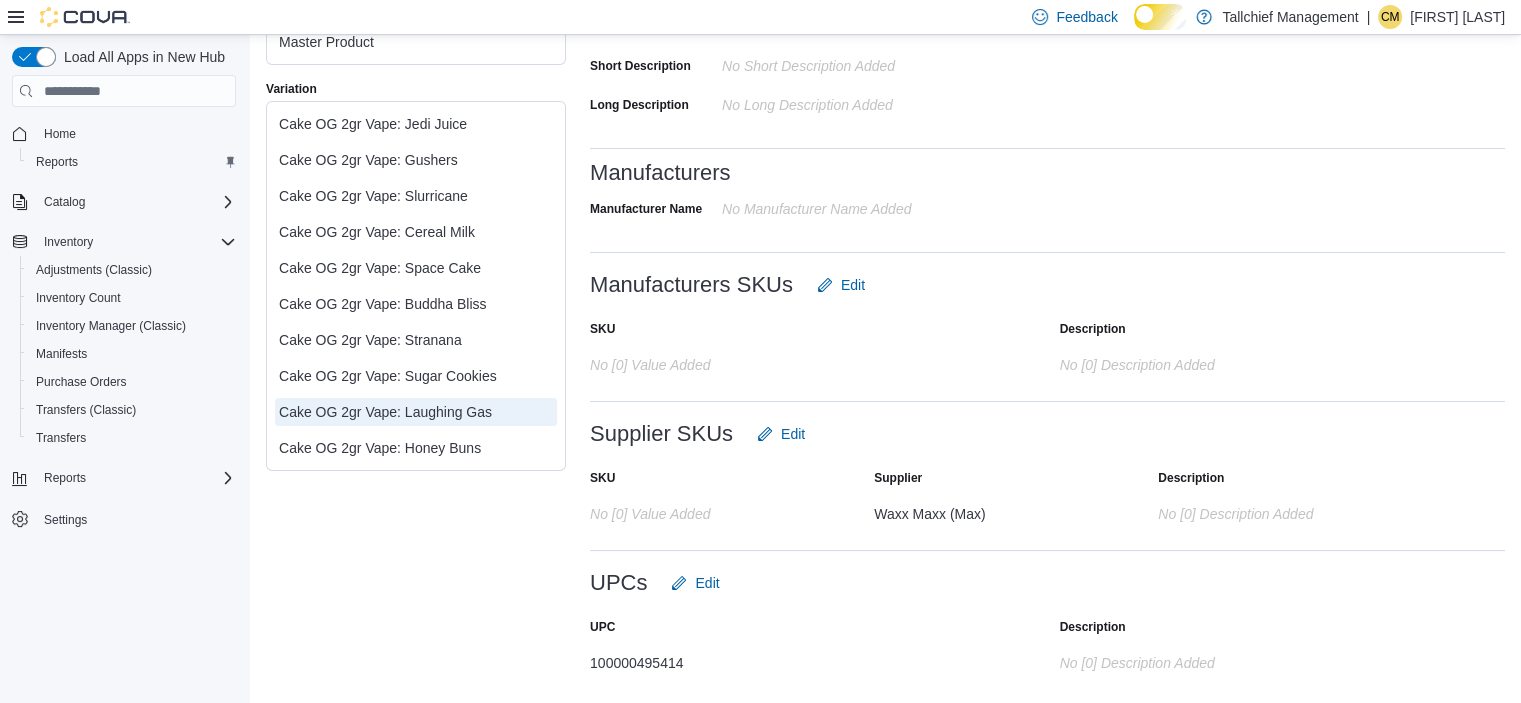 click on "Cake OG 2gr Vape: Honey Buns" at bounding box center [416, 448] 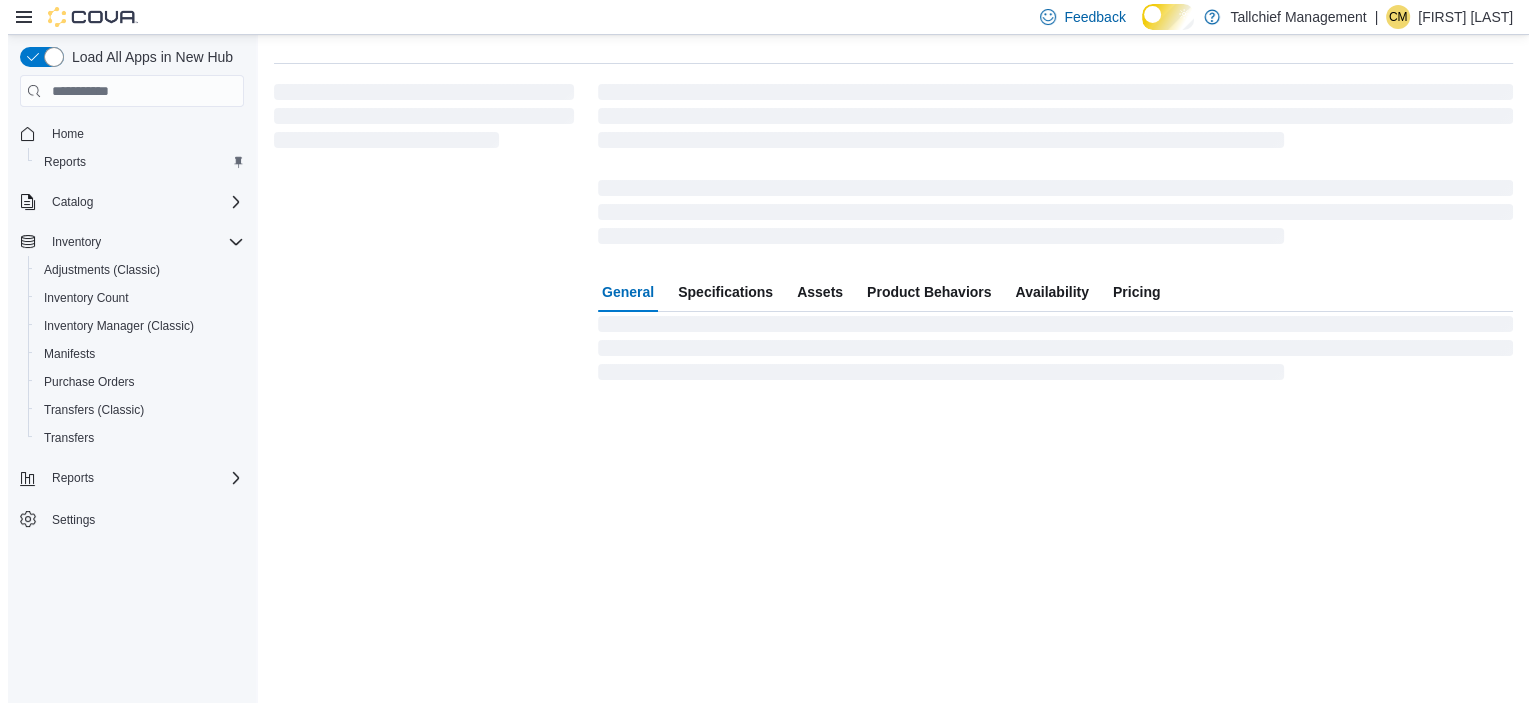 scroll, scrollTop: 0, scrollLeft: 0, axis: both 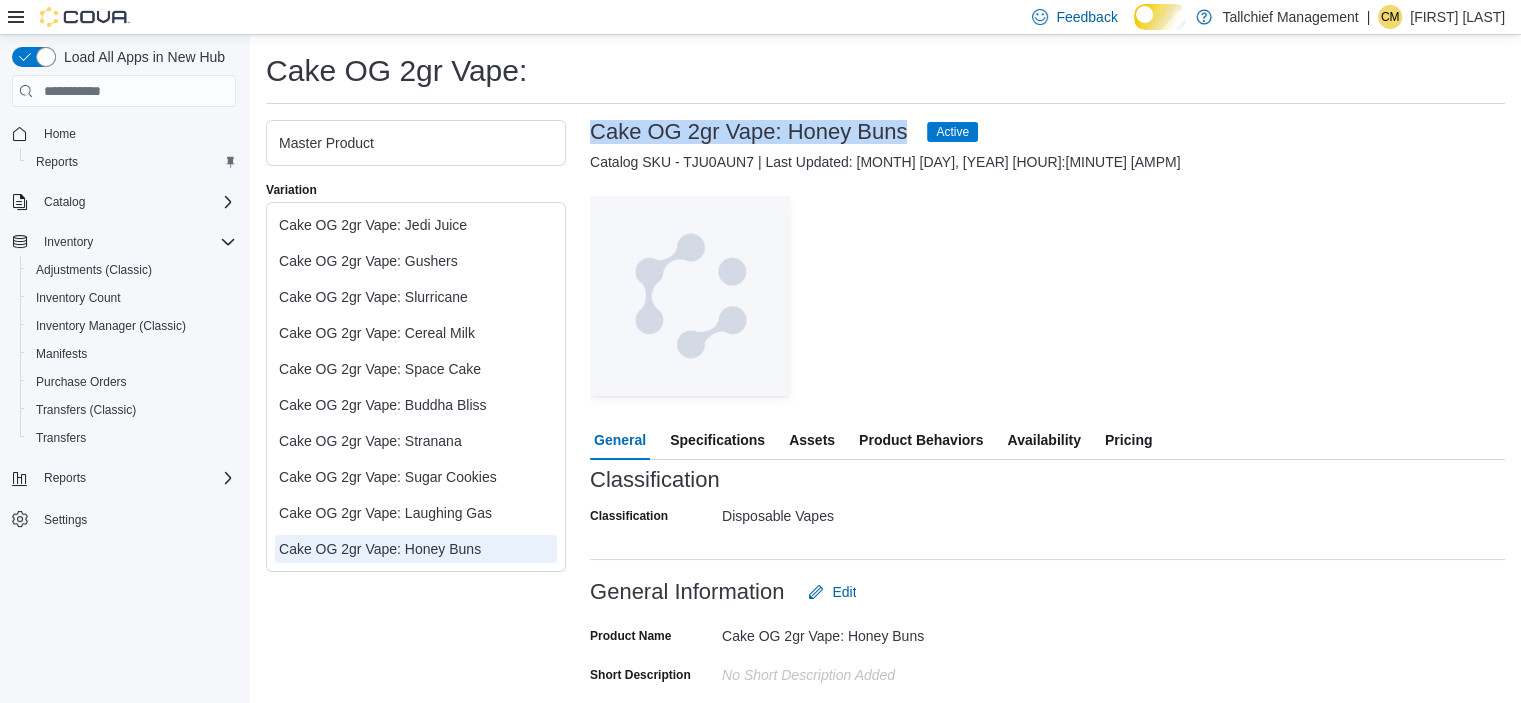 drag, startPoint x: 591, startPoint y: 140, endPoint x: 992, endPoint y: 150, distance: 401.12466 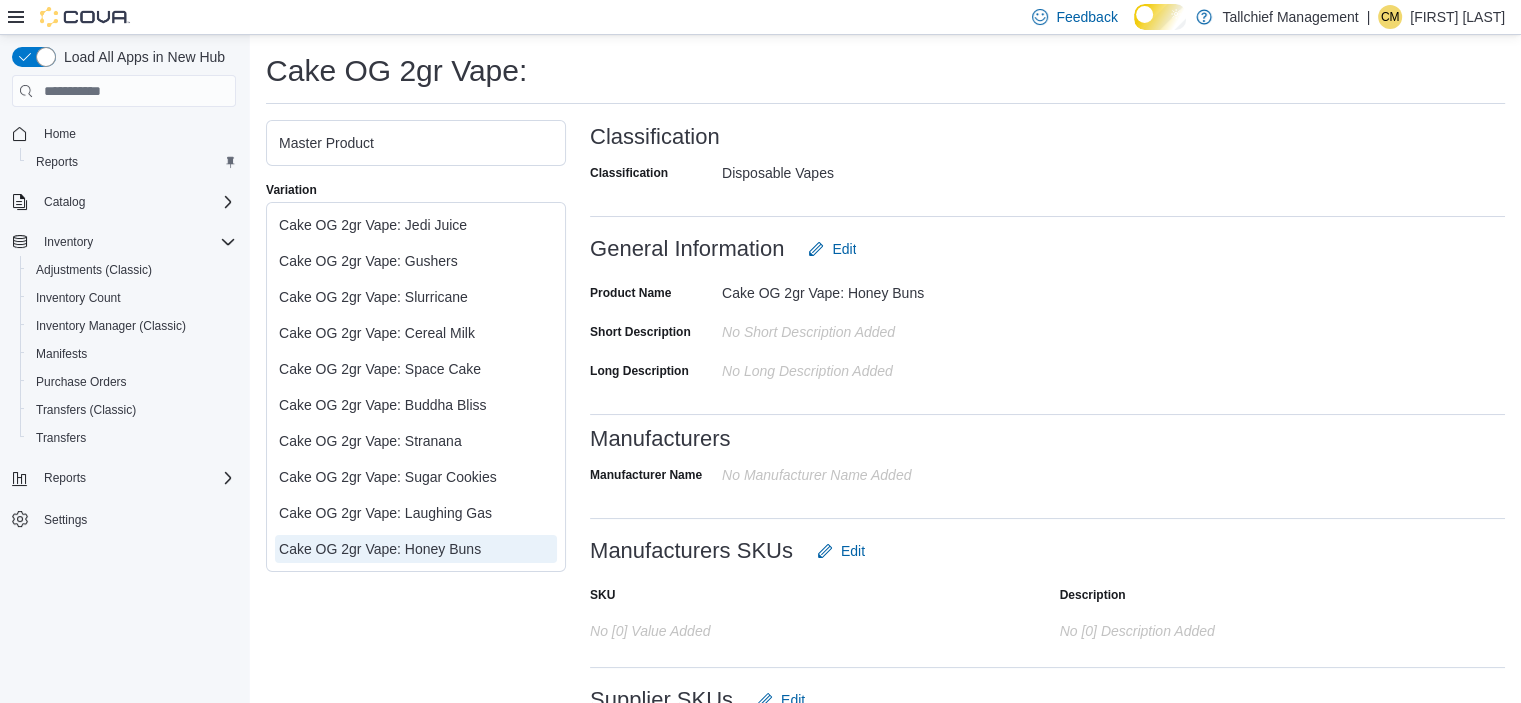 scroll, scrollTop: 583, scrollLeft: 0, axis: vertical 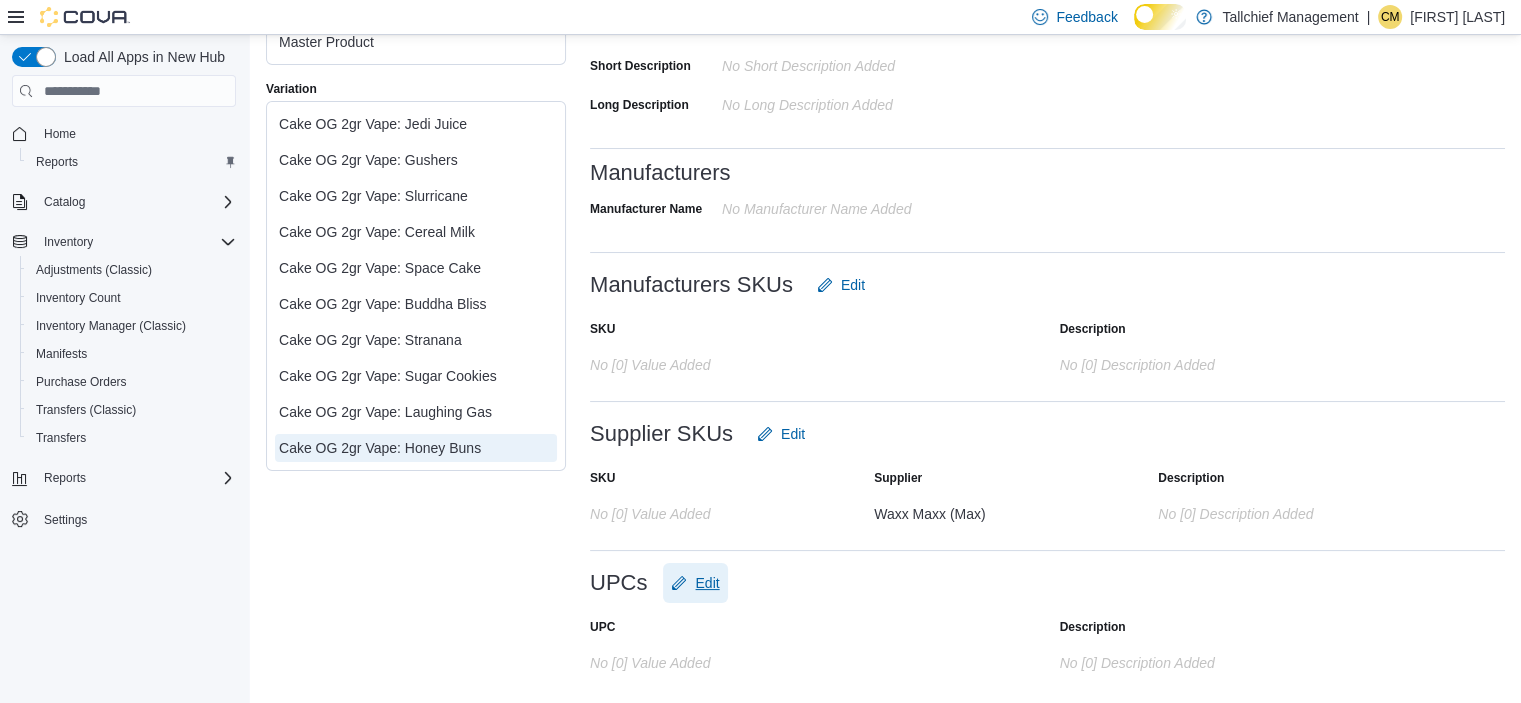 click on "Edit" at bounding box center [707, 583] 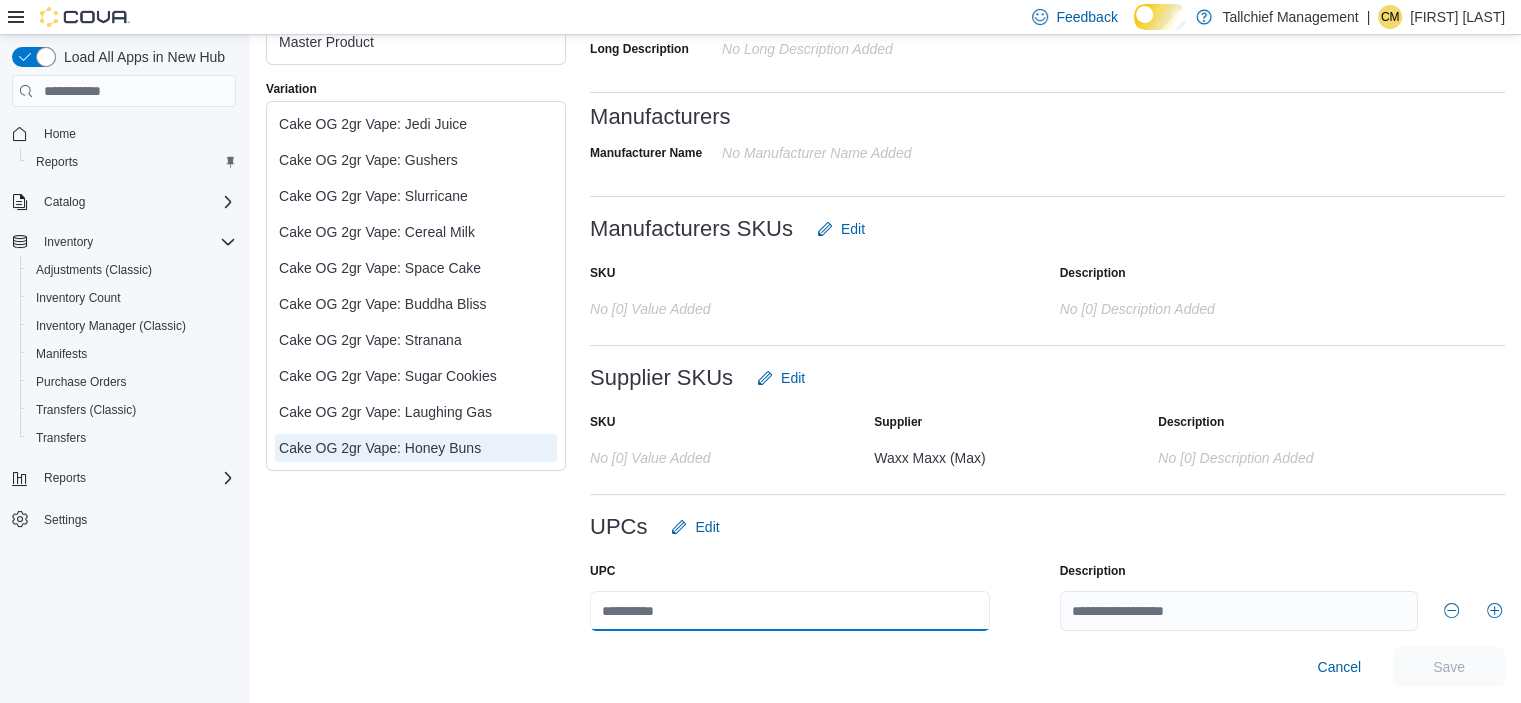 click at bounding box center [790, 611] 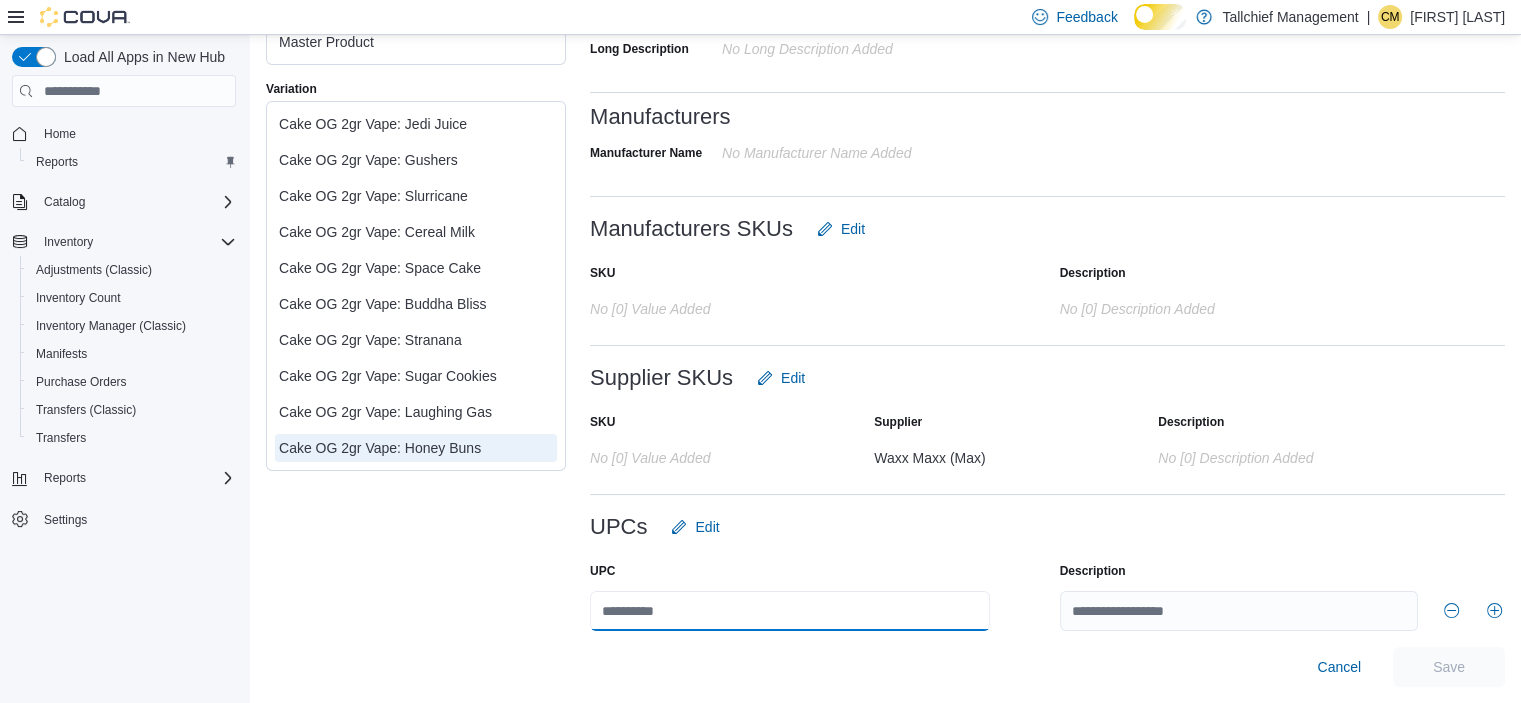 paste on "**********" 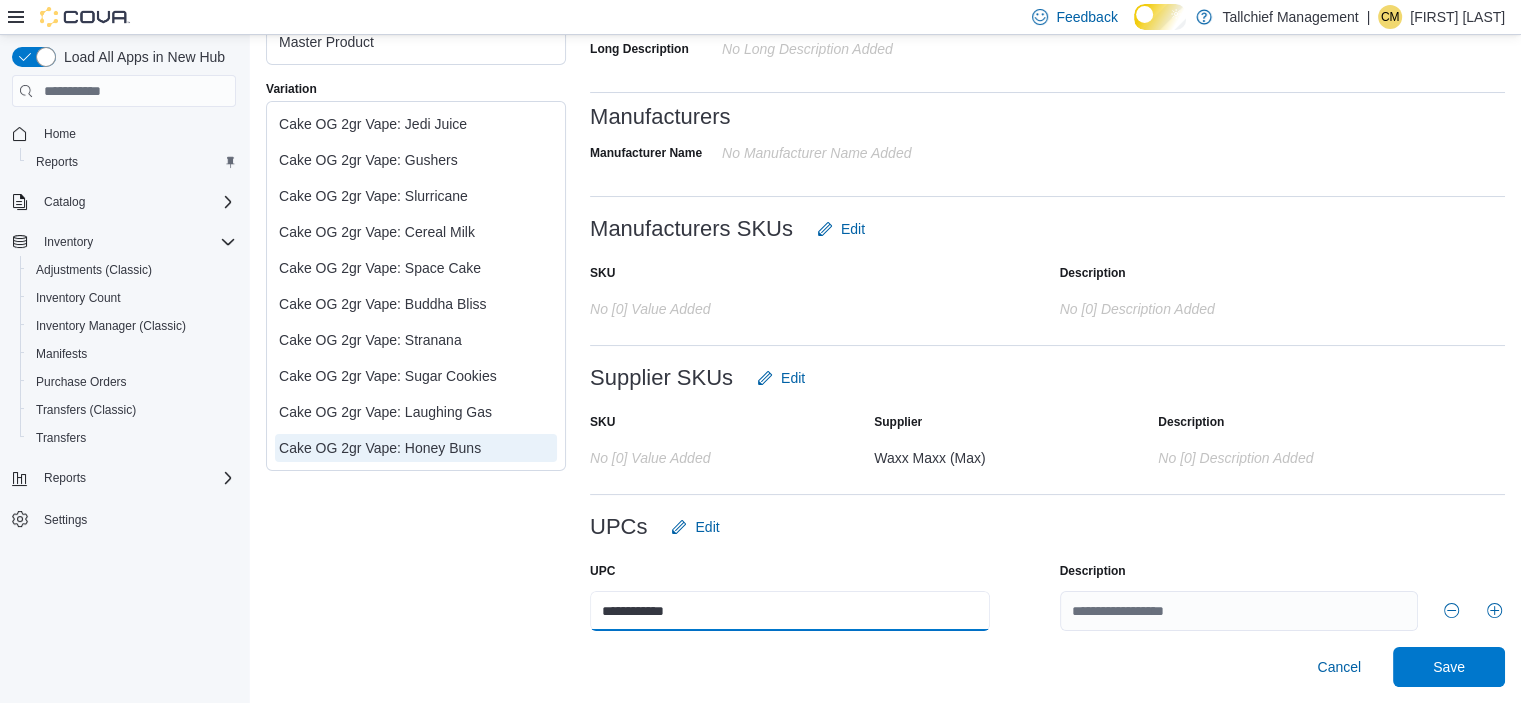 scroll, scrollTop: 635, scrollLeft: 0, axis: vertical 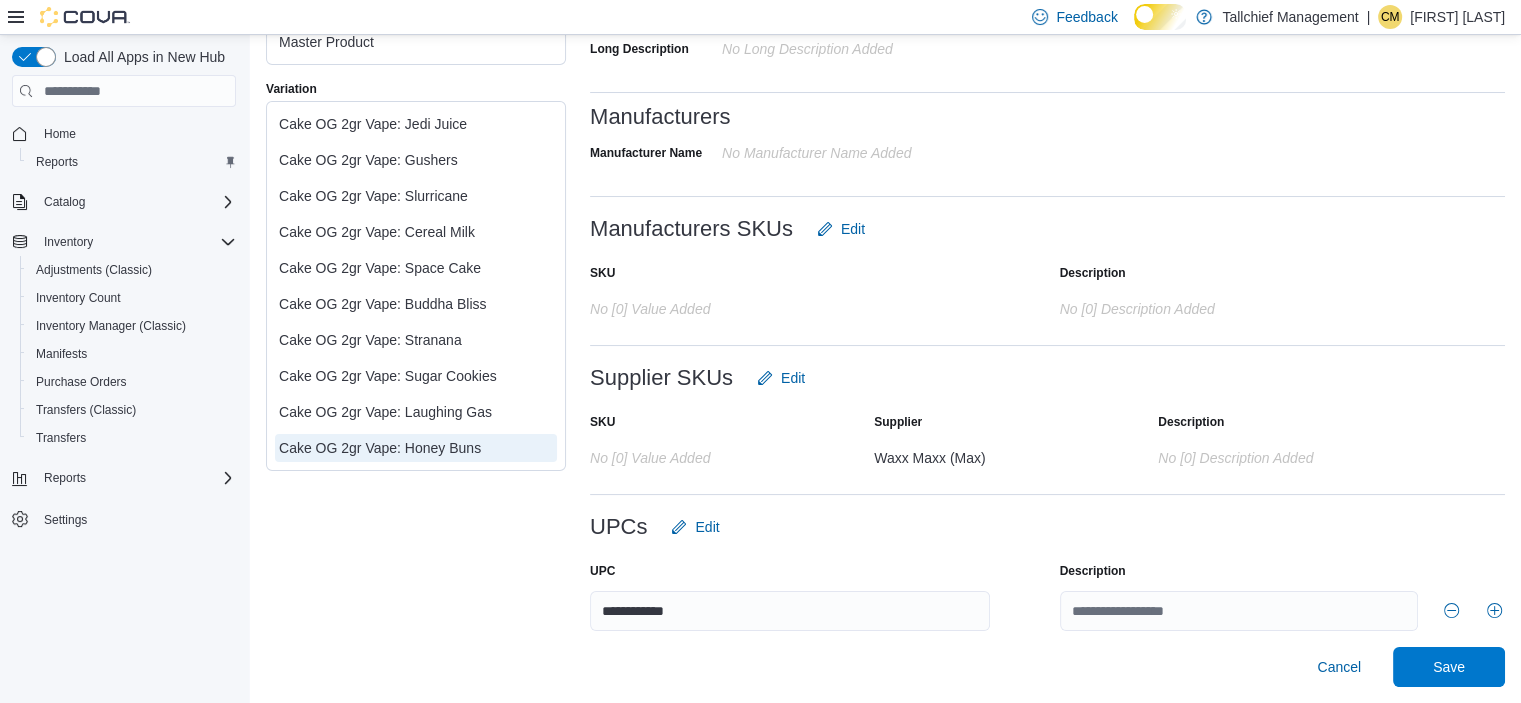 click on "UPCs Edit" at bounding box center [1047, 527] 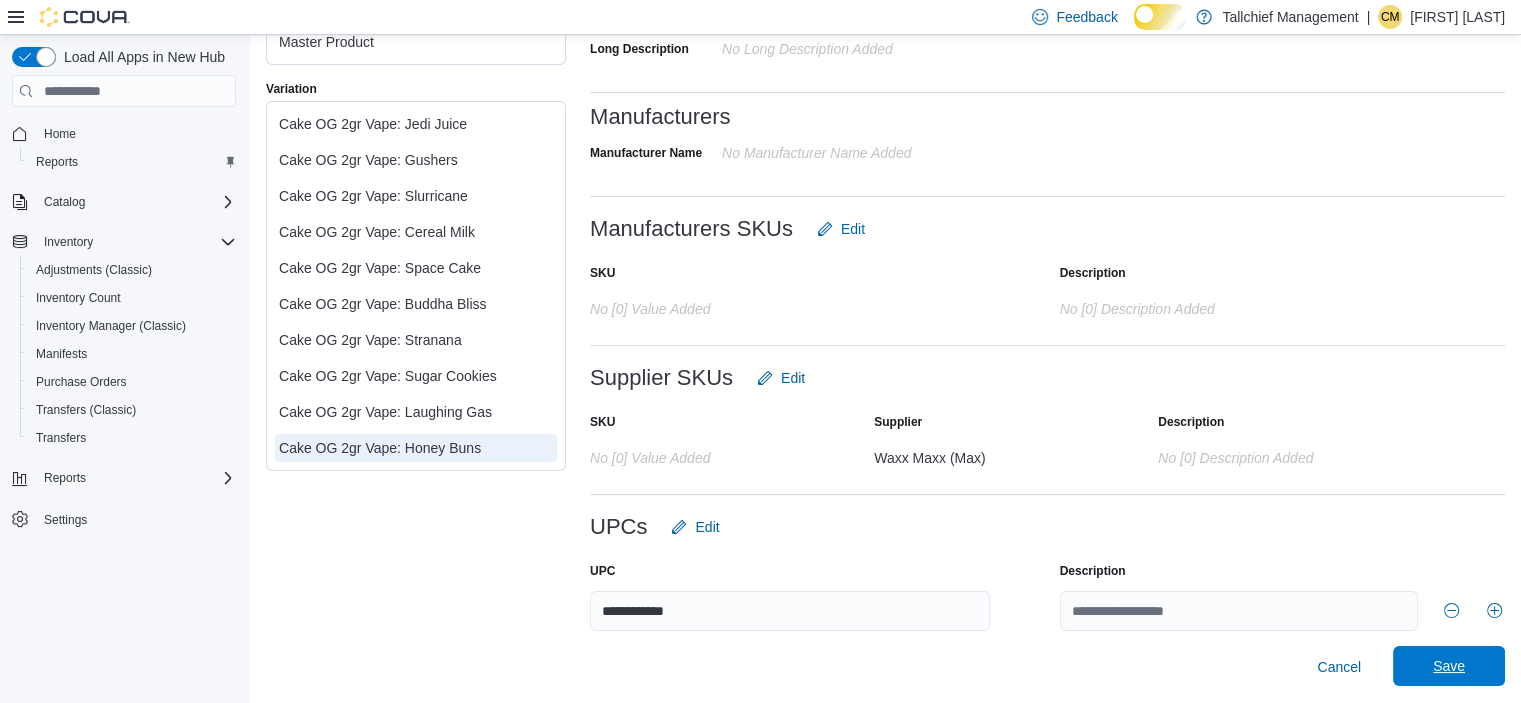 click on "Save" at bounding box center [1449, 666] 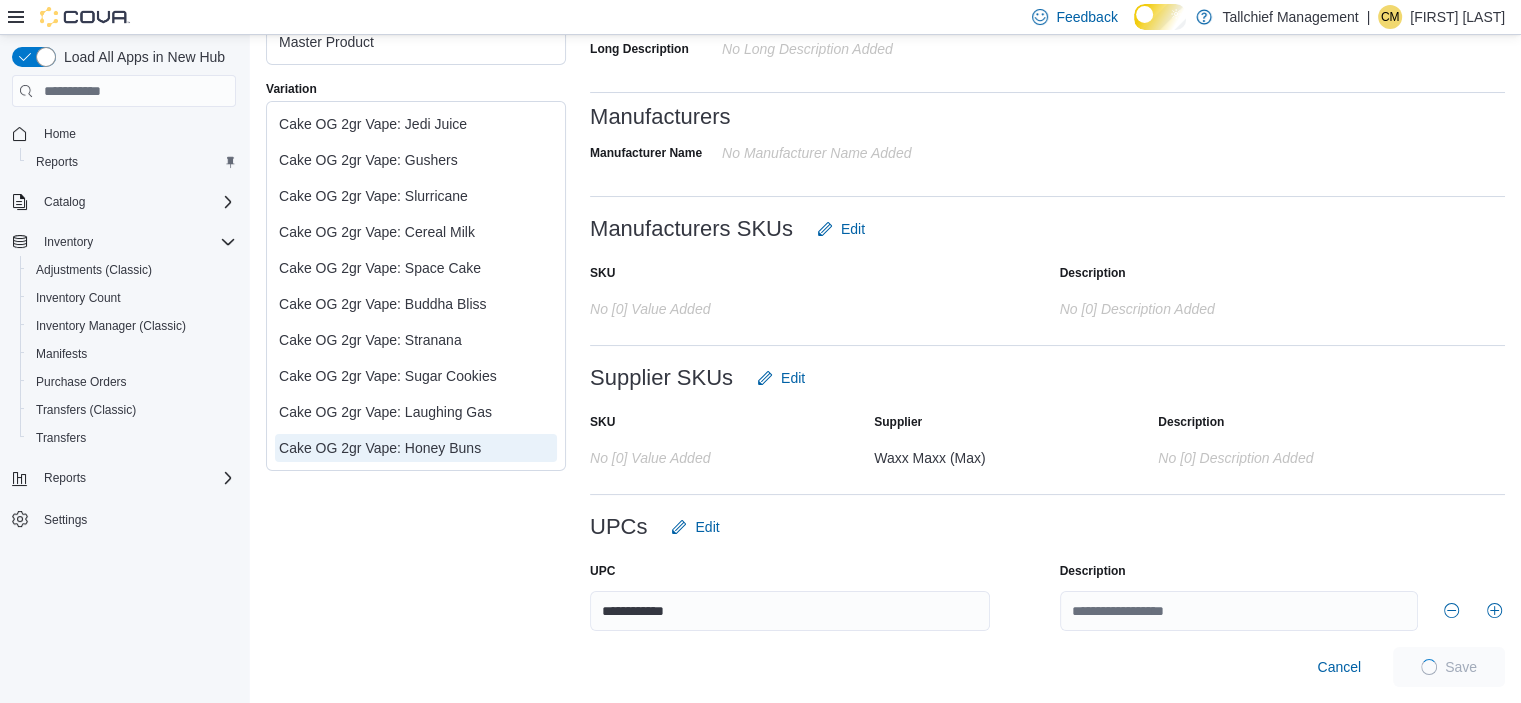 scroll, scrollTop: 584, scrollLeft: 0, axis: vertical 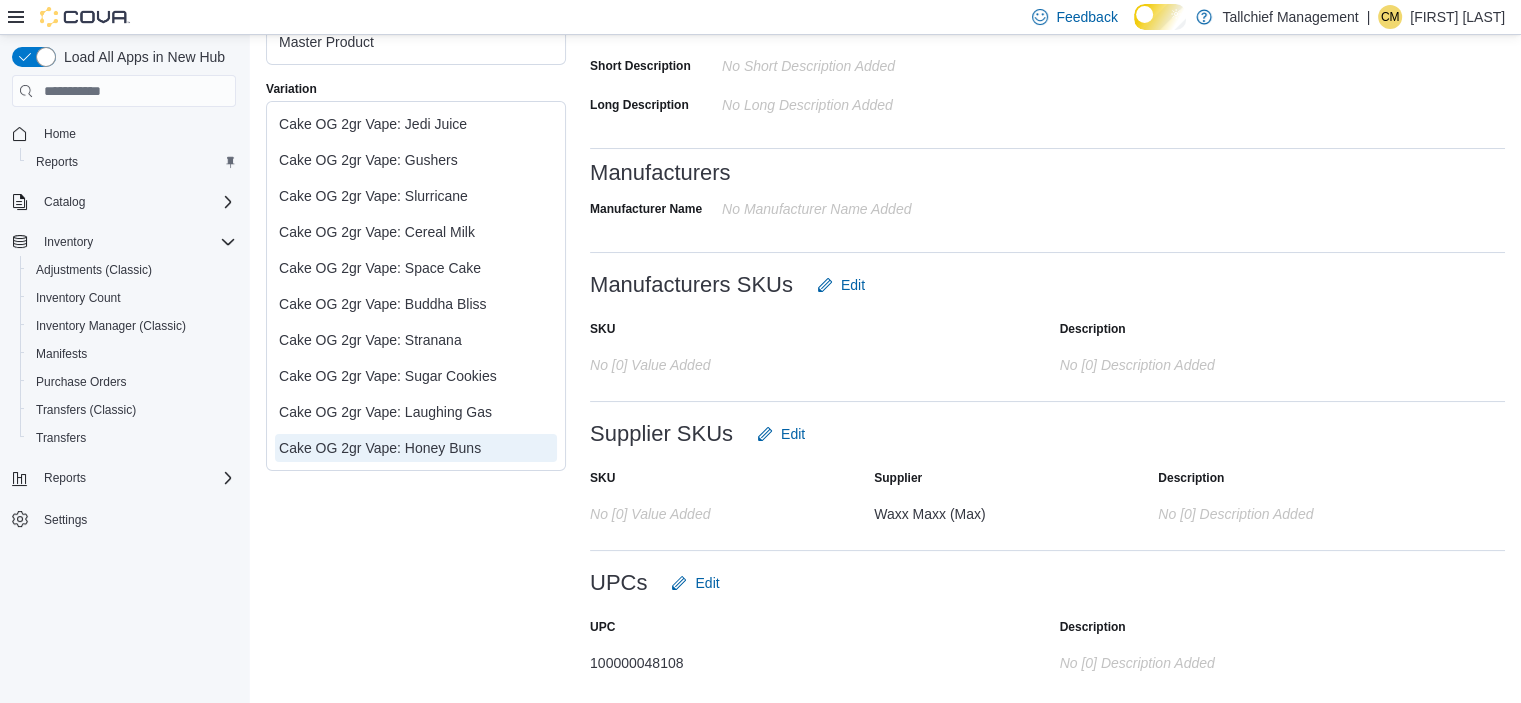 click on "Feedback Dark Mode Tallchief Management | CM [FIRST] [LAST]" at bounding box center (760, 17) 